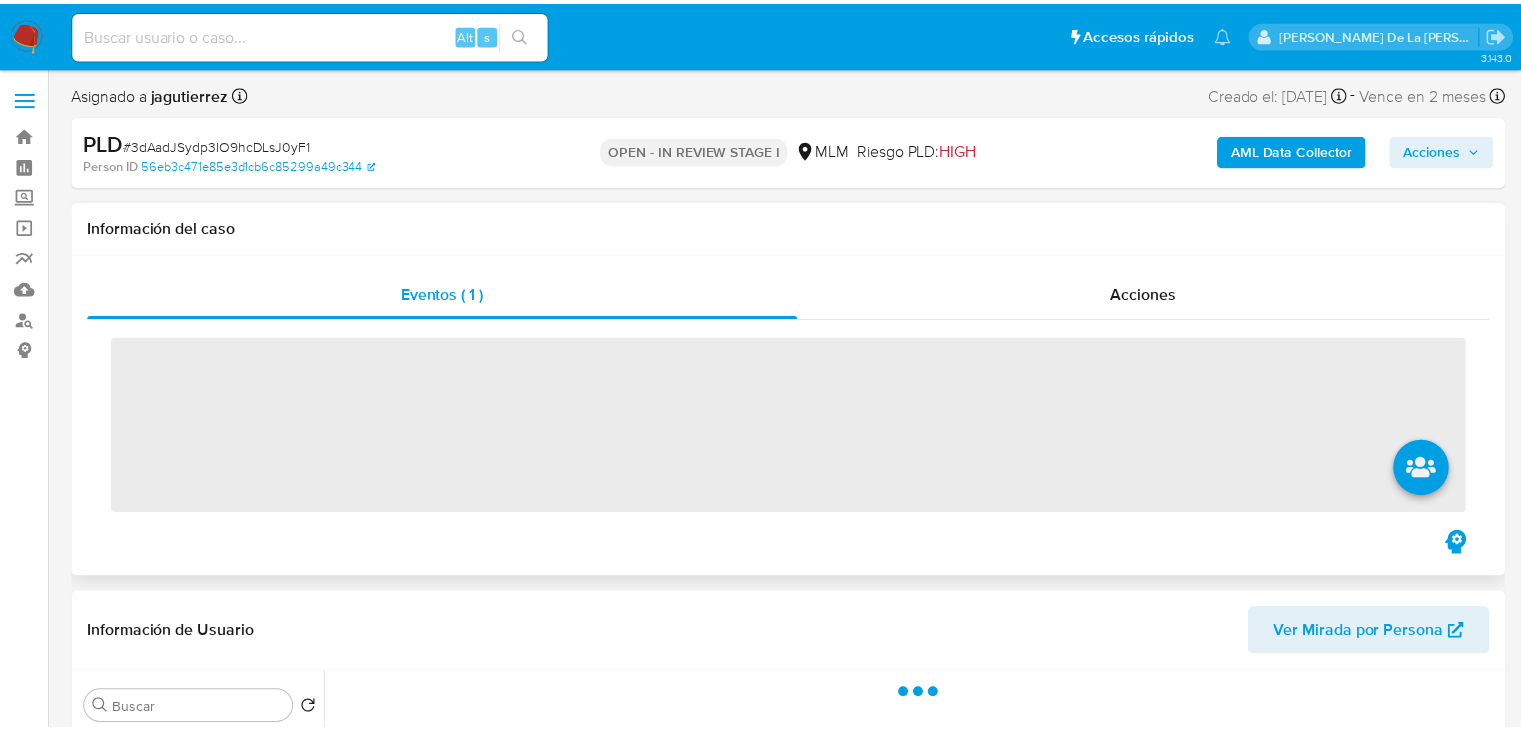 scroll, scrollTop: 0, scrollLeft: 0, axis: both 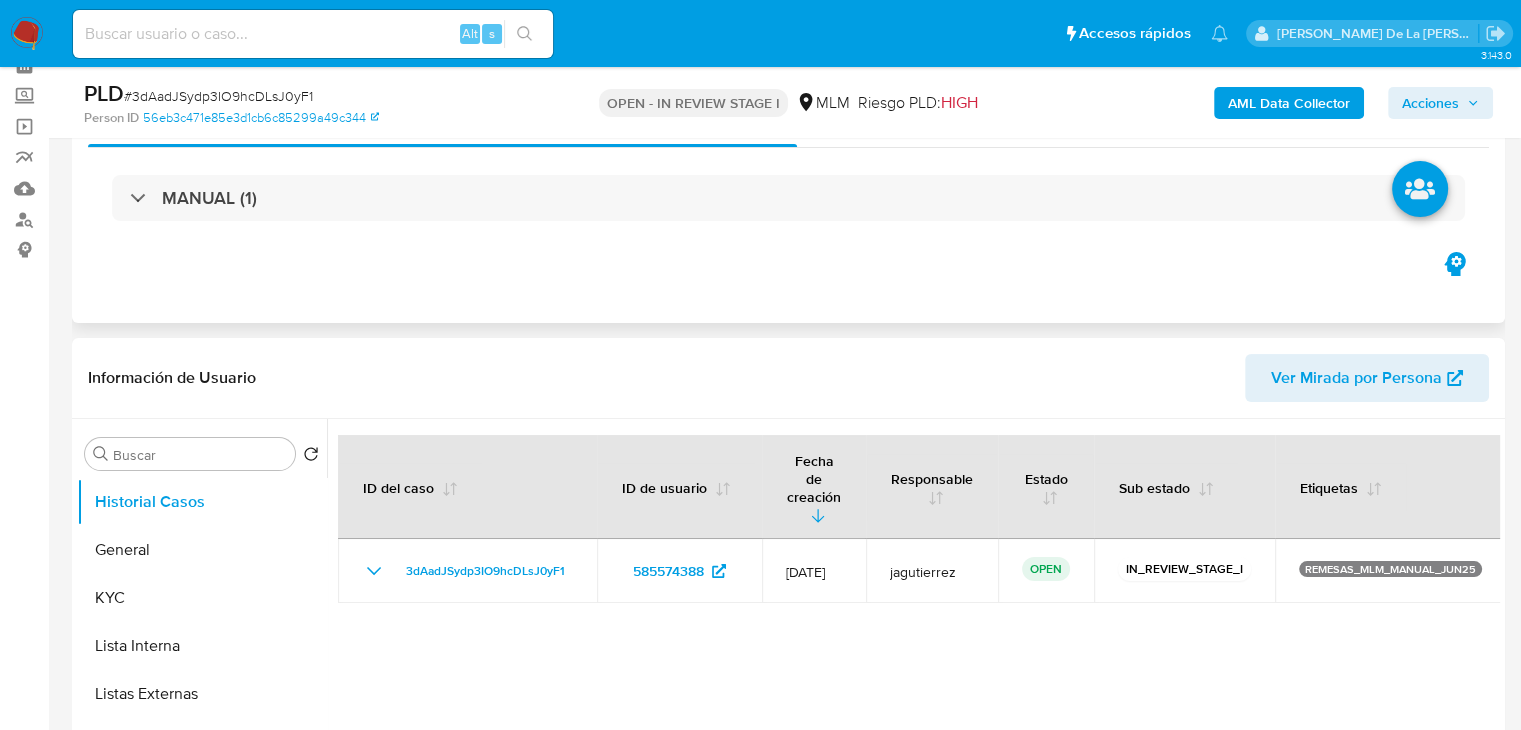select on "10" 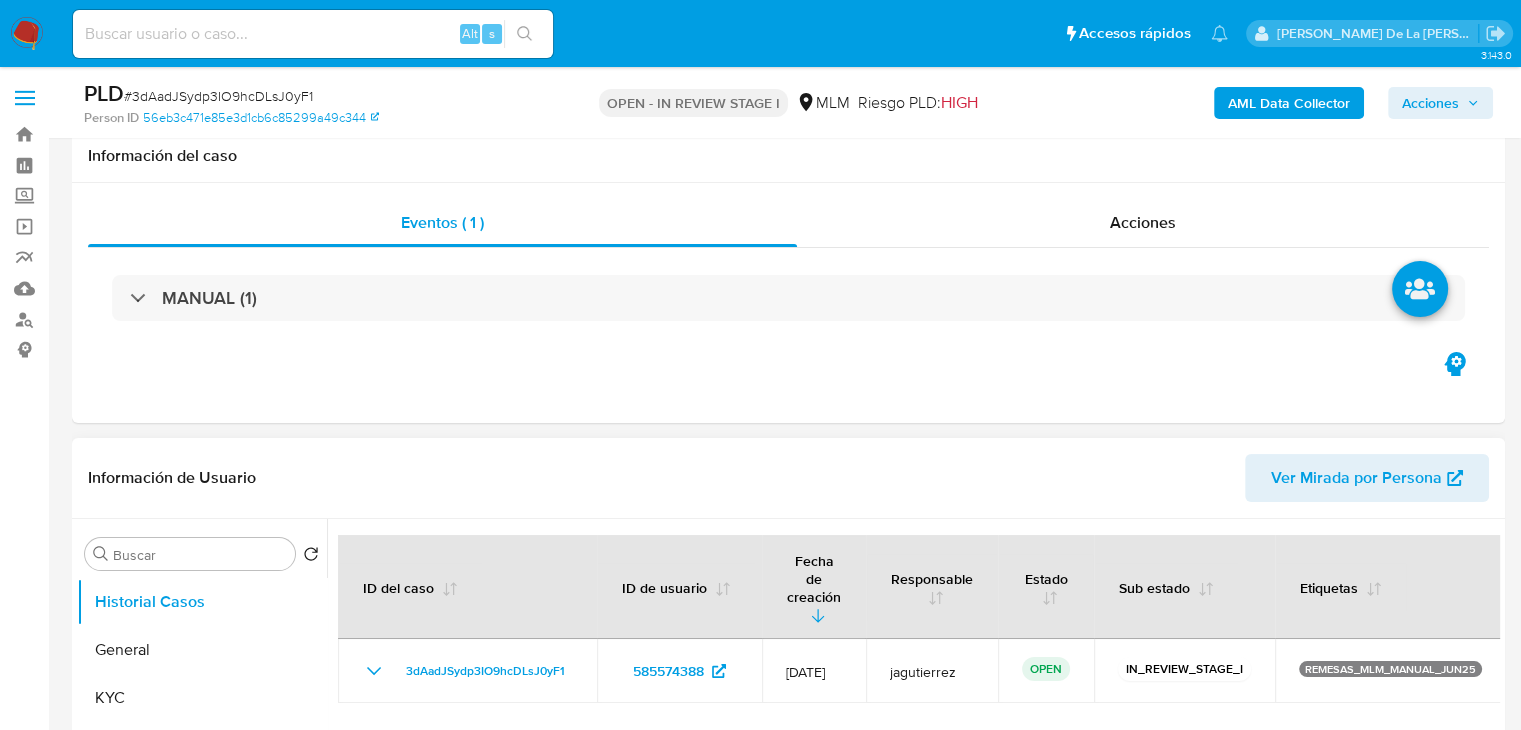 scroll, scrollTop: 300, scrollLeft: 0, axis: vertical 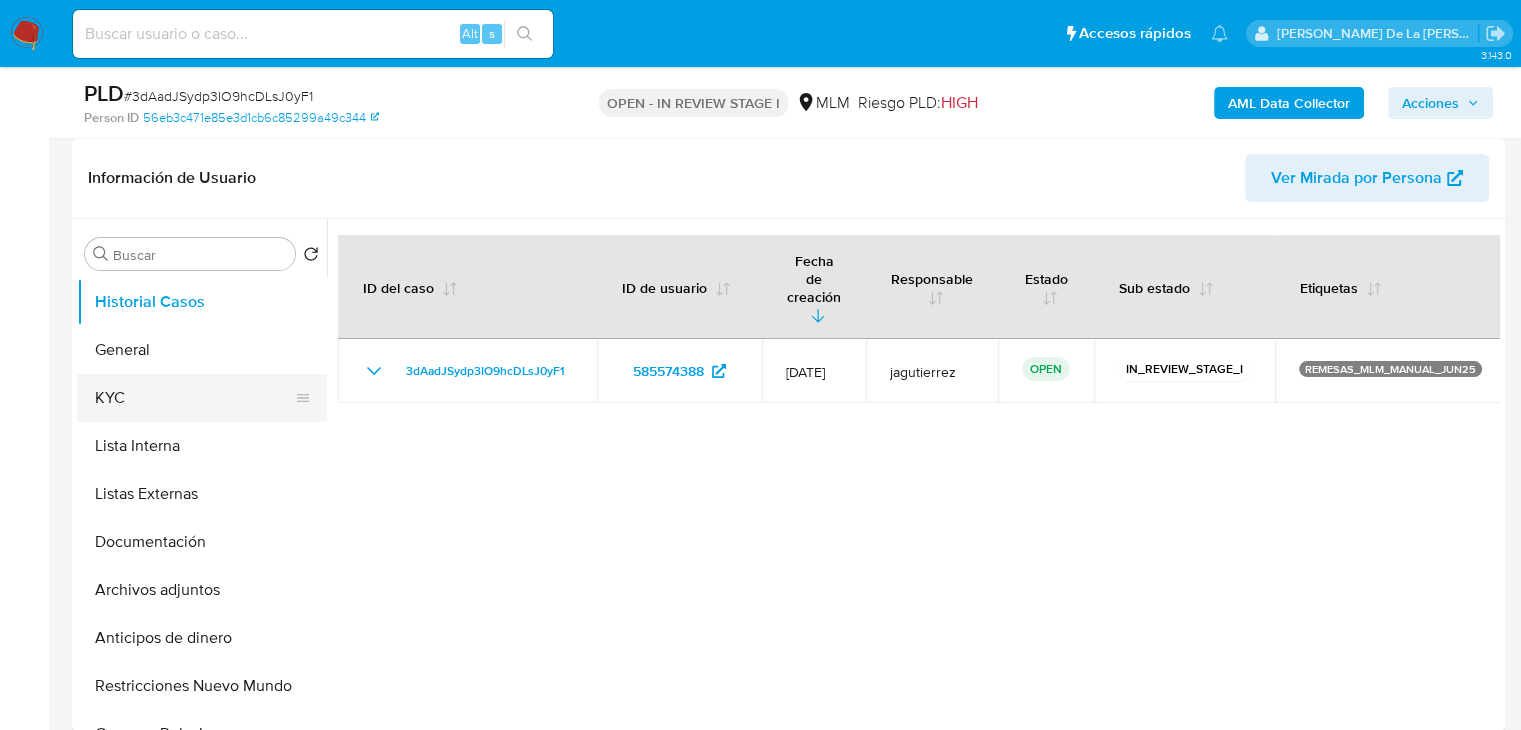 click on "KYC" at bounding box center [194, 398] 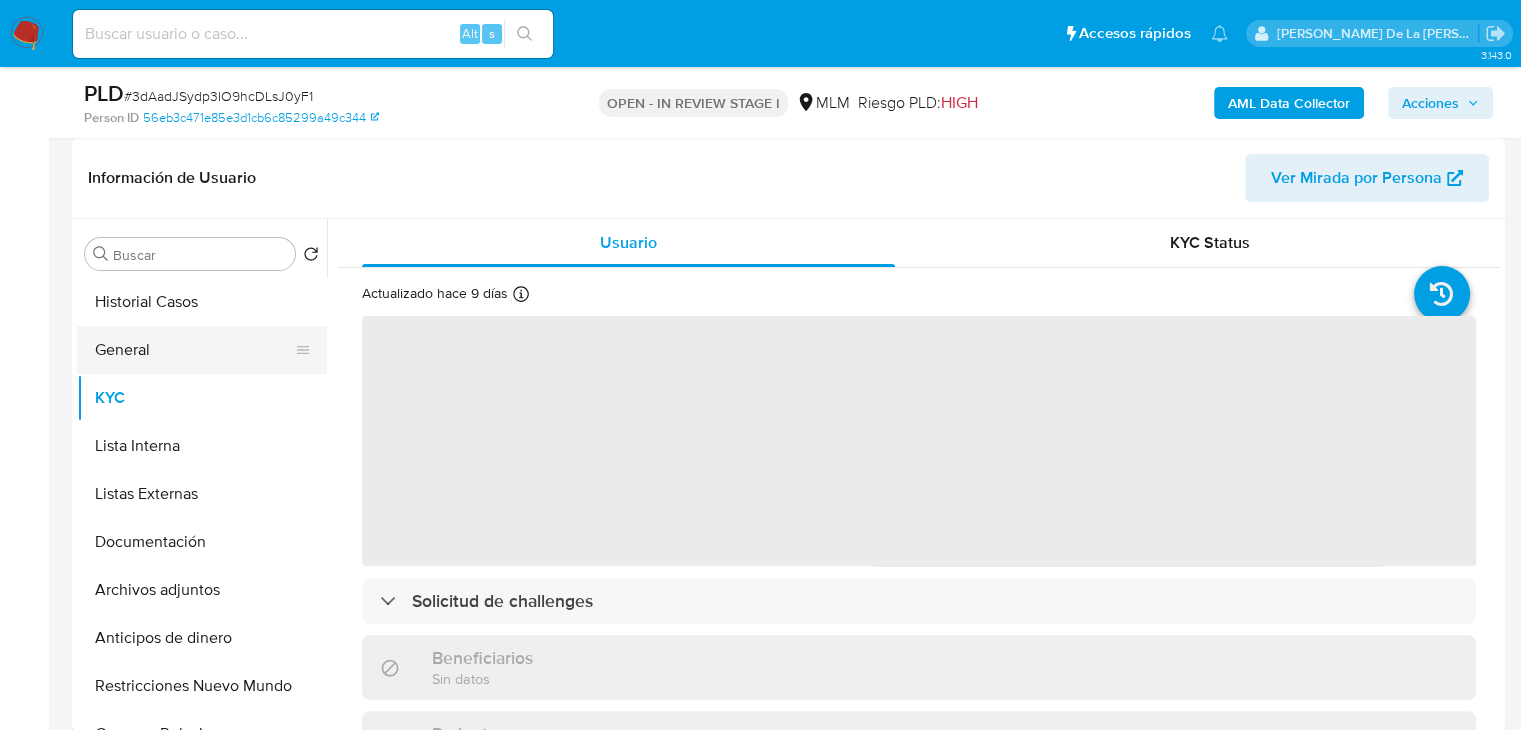 click on "General" at bounding box center (194, 350) 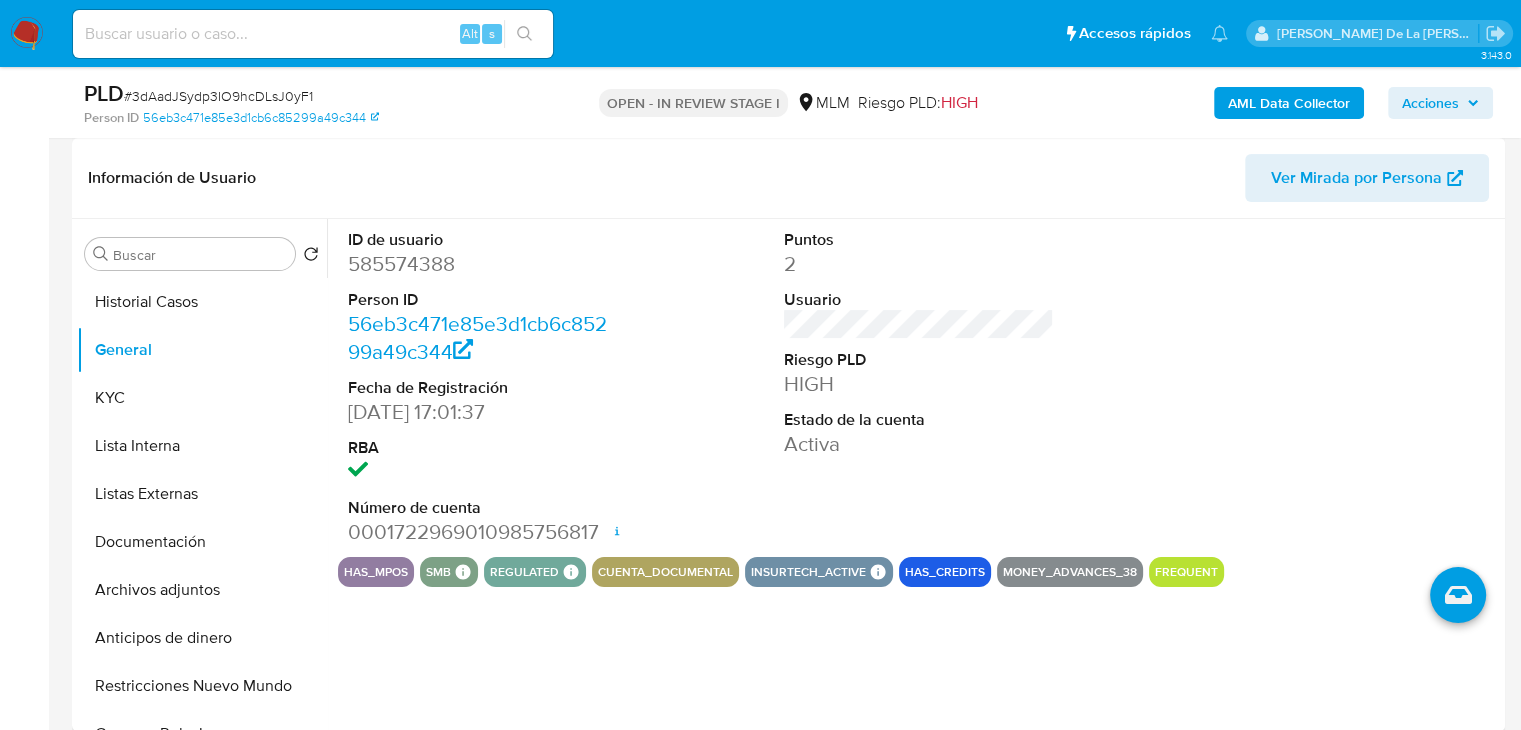 drag, startPoint x: 596, startPoint y: 532, endPoint x: 428, endPoint y: 537, distance: 168.07439 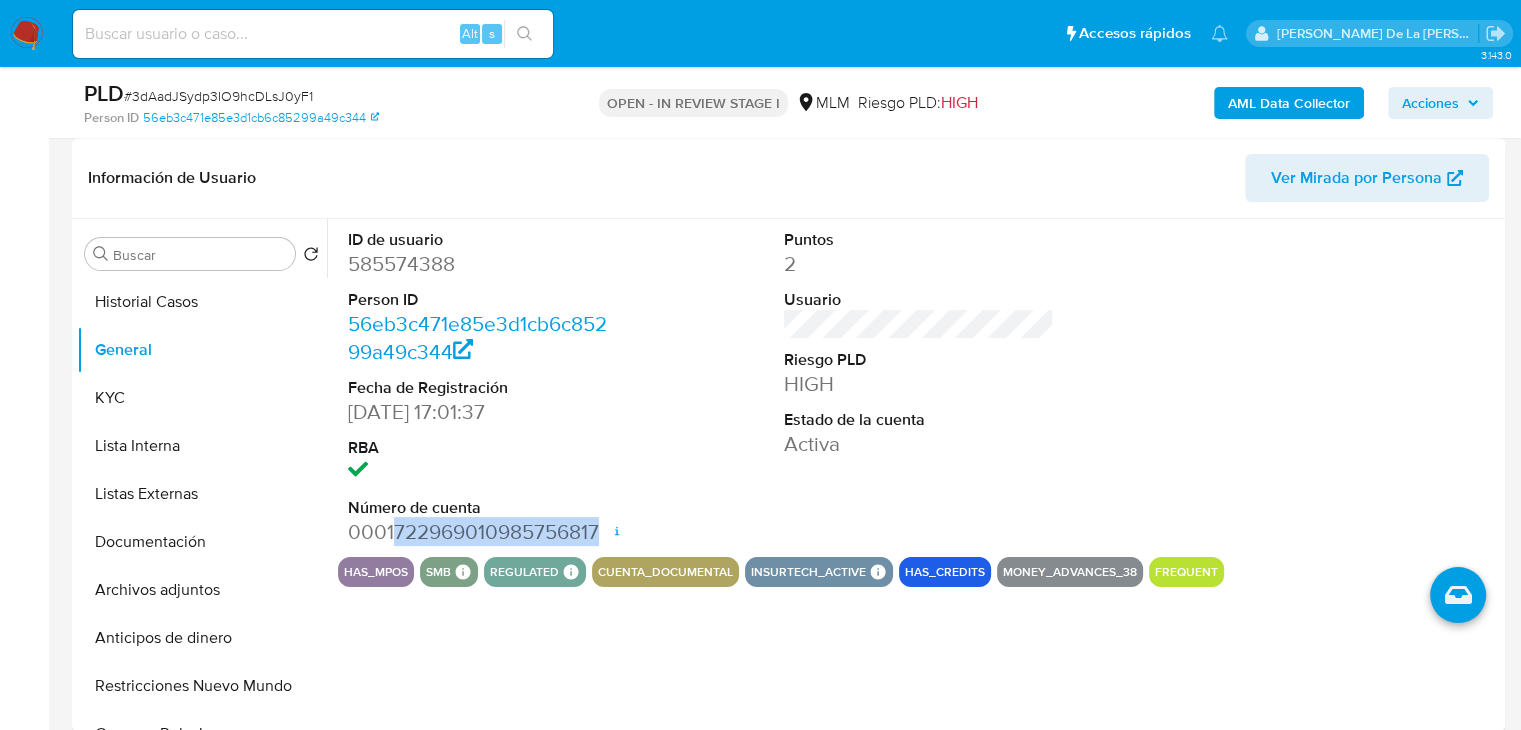 drag, startPoint x: 391, startPoint y: 535, endPoint x: 607, endPoint y: 533, distance: 216.00926 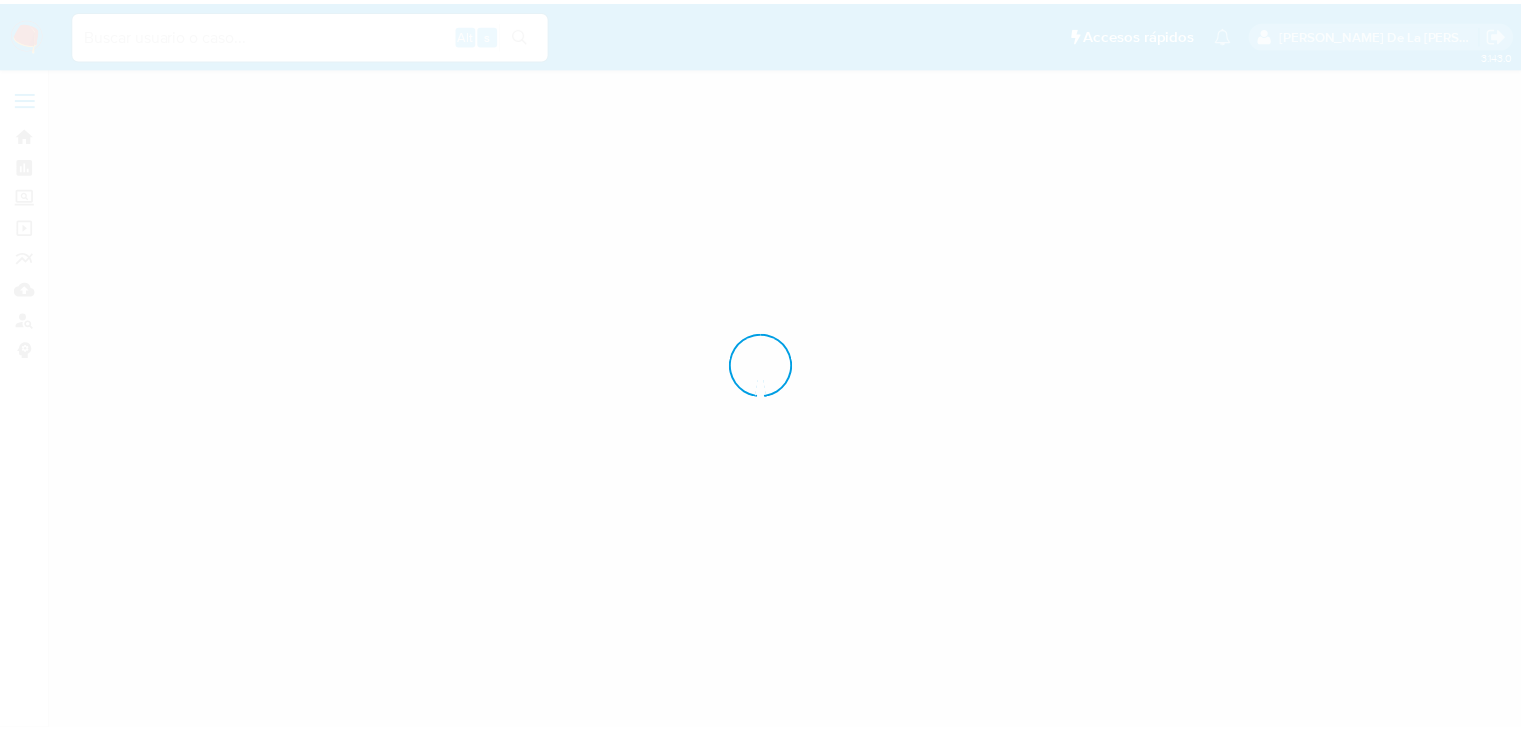 scroll, scrollTop: 0, scrollLeft: 0, axis: both 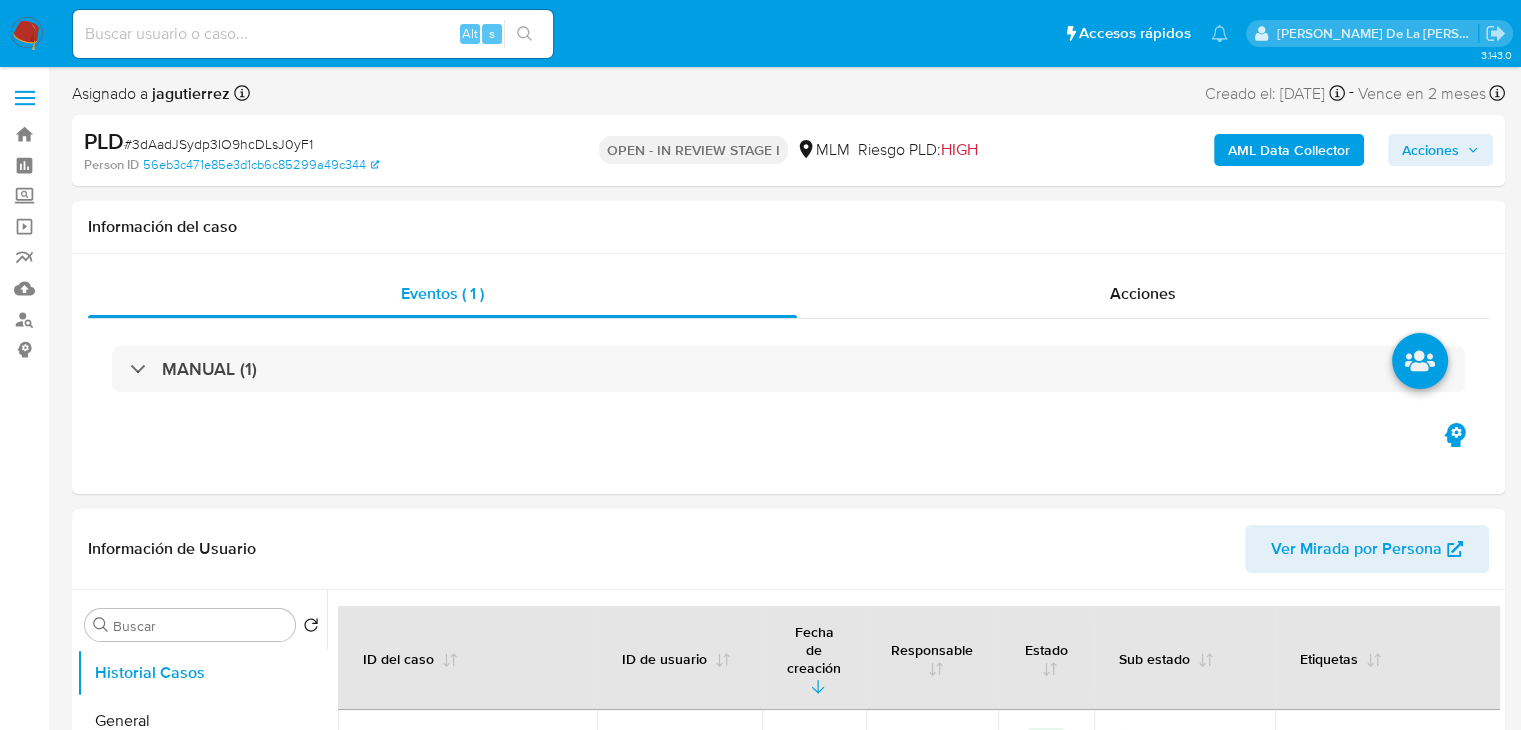 select on "10" 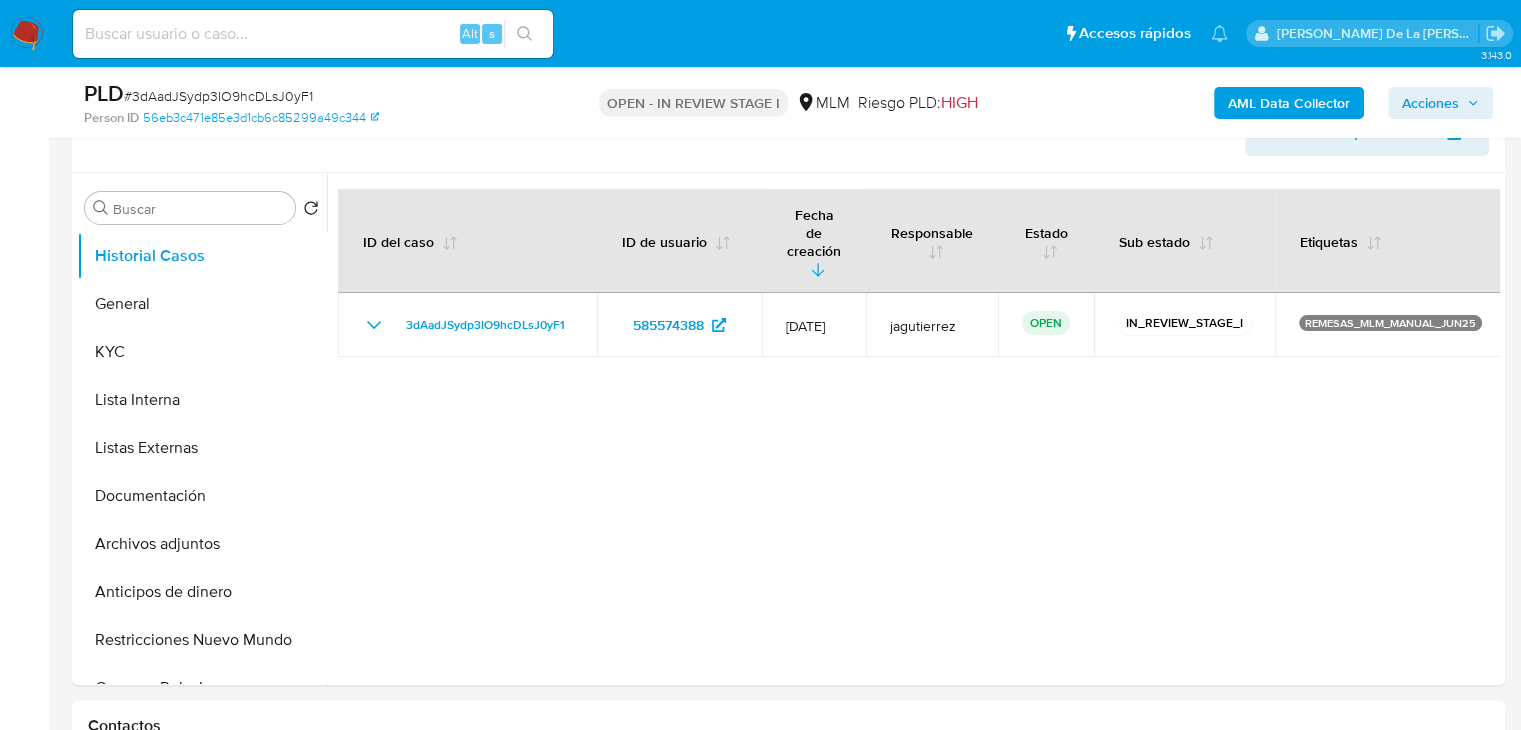 scroll, scrollTop: 371, scrollLeft: 0, axis: vertical 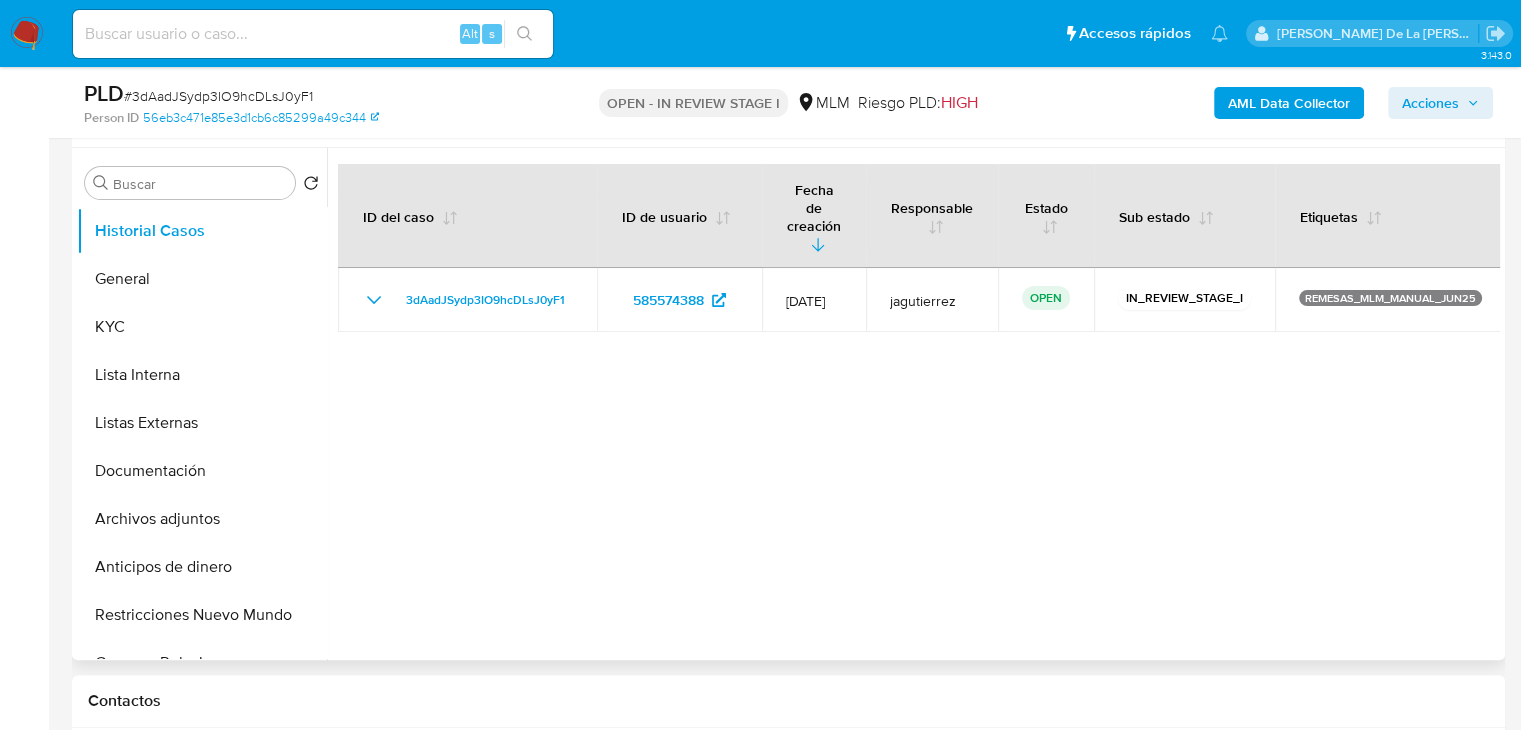 drag, startPoint x: 507, startPoint y: 649, endPoint x: 592, endPoint y: 565, distance: 119.503136 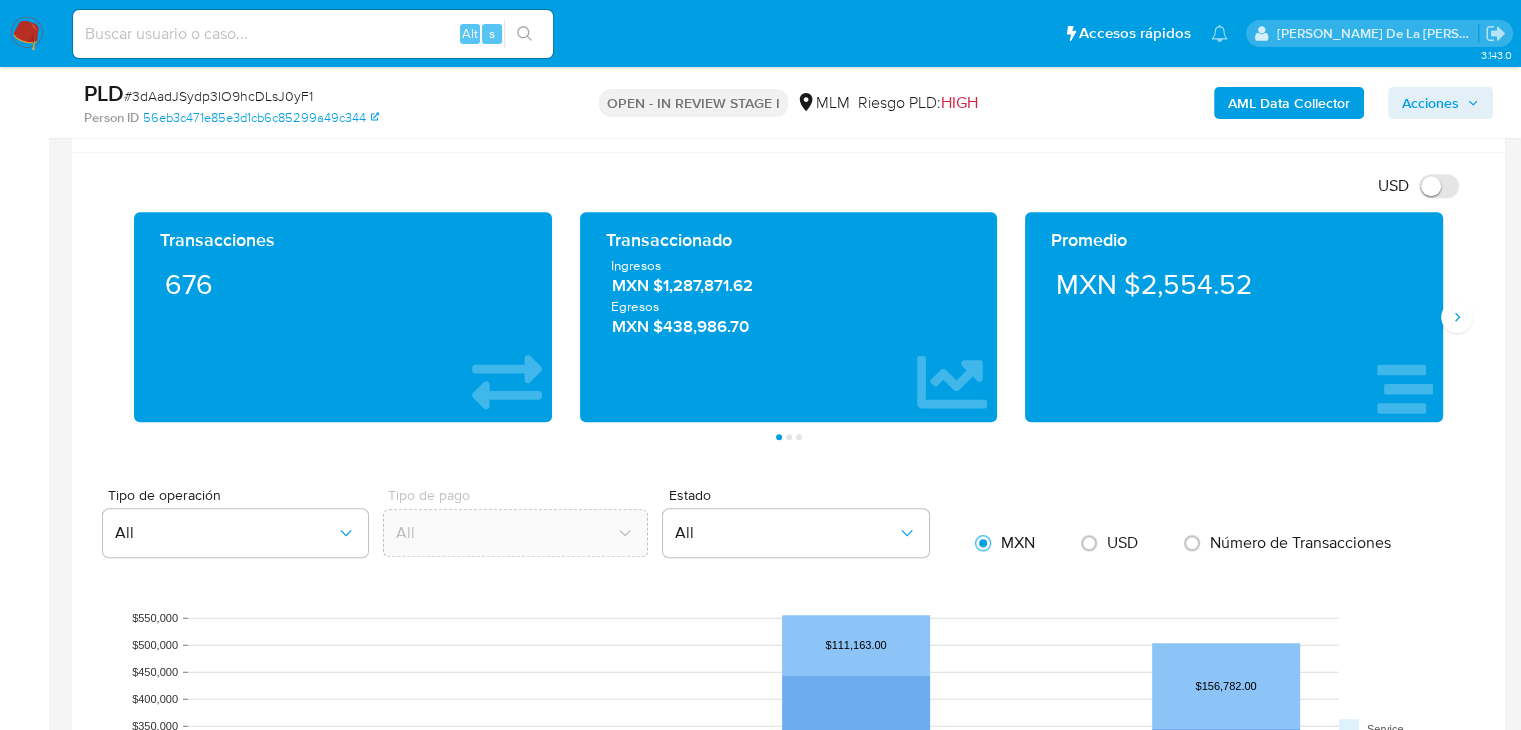 scroll, scrollTop: 1414, scrollLeft: 0, axis: vertical 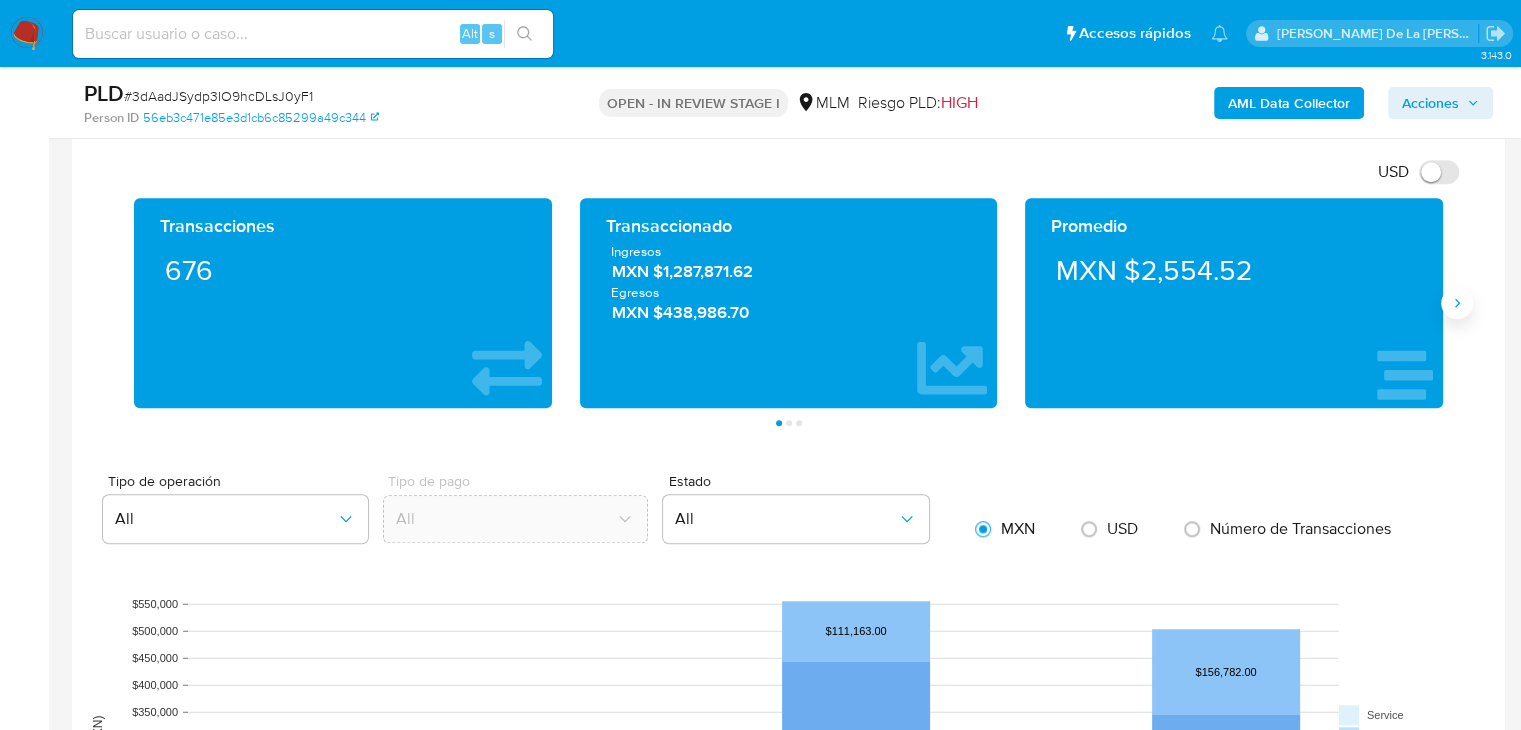 click at bounding box center [1457, 303] 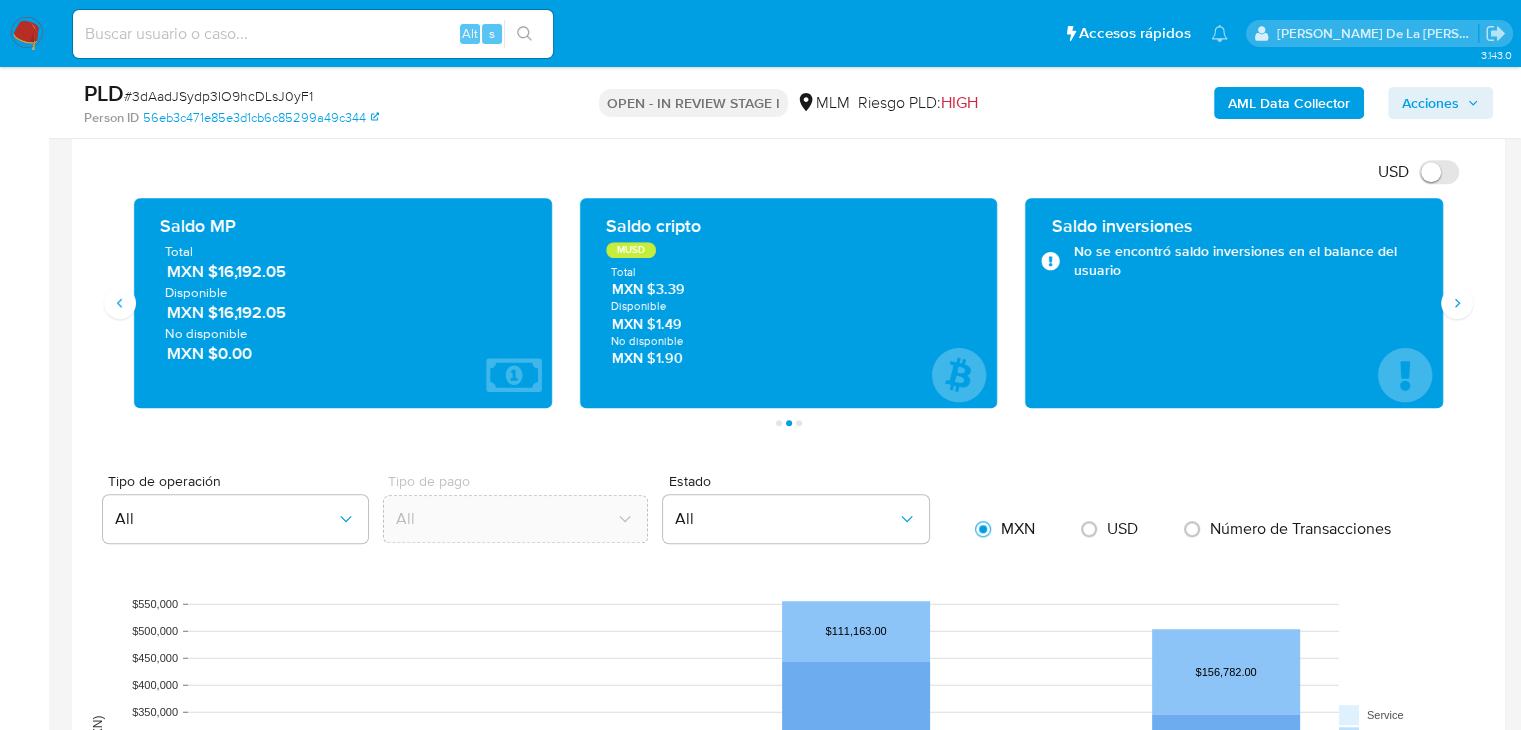 click on "MXN $16,192.05" at bounding box center (344, 271) 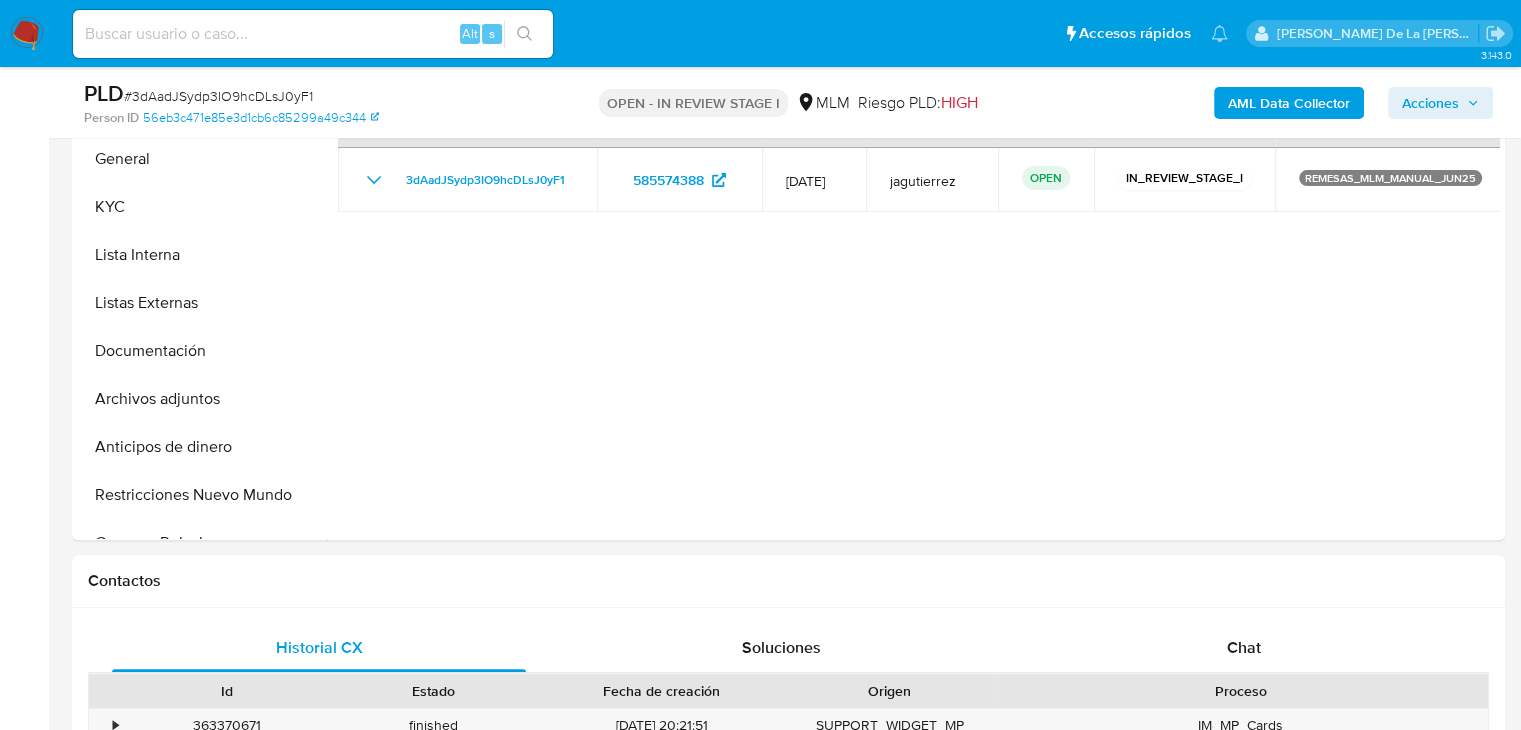 scroll, scrollTop: 490, scrollLeft: 0, axis: vertical 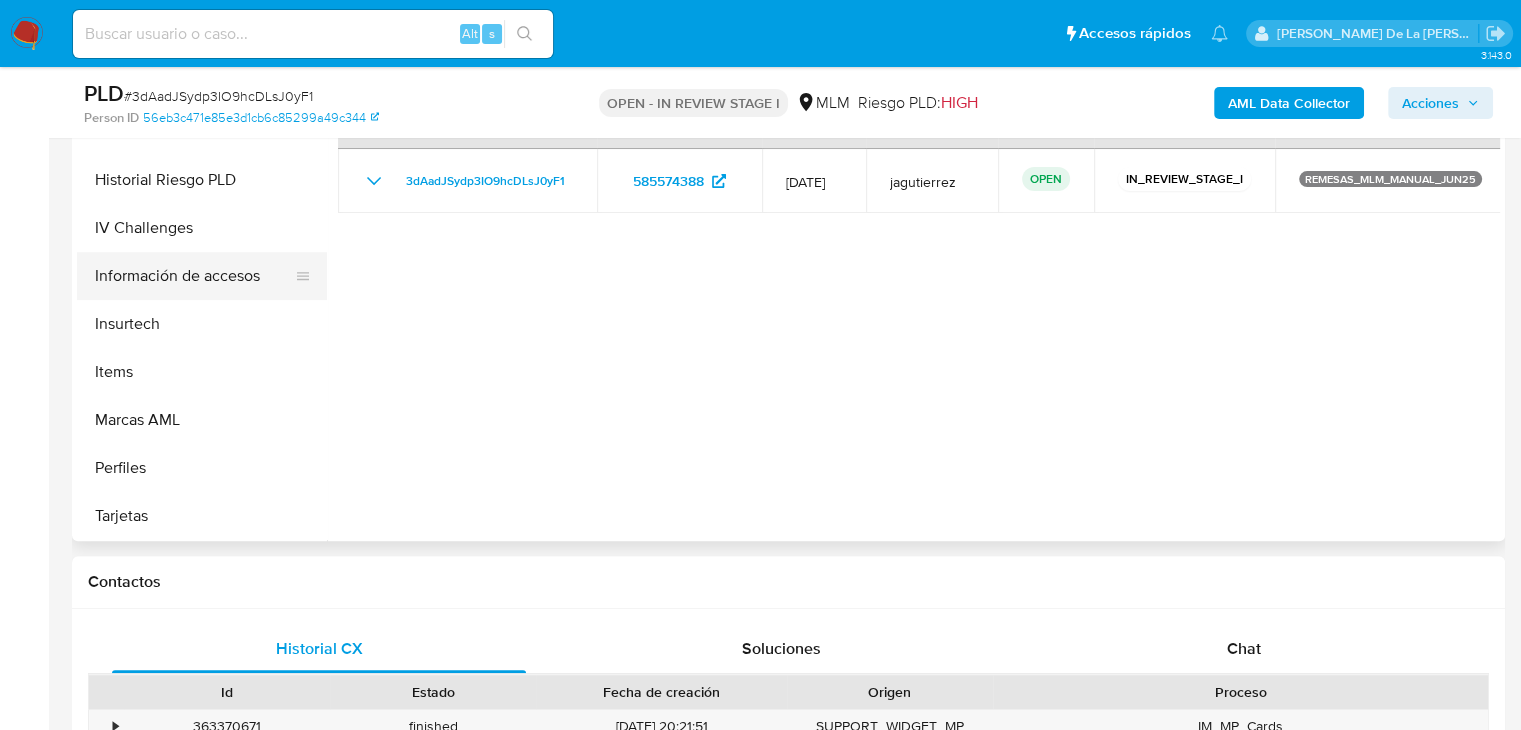 click on "Información de accesos" at bounding box center (194, 276) 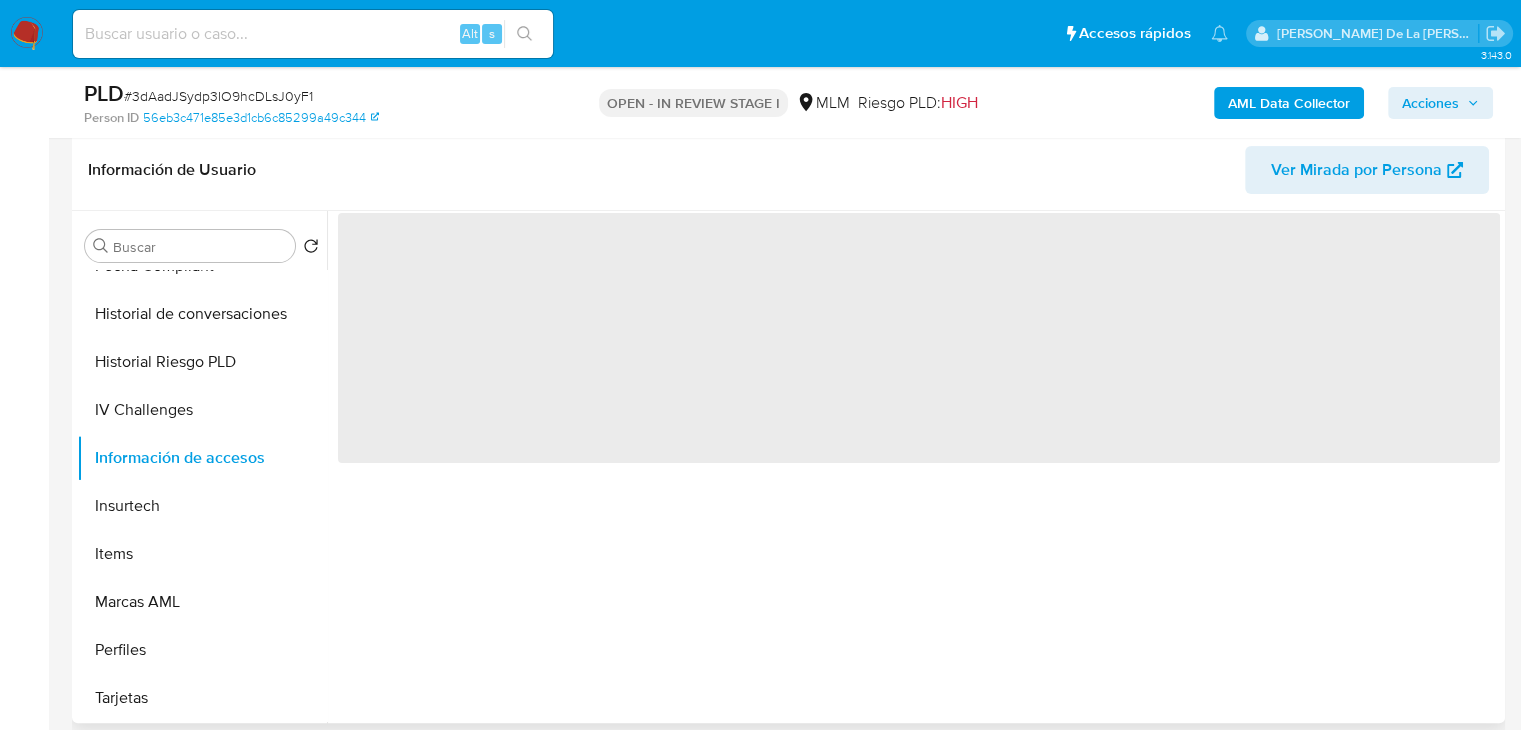 scroll, scrollTop: 300, scrollLeft: 0, axis: vertical 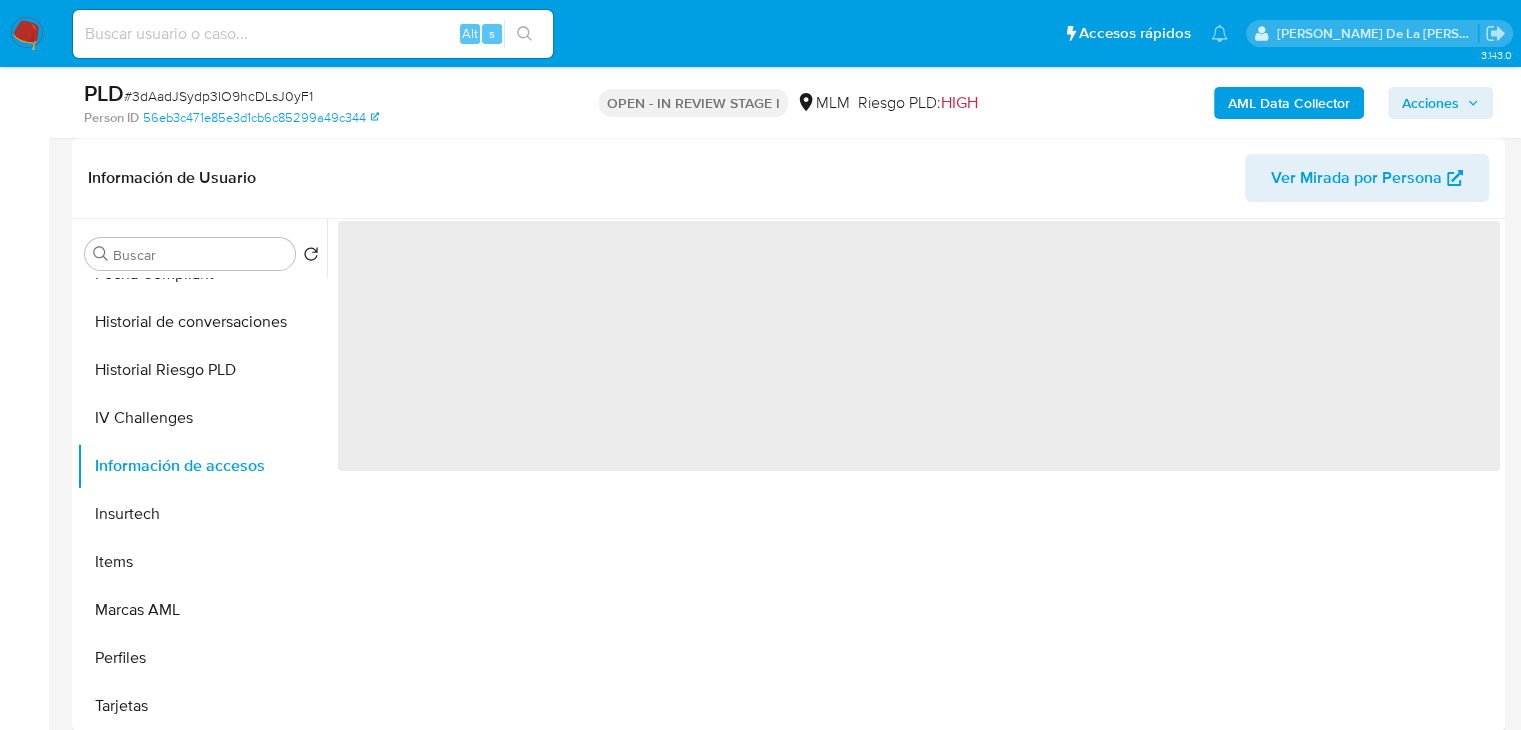 type 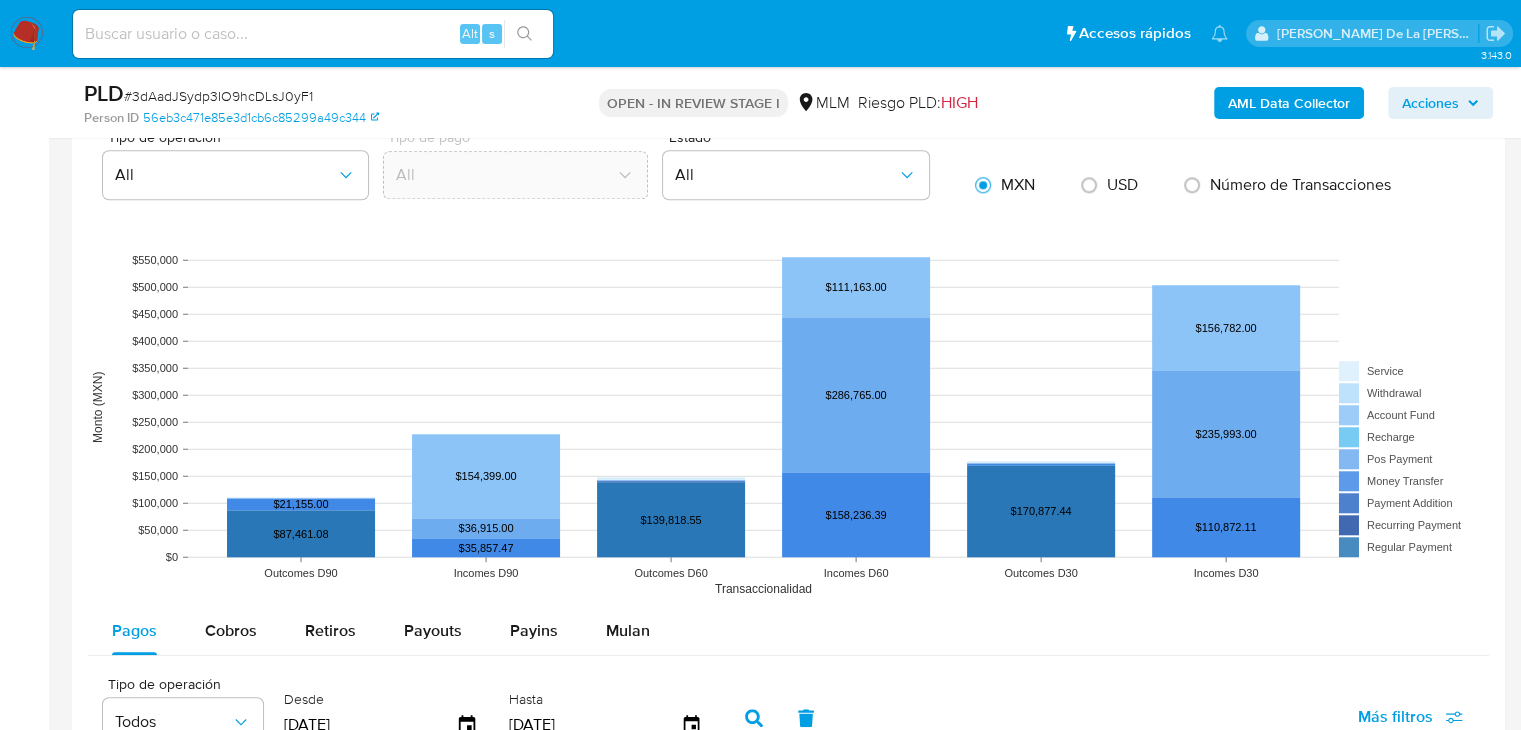 scroll, scrollTop: 1756, scrollLeft: 0, axis: vertical 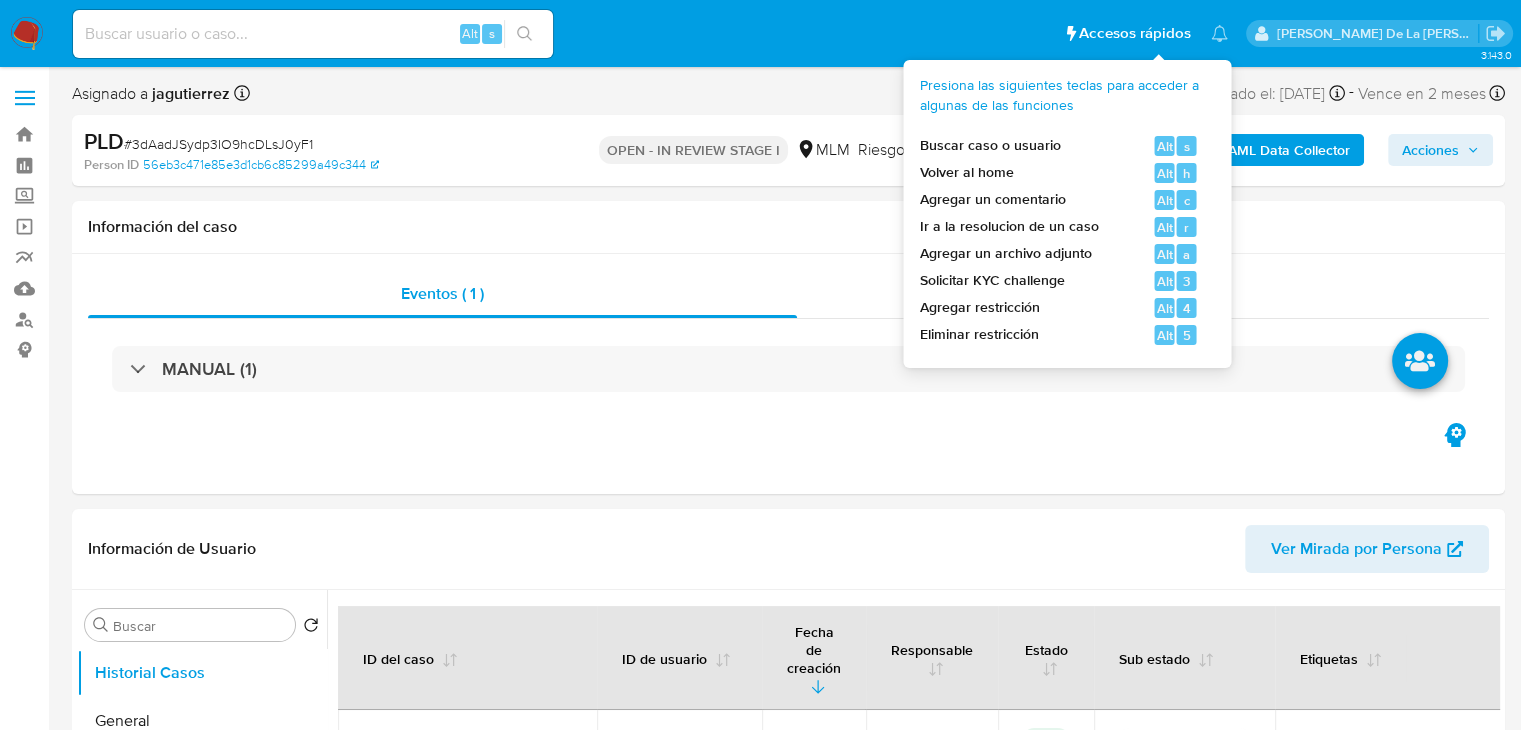 select on "10" 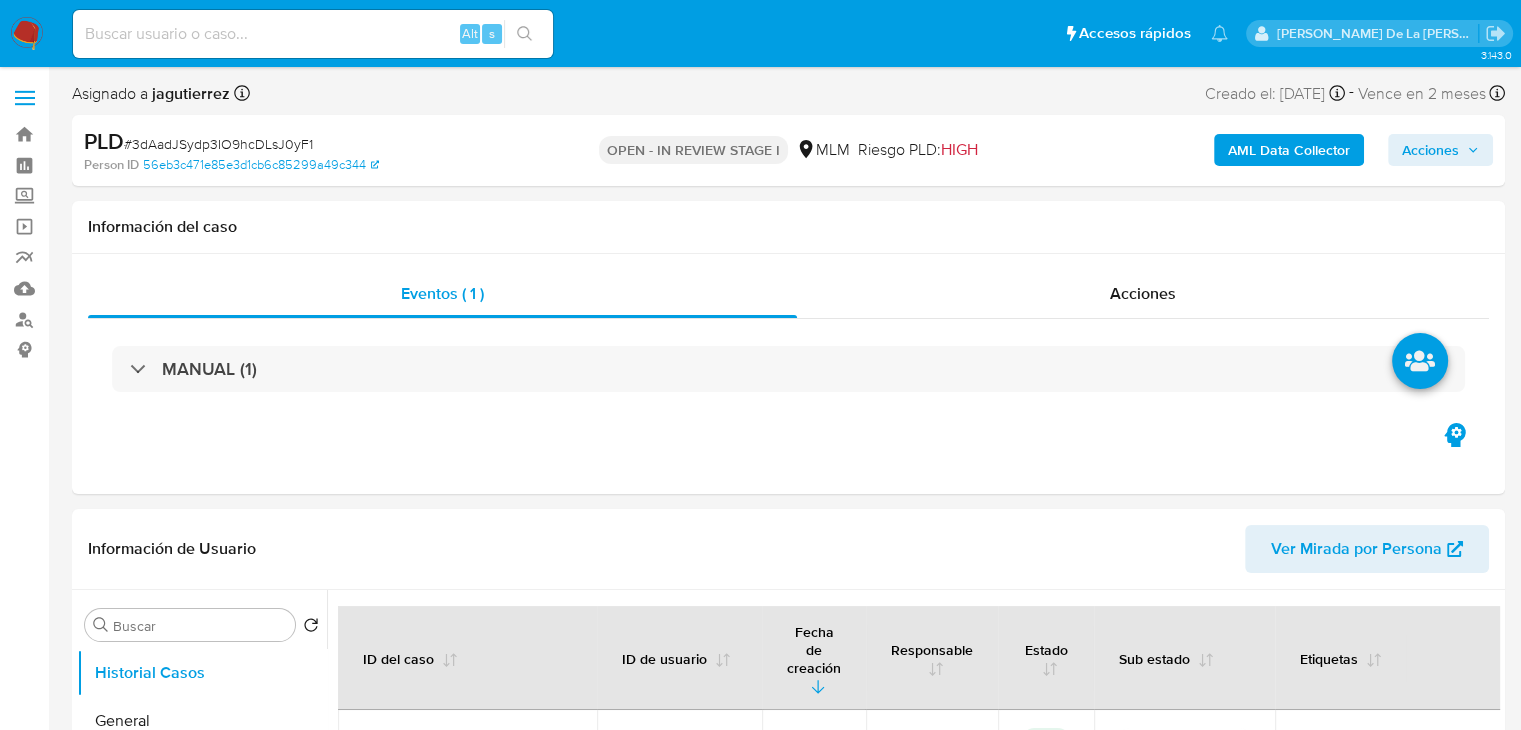 click on "AML Data Collector" at bounding box center (1289, 150) 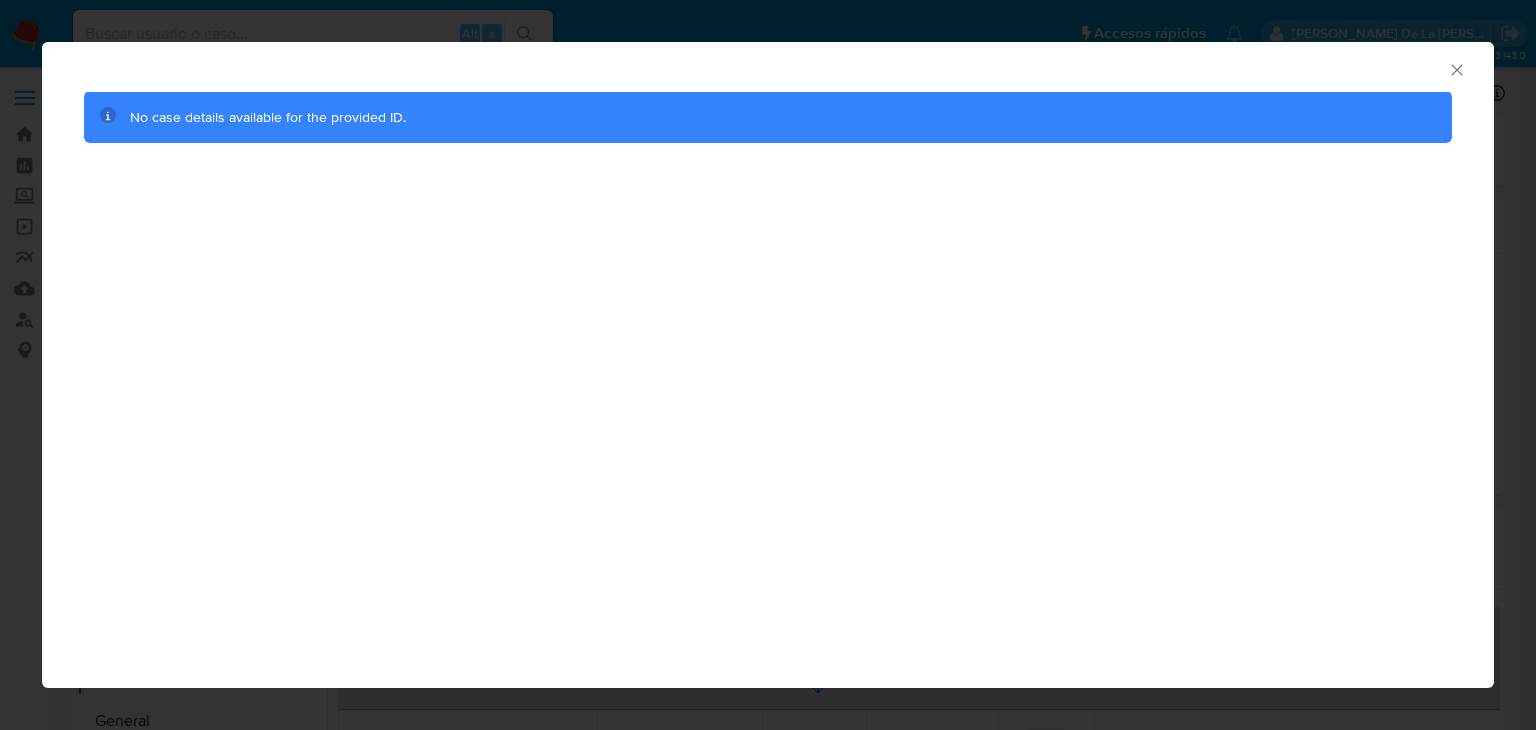 click 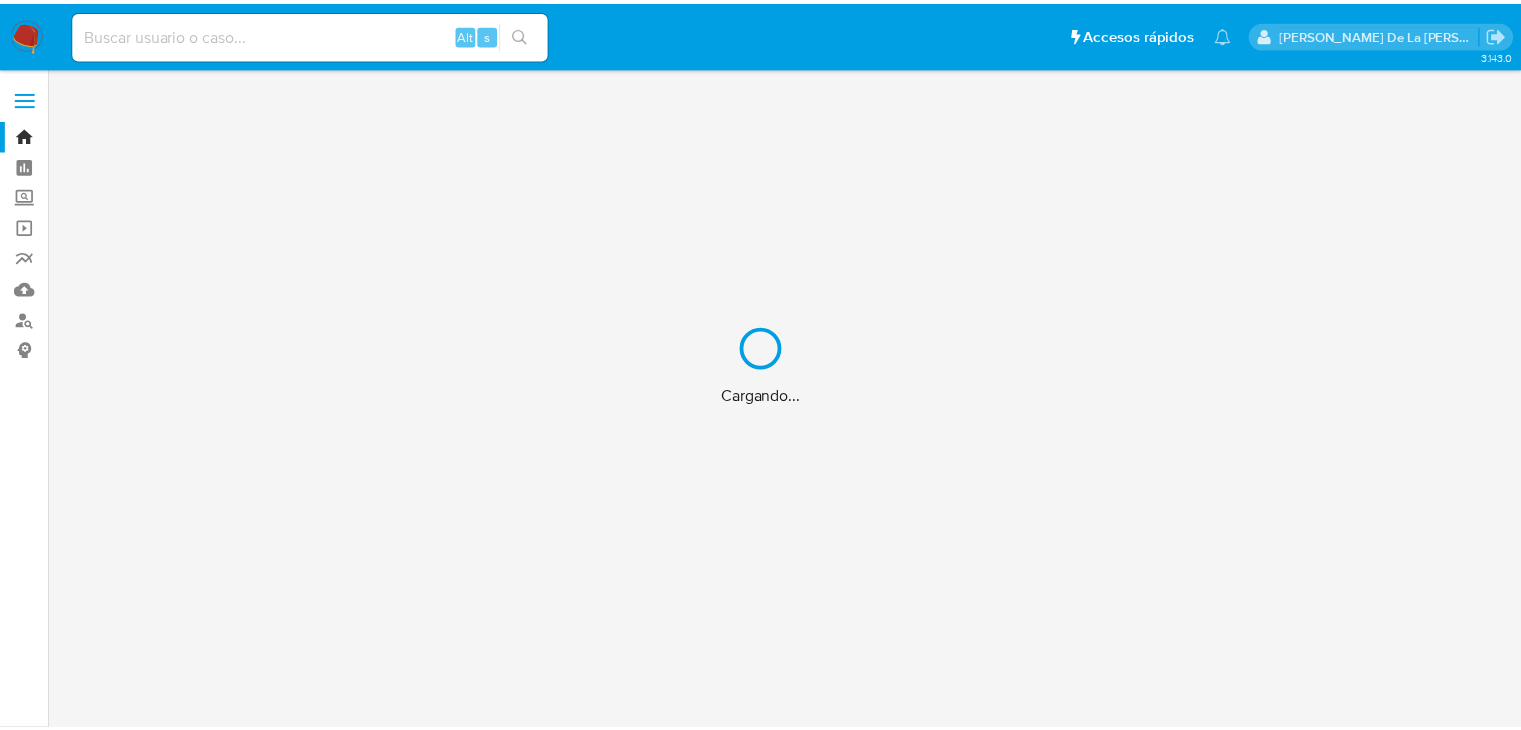 scroll, scrollTop: 0, scrollLeft: 0, axis: both 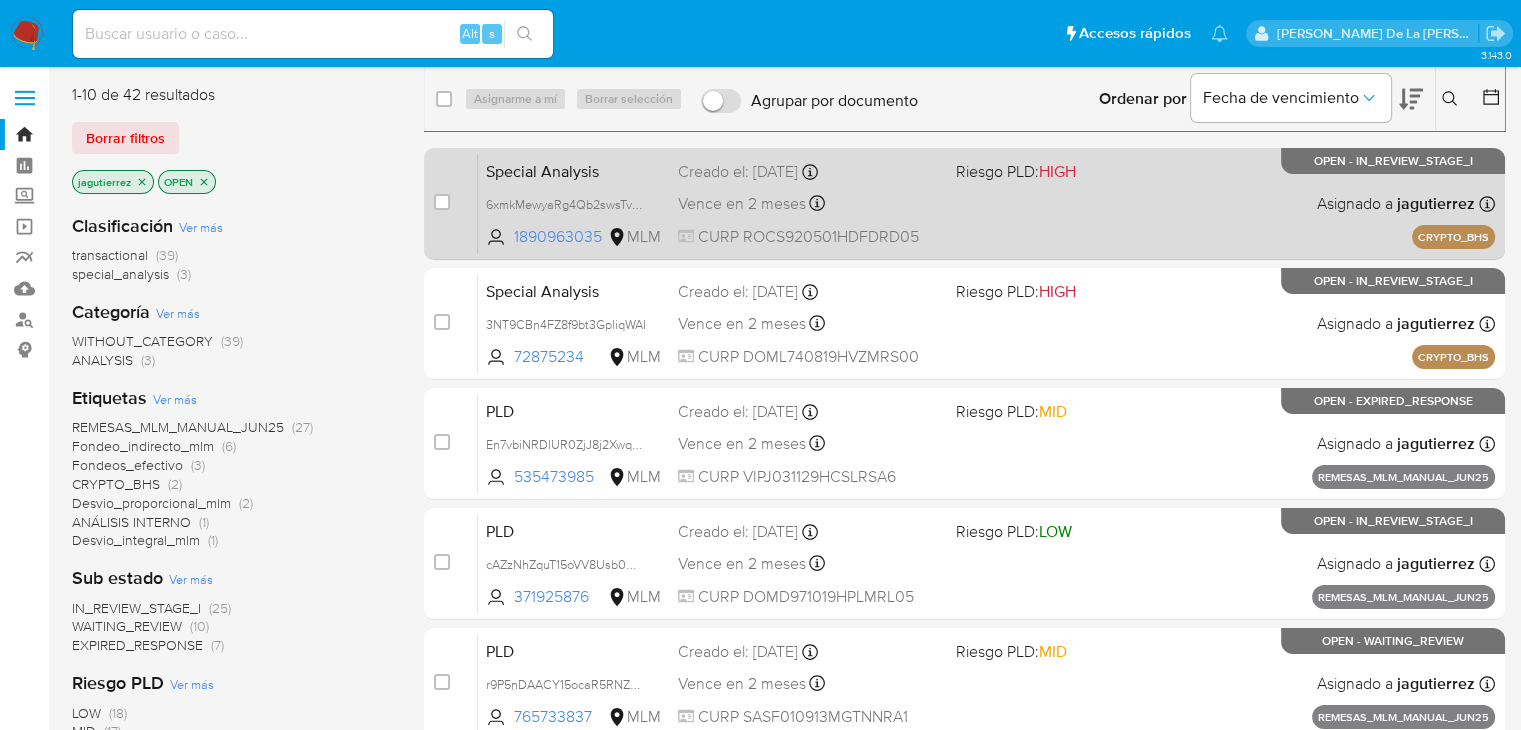 click on "Special Analysis 6xmkMewyaRg4Qb2swsTvgcvy 1890963035 MLM Riesgo PLD:  HIGH Creado el: 01/07/2025   Creado el: 01/07/2025 09:39:46 Vence en 2 meses   Vence el 30/08/2025 09:39:46 CURP   ROCS920501HDFDRD05 Asignado a   jagutierrez   Asignado el: 01/07/2025 09:39:46 CRYPTO_BHS OPEN - IN_REVIEW_STAGE_I" at bounding box center [986, 203] 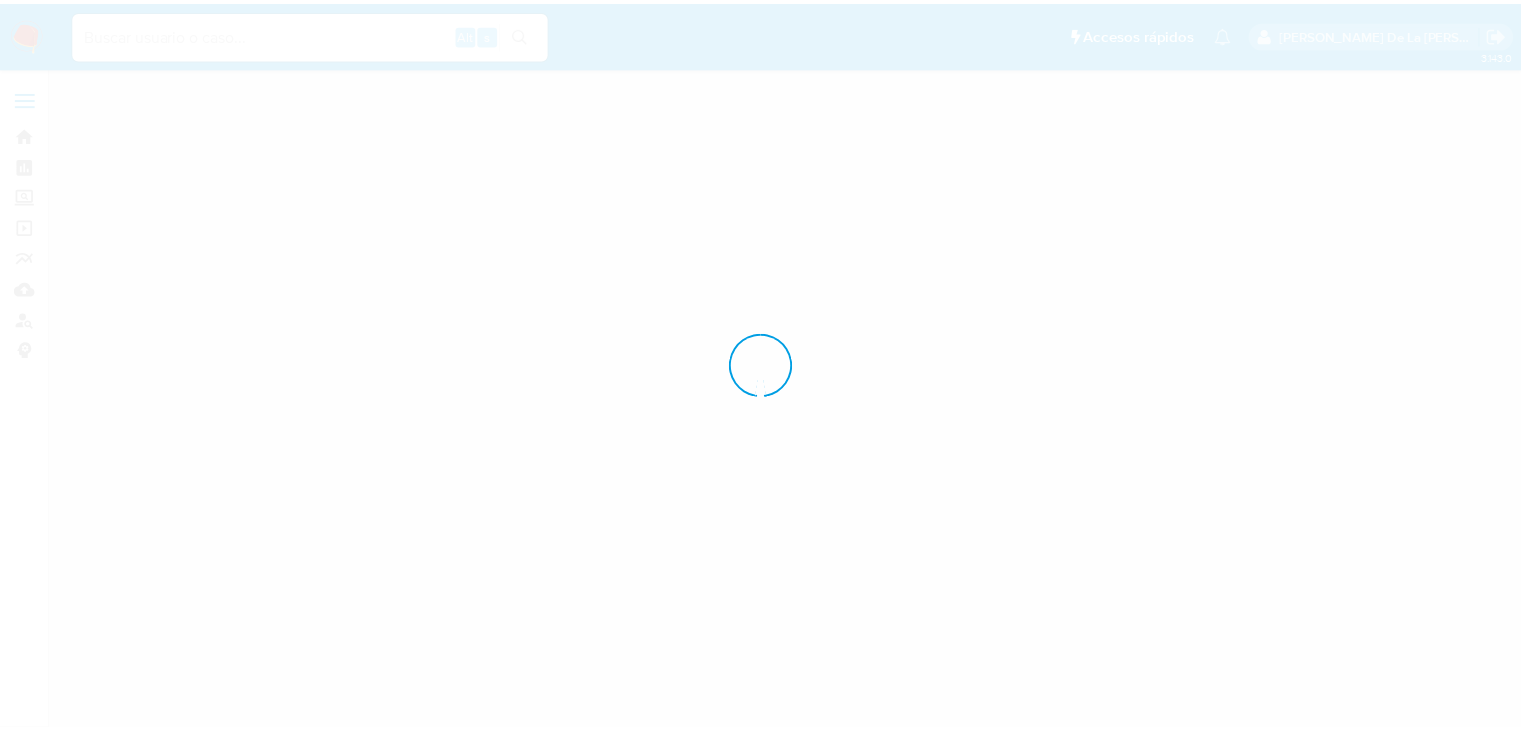 scroll, scrollTop: 0, scrollLeft: 0, axis: both 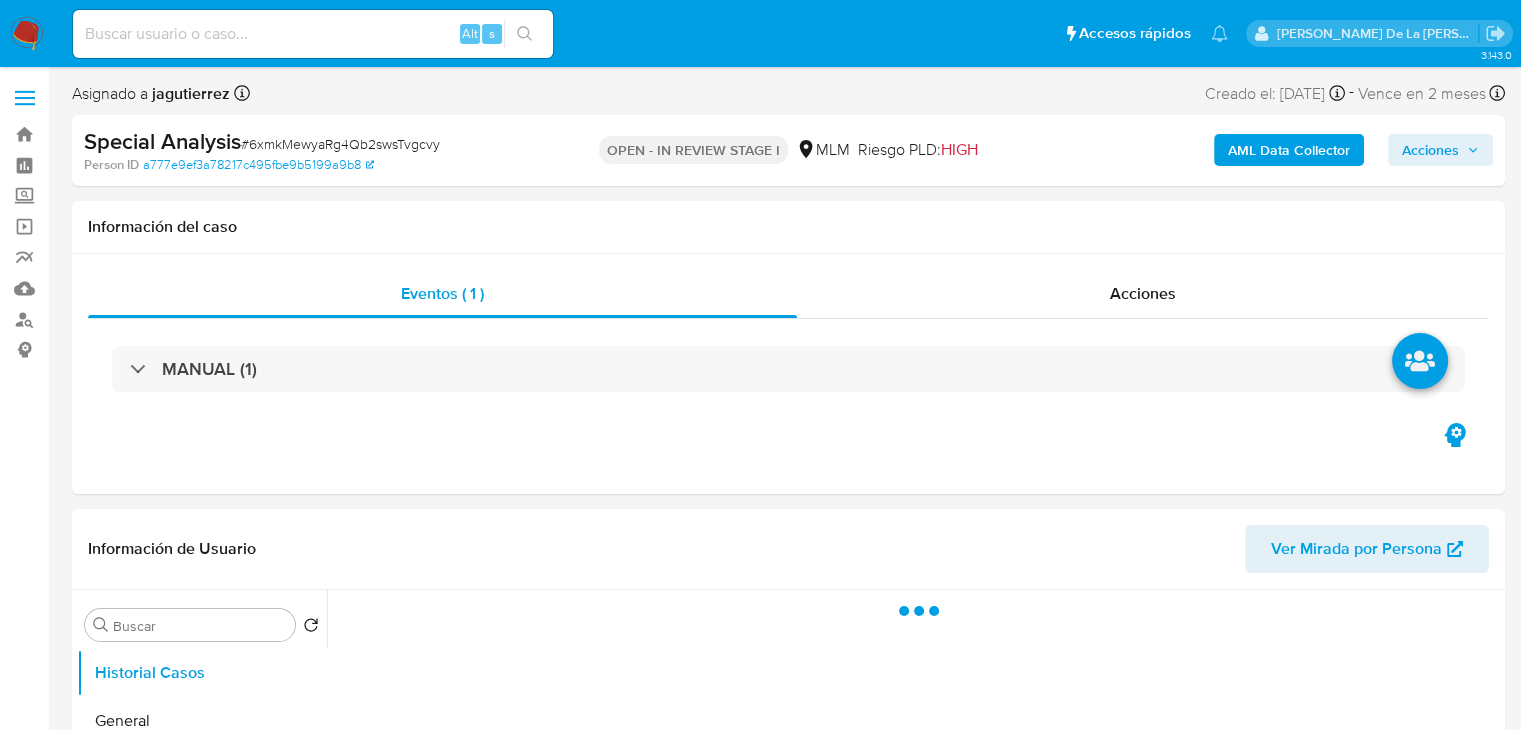click on "AML Data Collector" at bounding box center [1289, 150] 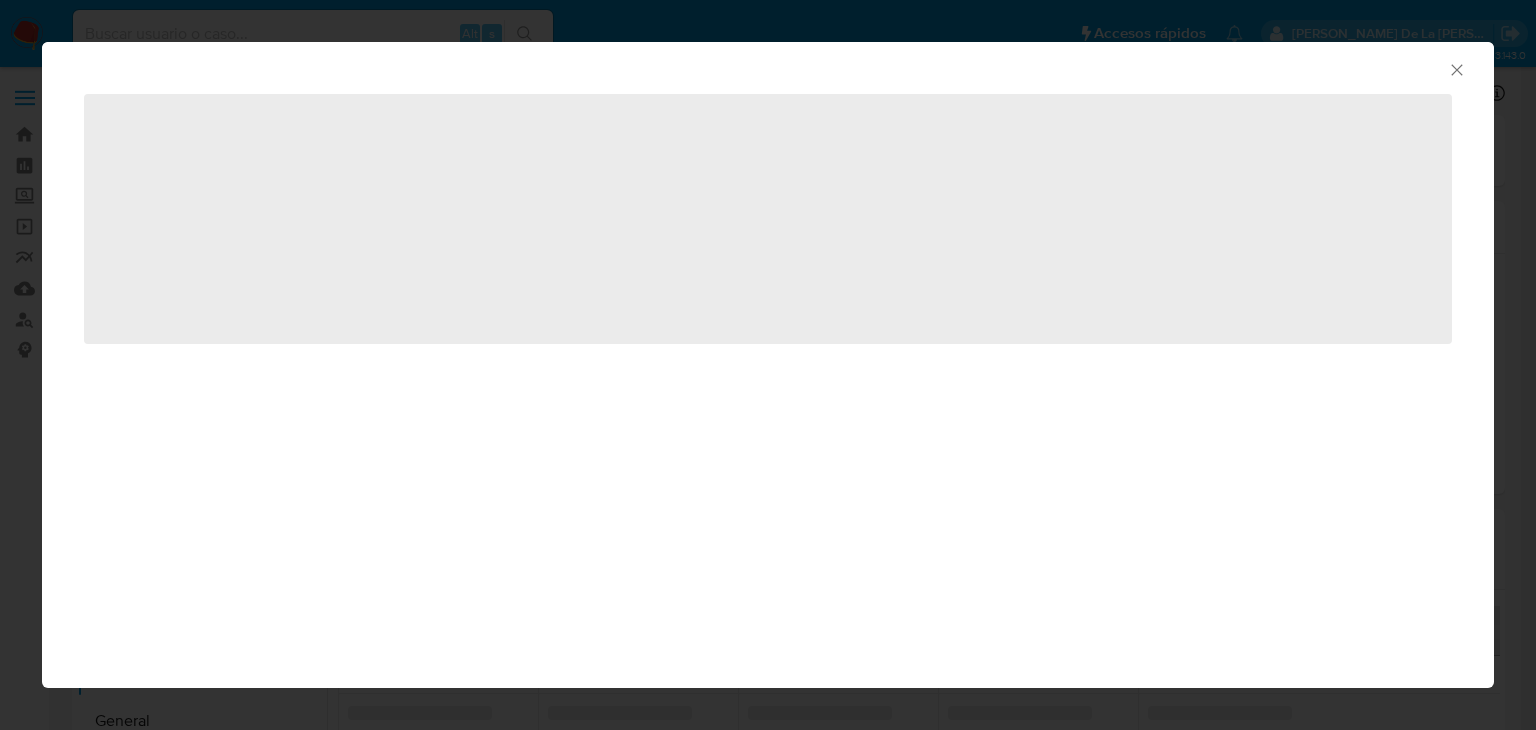select on "10" 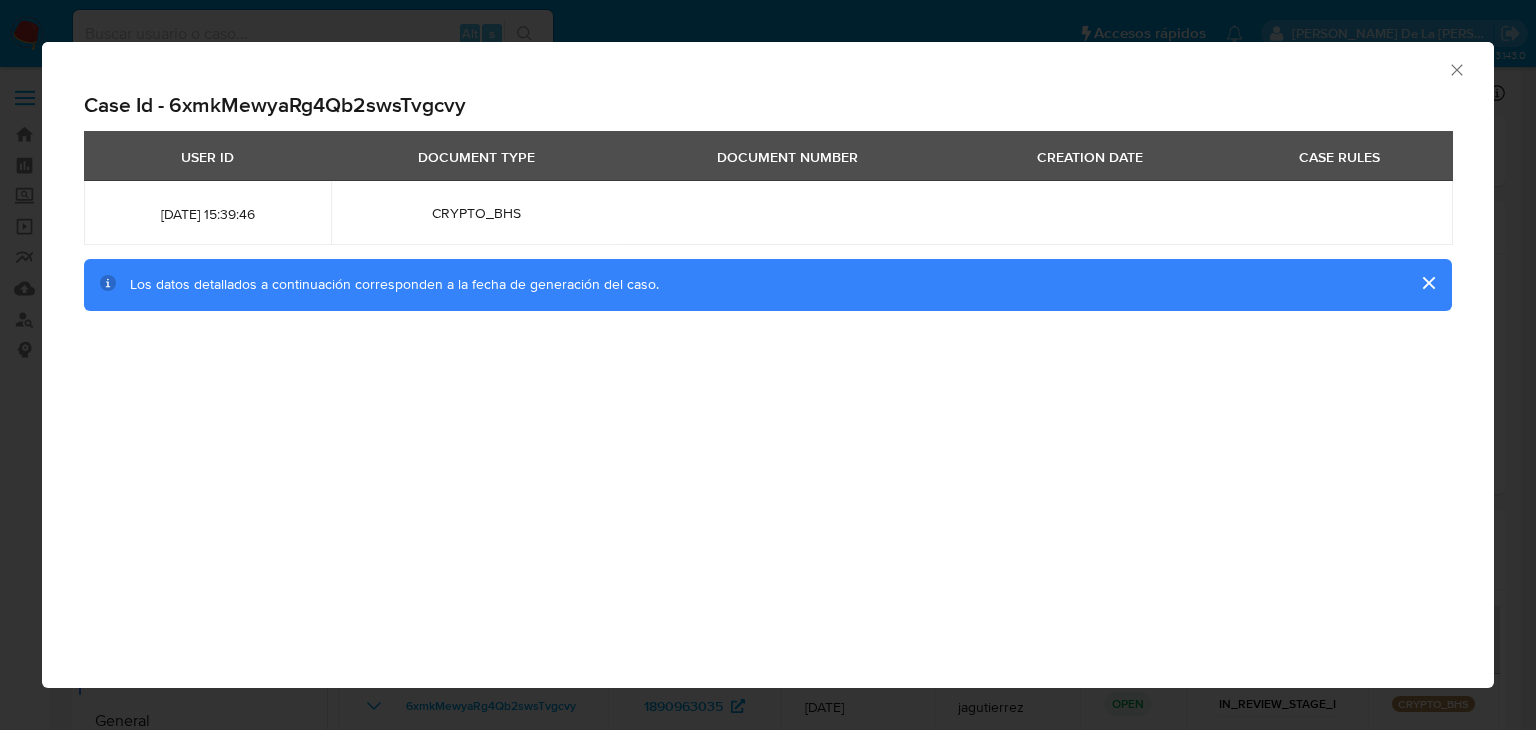 click on "CRYPTO_BHS" at bounding box center [476, 213] 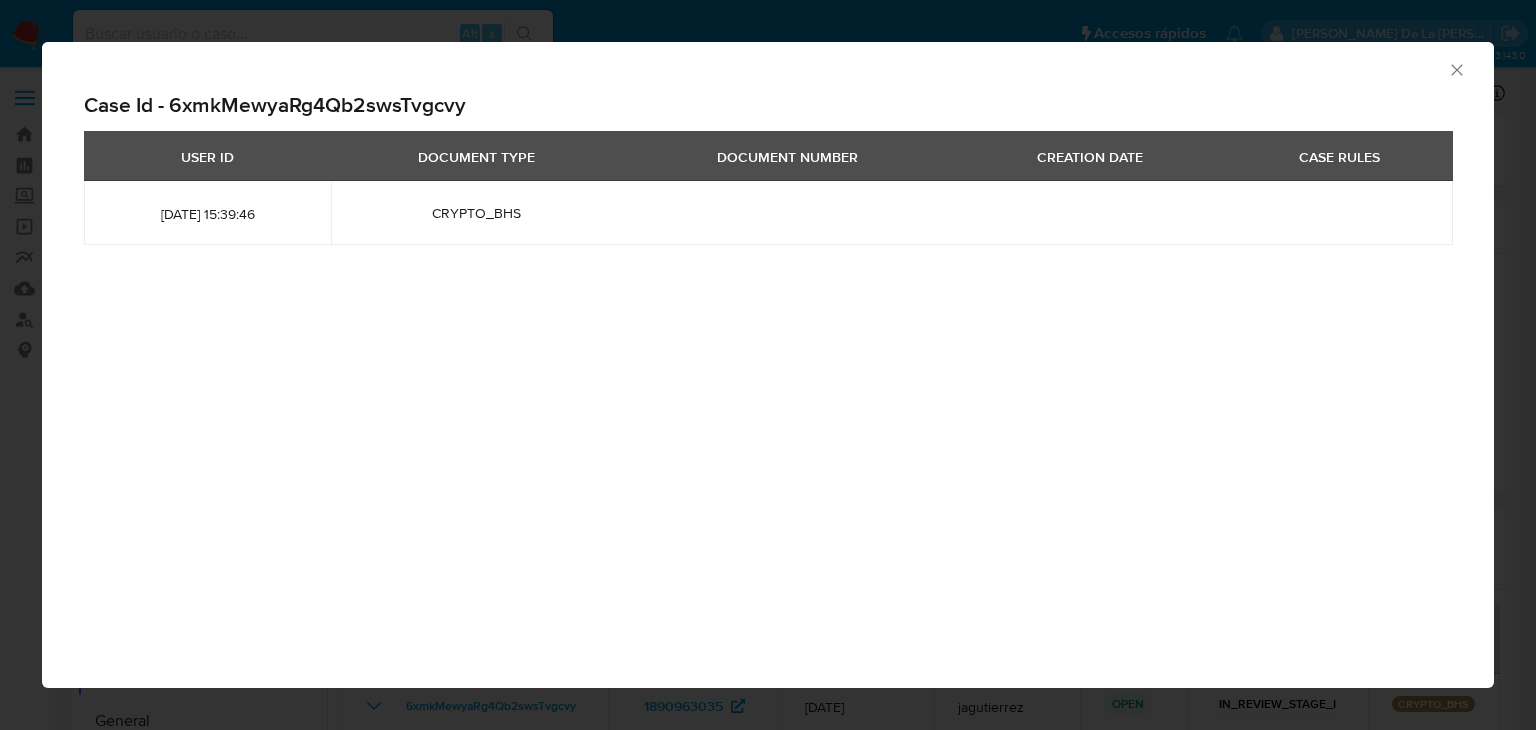 click on "AML Data Collector Case Id - 6xmkMewyaRg4Qb2swsTvgcvy USER ID DOCUMENT TYPE DOCUMENT NUMBER CREATION DATE CASE RULES 2025-07-01 15:39:46 CRYPTO_BHS" at bounding box center (768, 365) 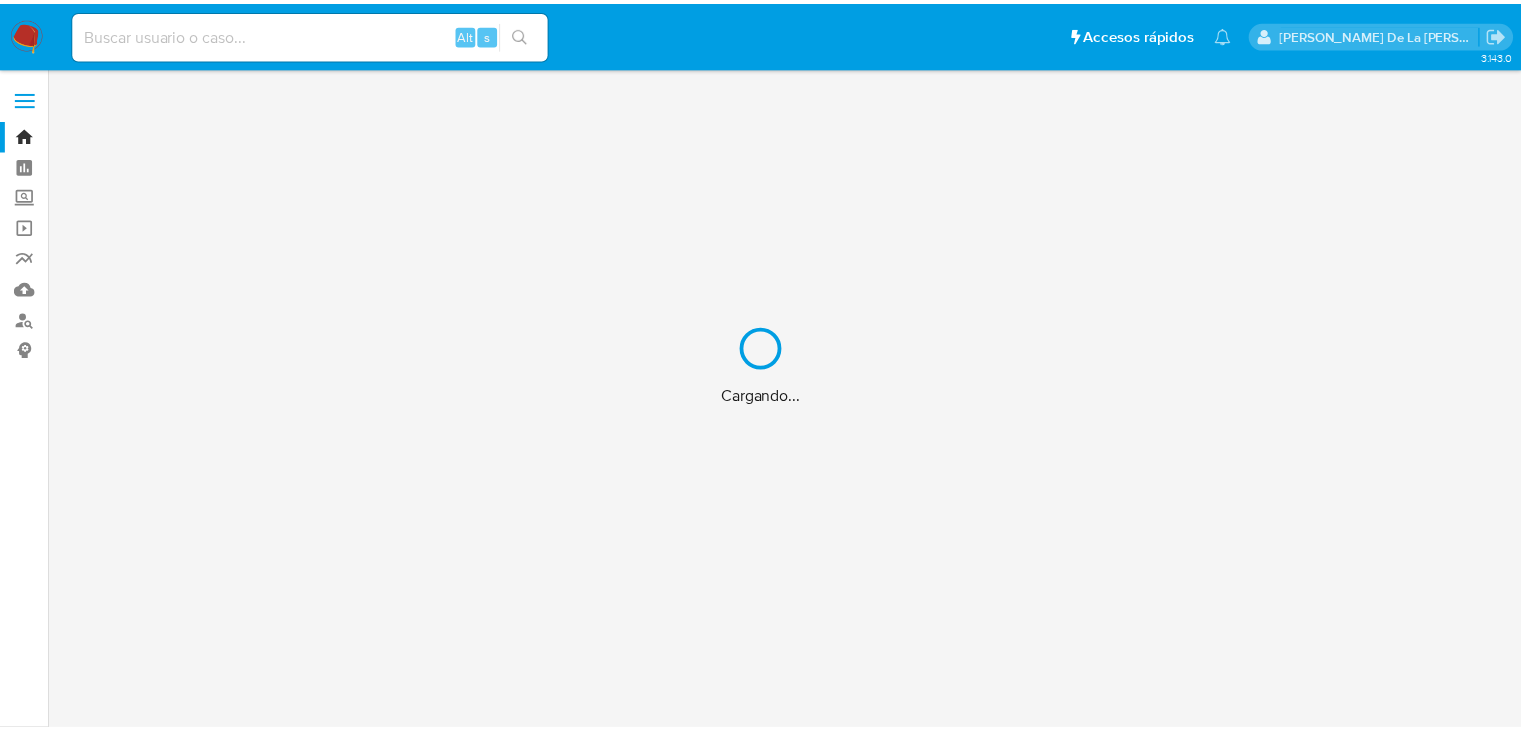 scroll, scrollTop: 0, scrollLeft: 0, axis: both 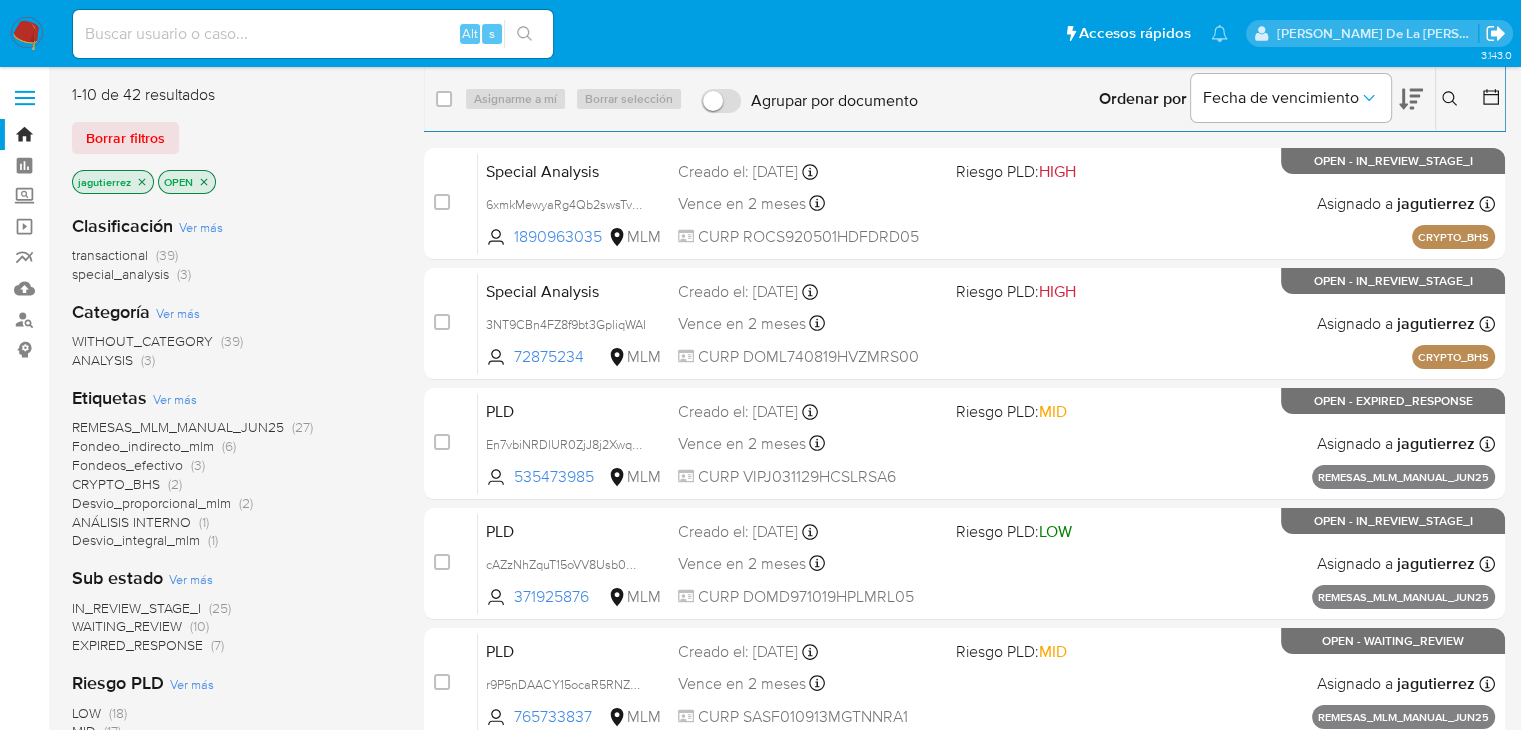 click 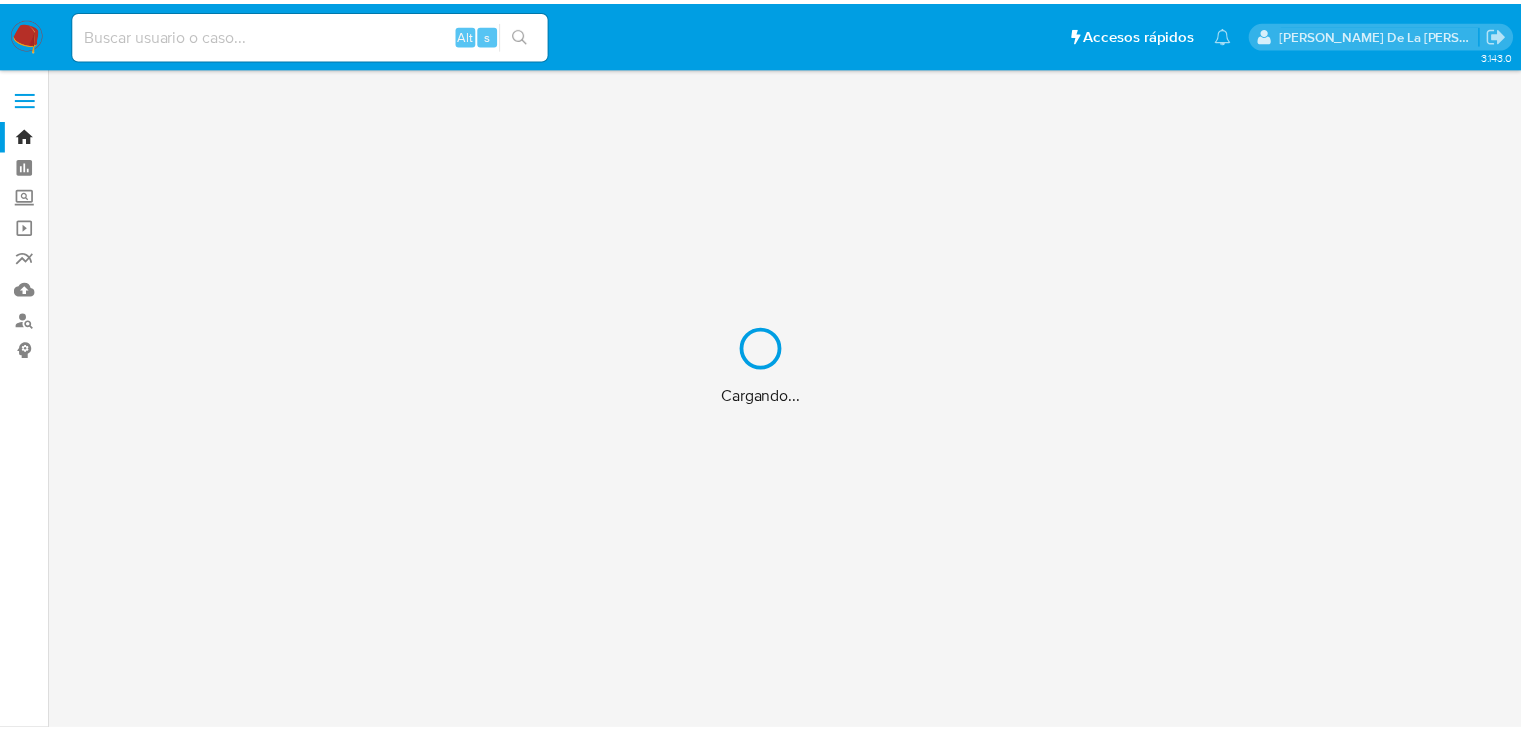 scroll, scrollTop: 0, scrollLeft: 0, axis: both 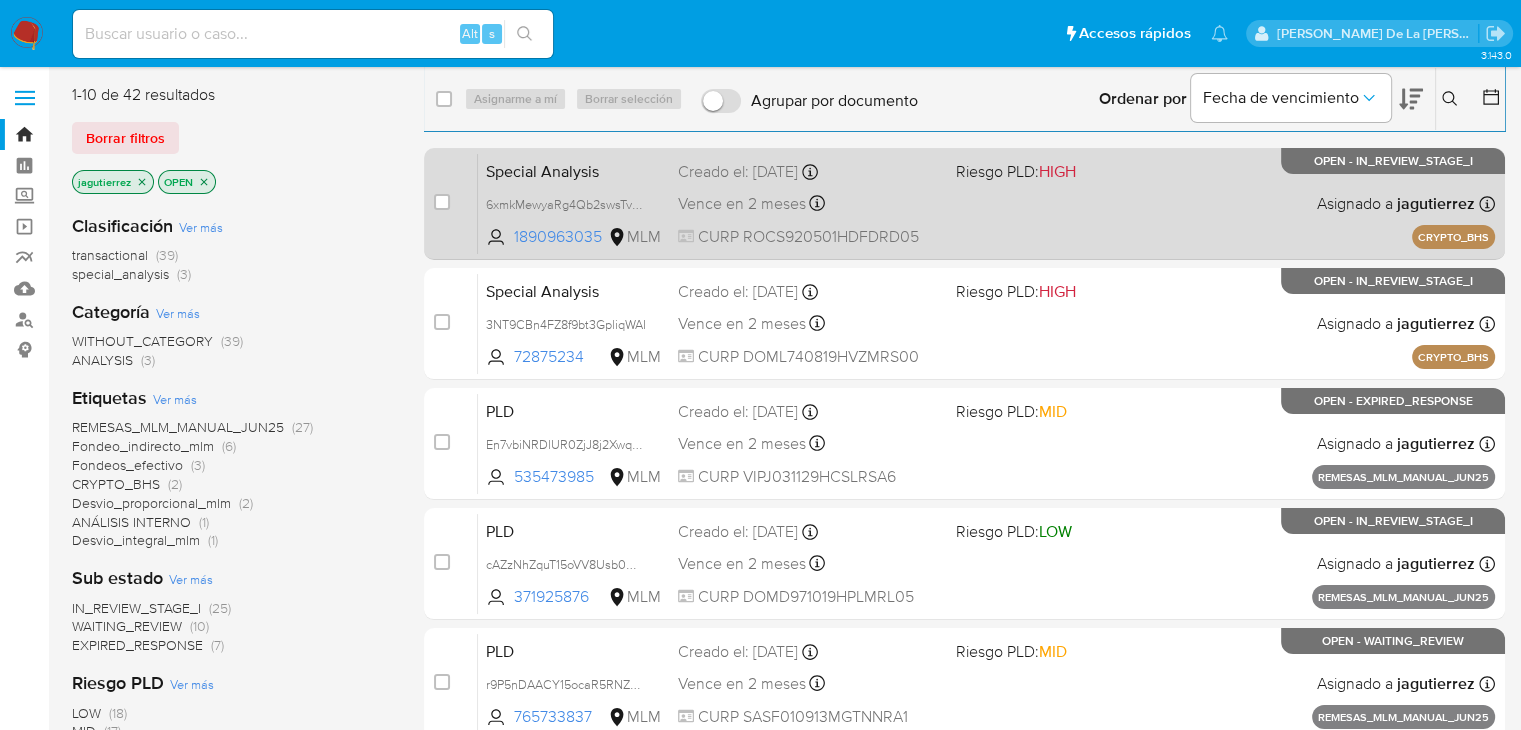click on "Special Analysis 6xmkMewyaRg4Qb2swsTvgcvy 1890963035 MLM Riesgo PLD:  HIGH Creado el: 01/07/2025   Creado el: 01/07/2025 09:39:46 Vence en 2 meses   Vence el 30/08/2025 09:39:46 CURP   ROCS920501HDFDRD05 Asignado a   jagutierrez   Asignado el: 01/07/2025 09:39:46 CRYPTO_BHS OPEN - IN_REVIEW_STAGE_I" at bounding box center [986, 203] 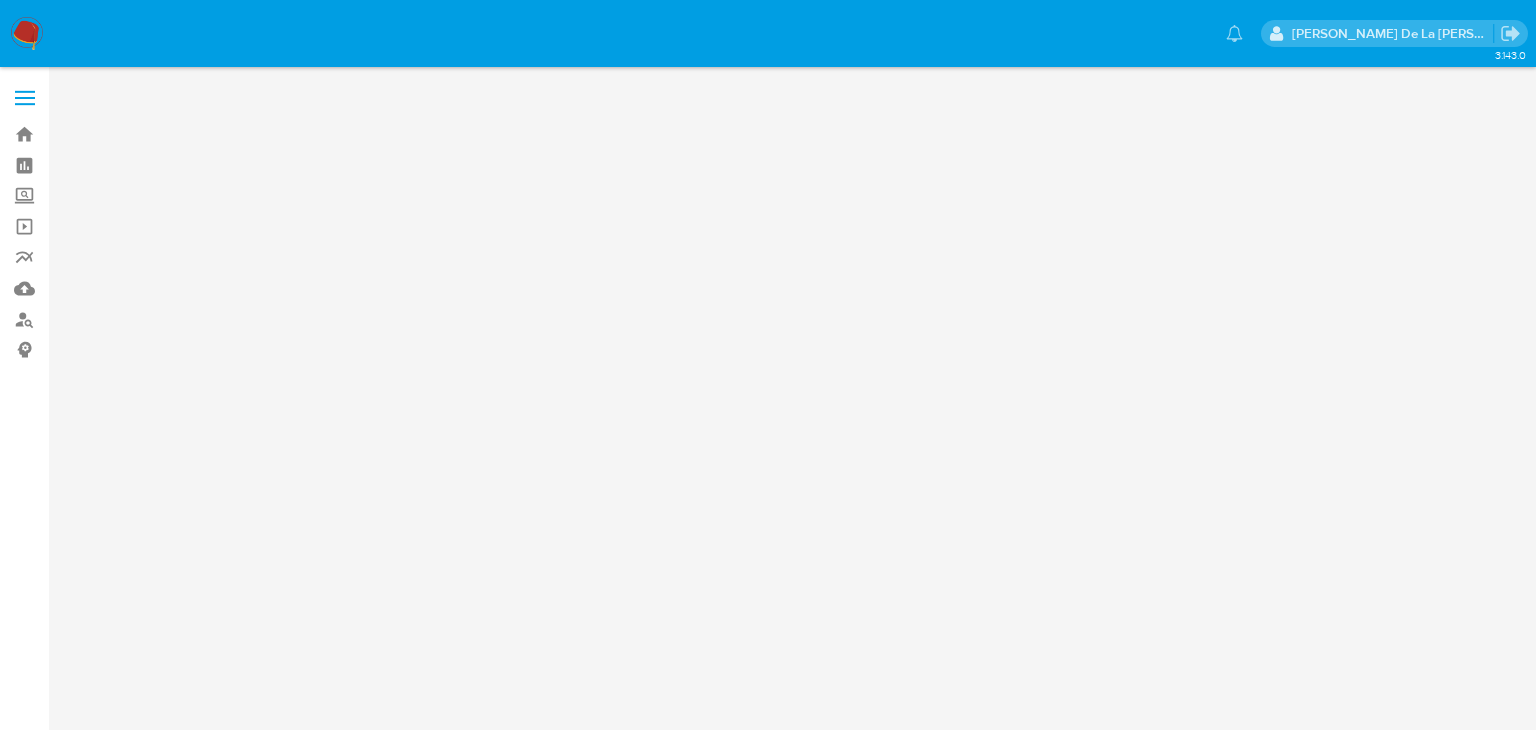 scroll, scrollTop: 0, scrollLeft: 0, axis: both 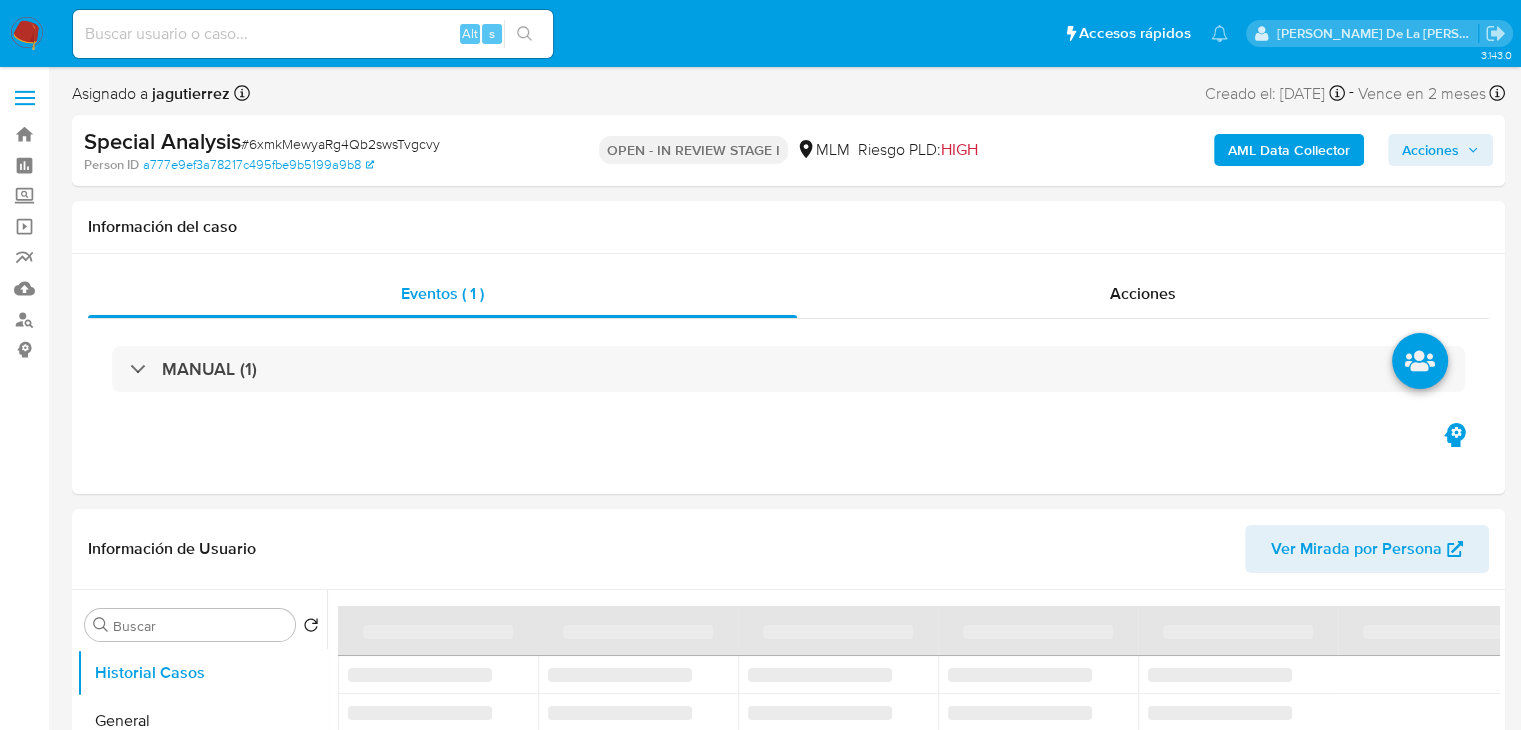 click on "AML Data Collector" at bounding box center [1289, 150] 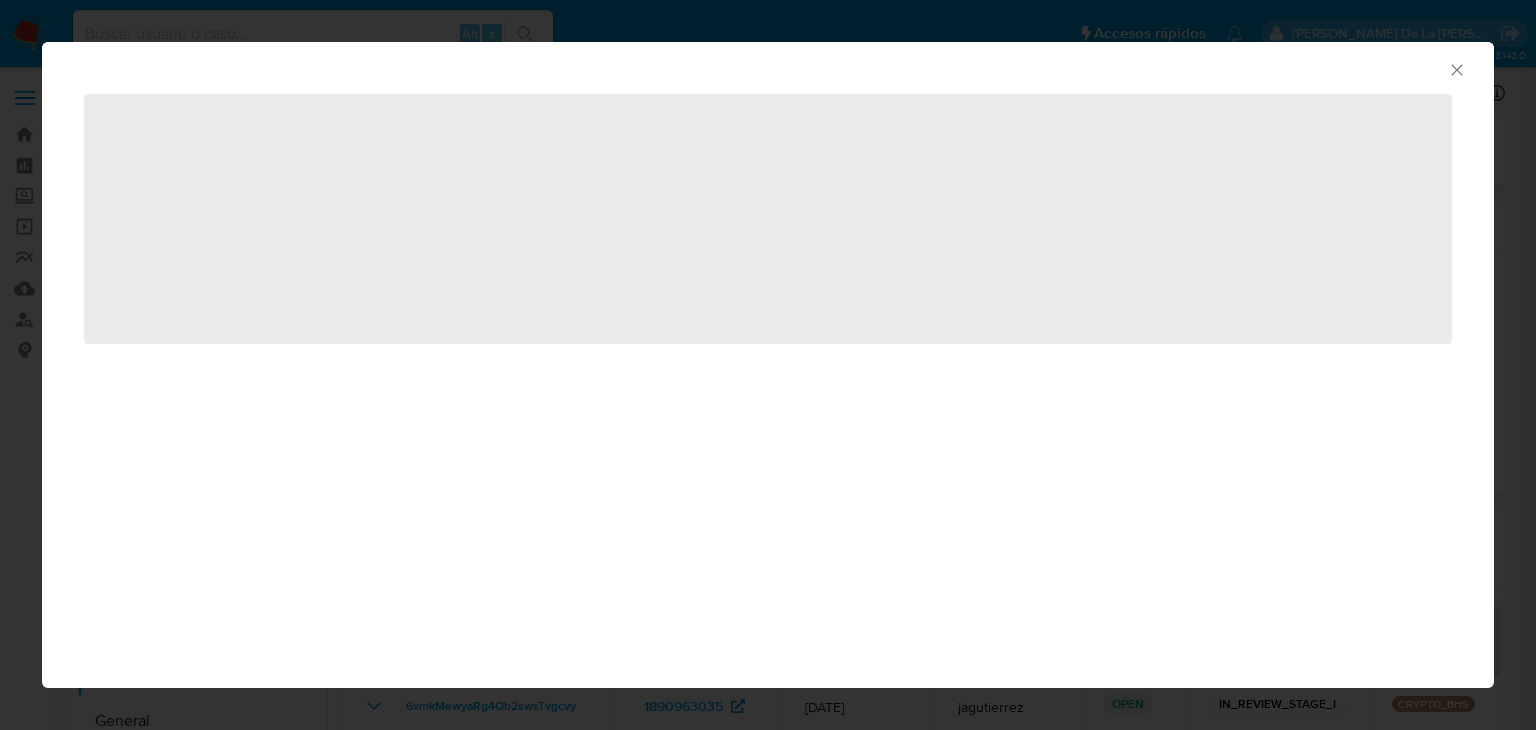 select on "10" 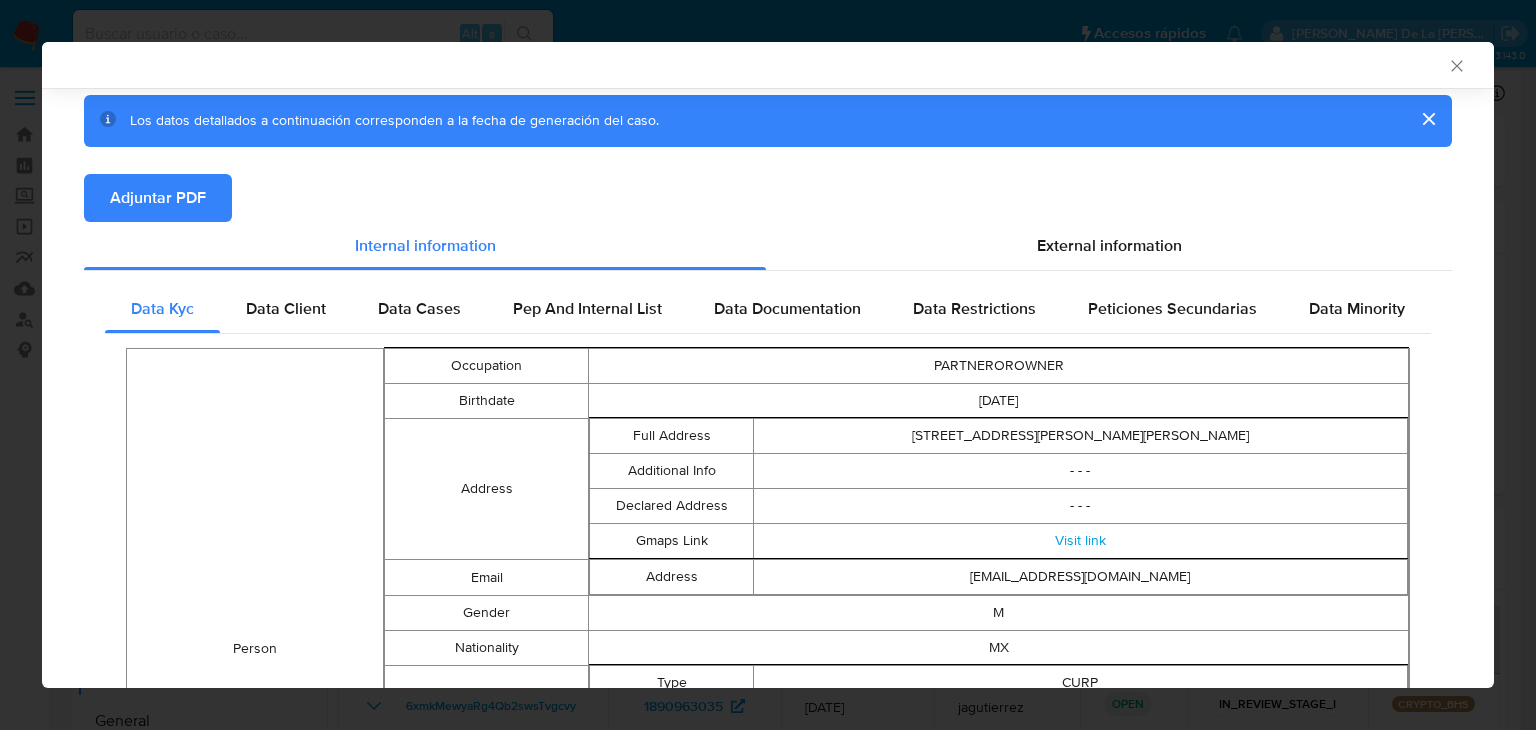 scroll, scrollTop: 196, scrollLeft: 0, axis: vertical 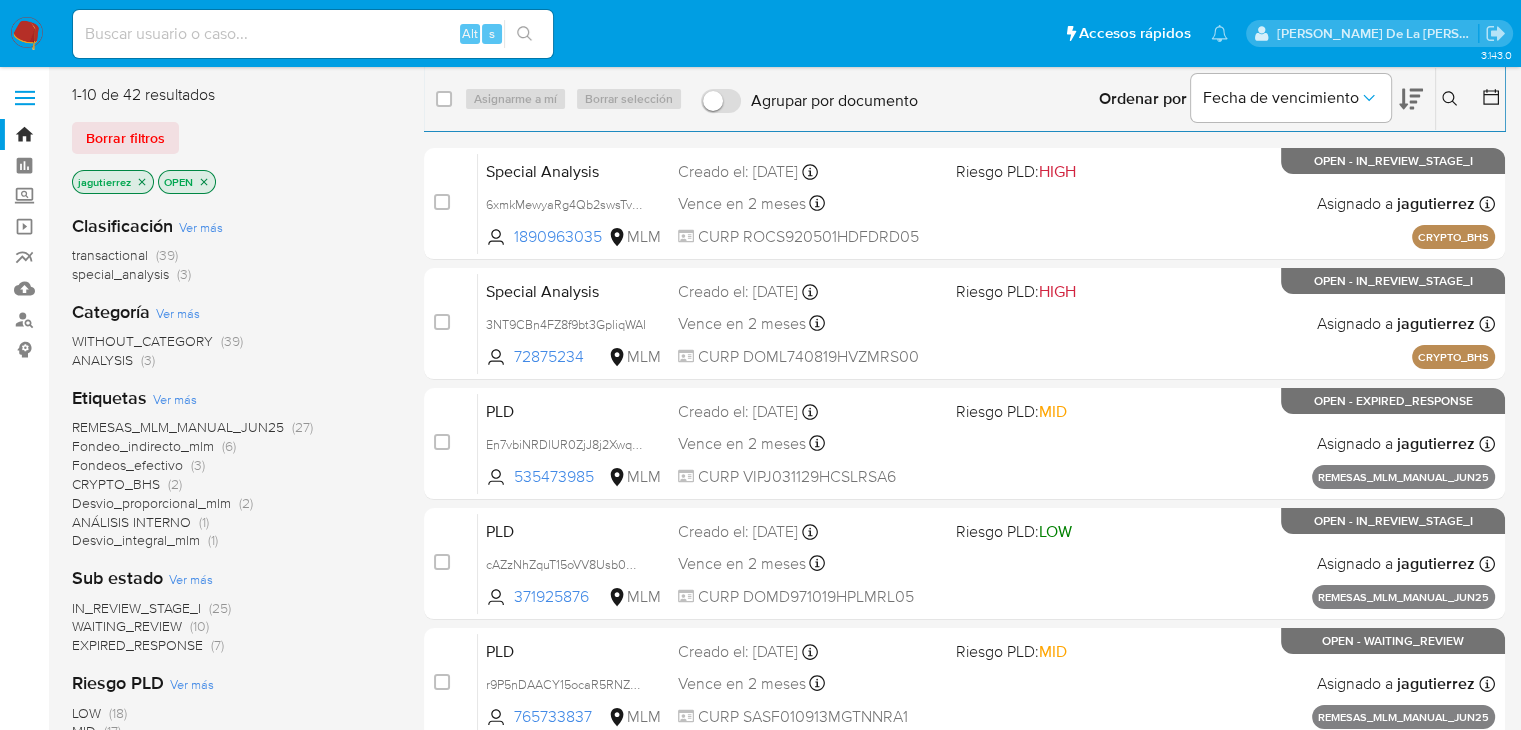 click on "REMESAS_MLM_MANUAL_JUN25" at bounding box center (178, 427) 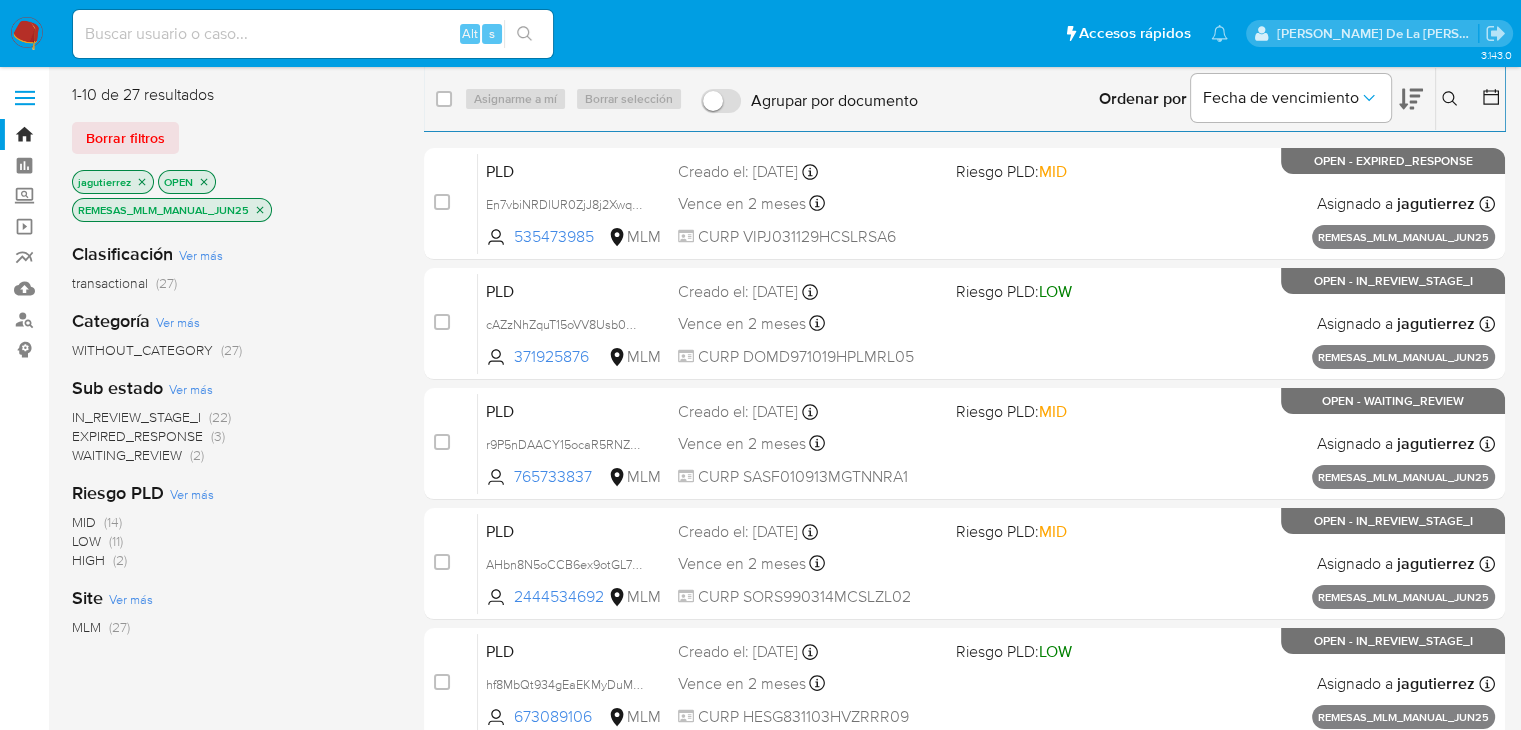 click at bounding box center (1452, 99) 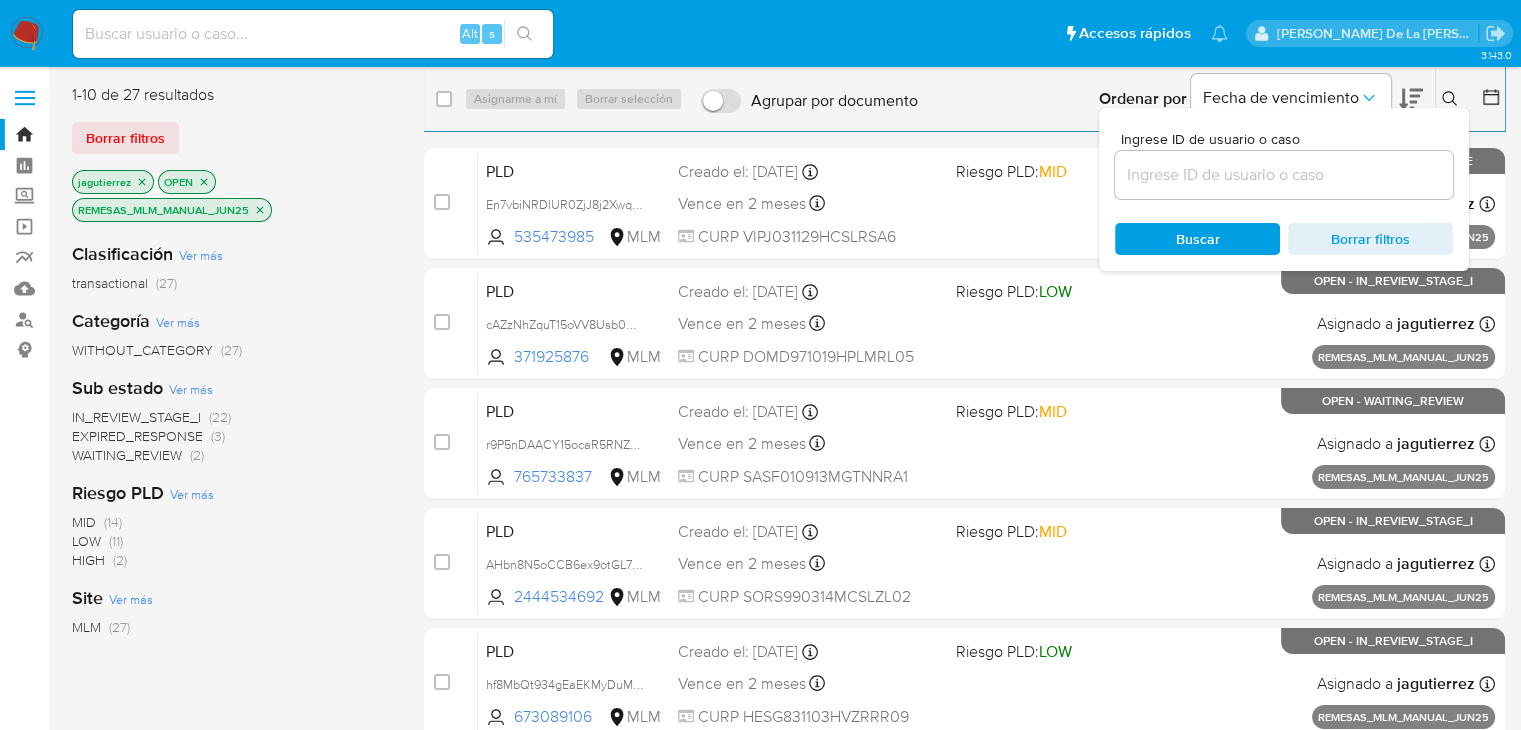 click on "Ingrese ID de usuario o caso Buscar Borrar filtros" at bounding box center (1284, 189) 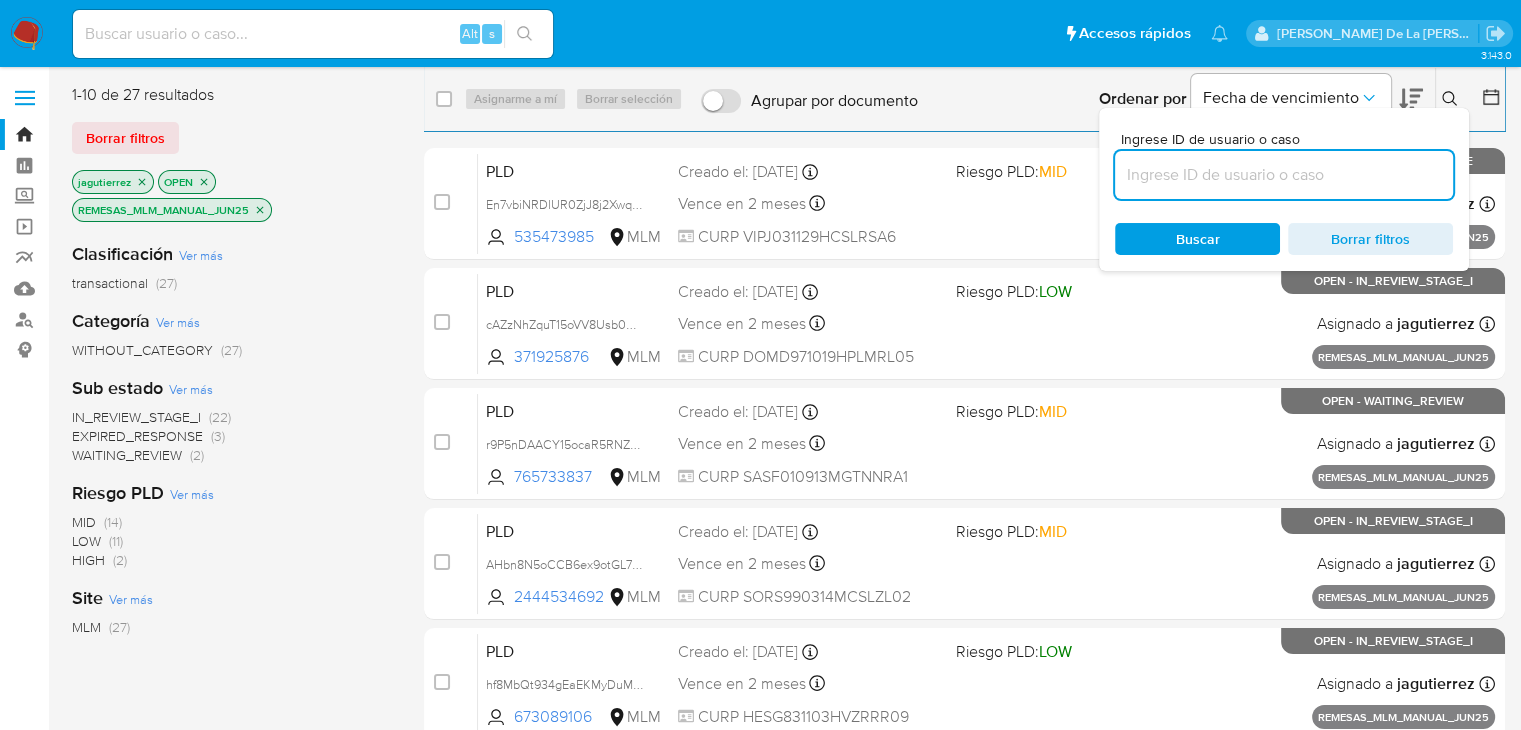 paste on "585574388" 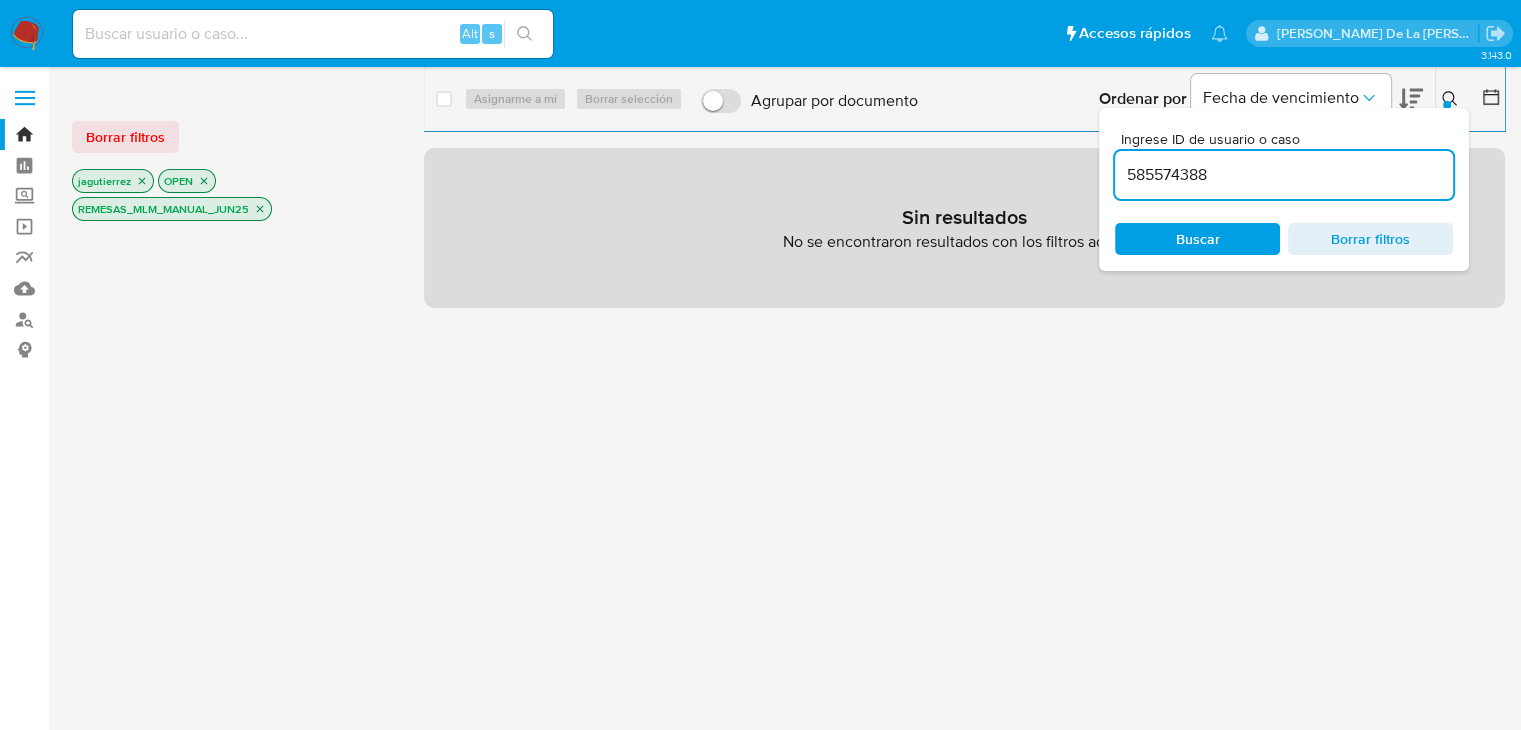 click on "585574388" at bounding box center (1284, 175) 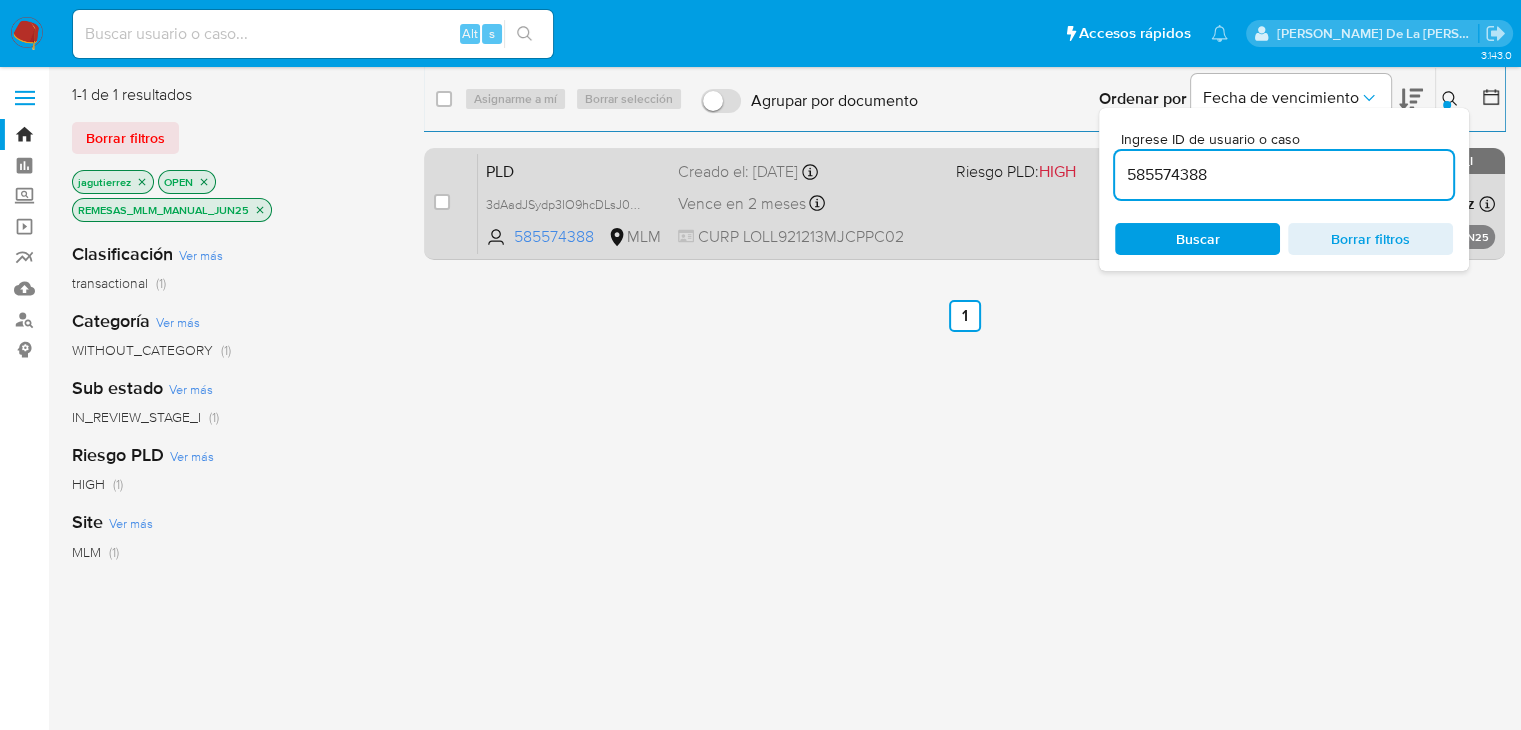 click on "PLD 3dAadJSydp3IO9hcDLsJ0yF1 585574388 MLM Riesgo PLD:  HIGH Creado el: 25/06/2025   Creado el: 25/06/2025 13:18:05 Vence en 2 meses   Vence el 24/08/2025 13:18:06 CURP   LOLL921213MJCPPC02 Asignado a   jagutierrez   Asignado el: 25/06/2025 13:18:05 REMESAS_MLM_MANUAL_JUN25 OPEN - IN_REVIEW_STAGE_I" at bounding box center [986, 203] 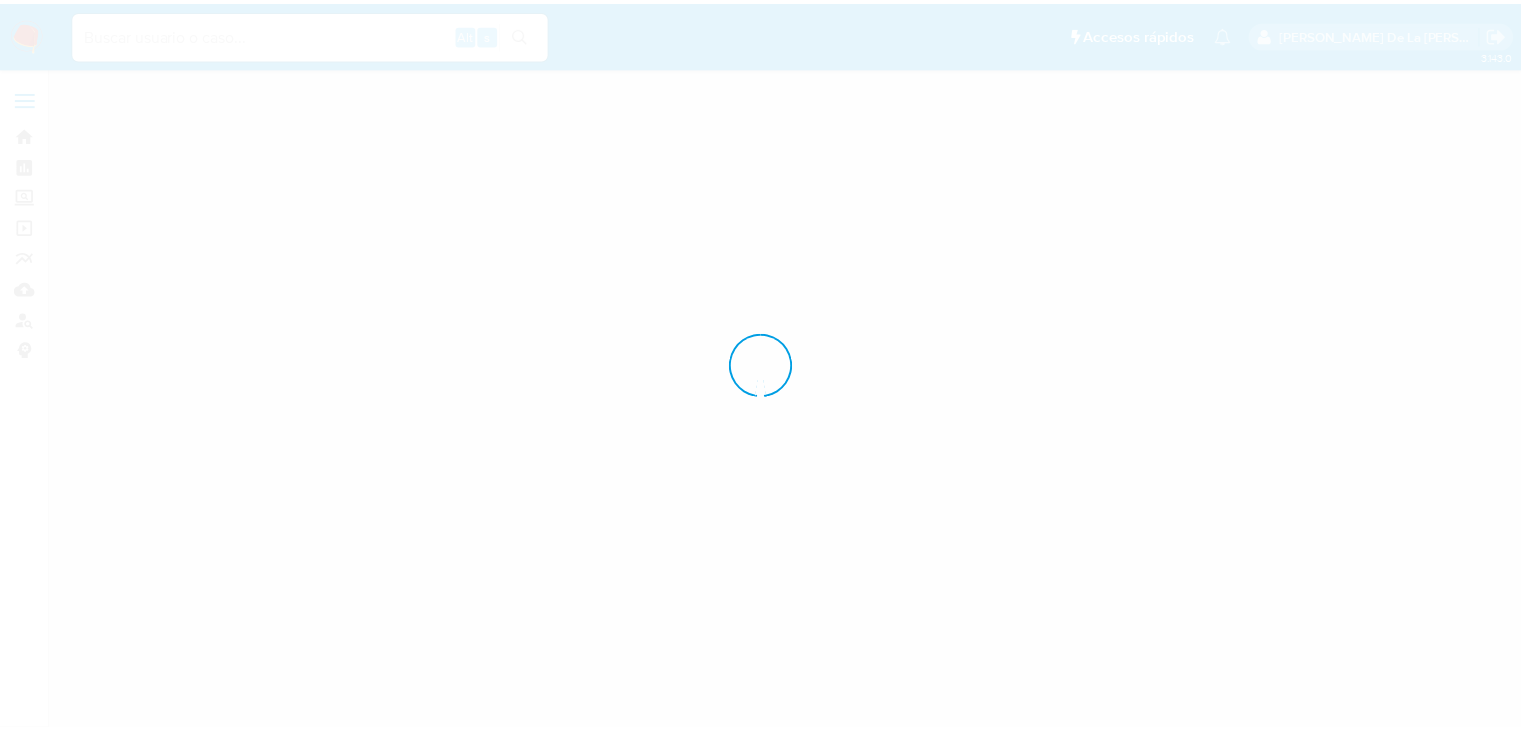 scroll, scrollTop: 0, scrollLeft: 0, axis: both 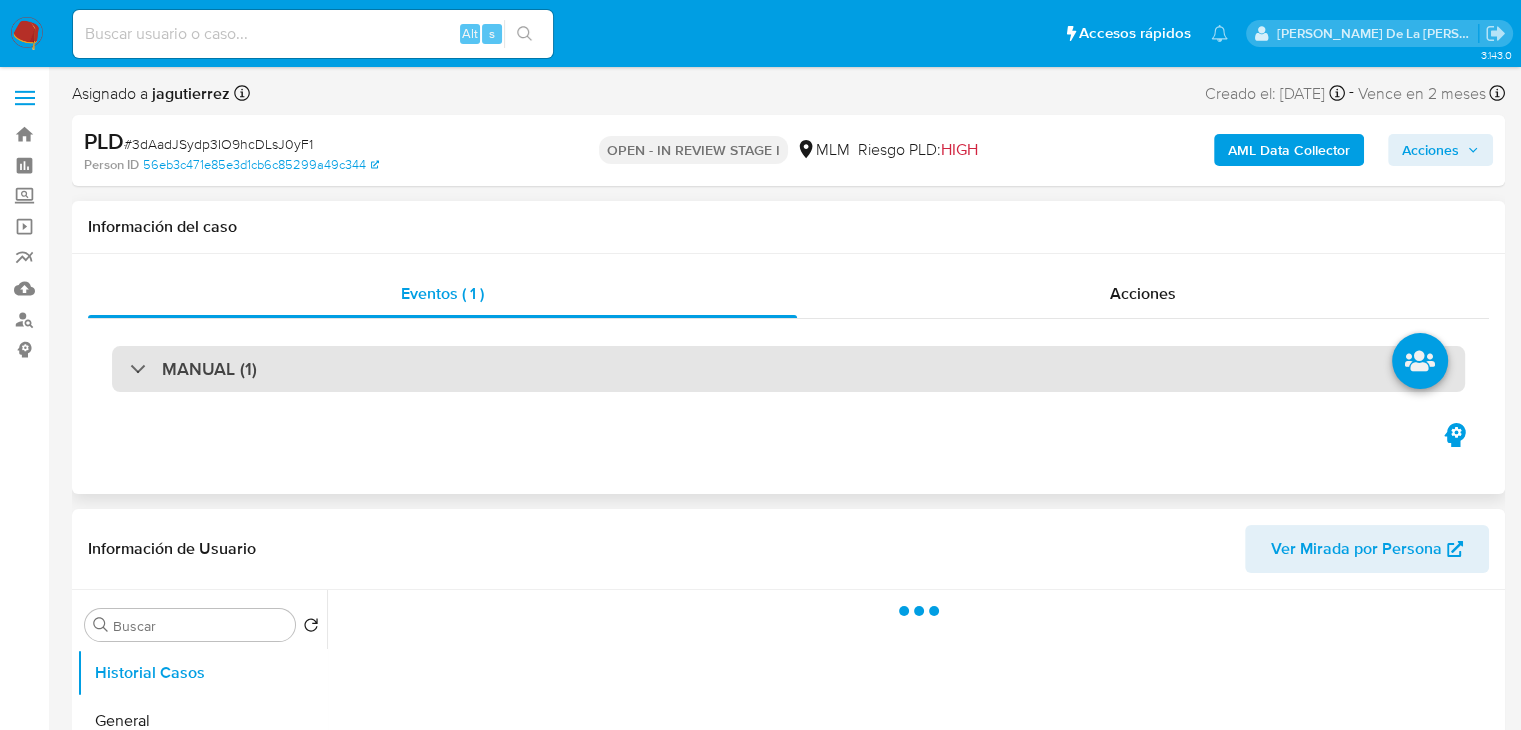 click on "MANUAL (1)" at bounding box center [788, 369] 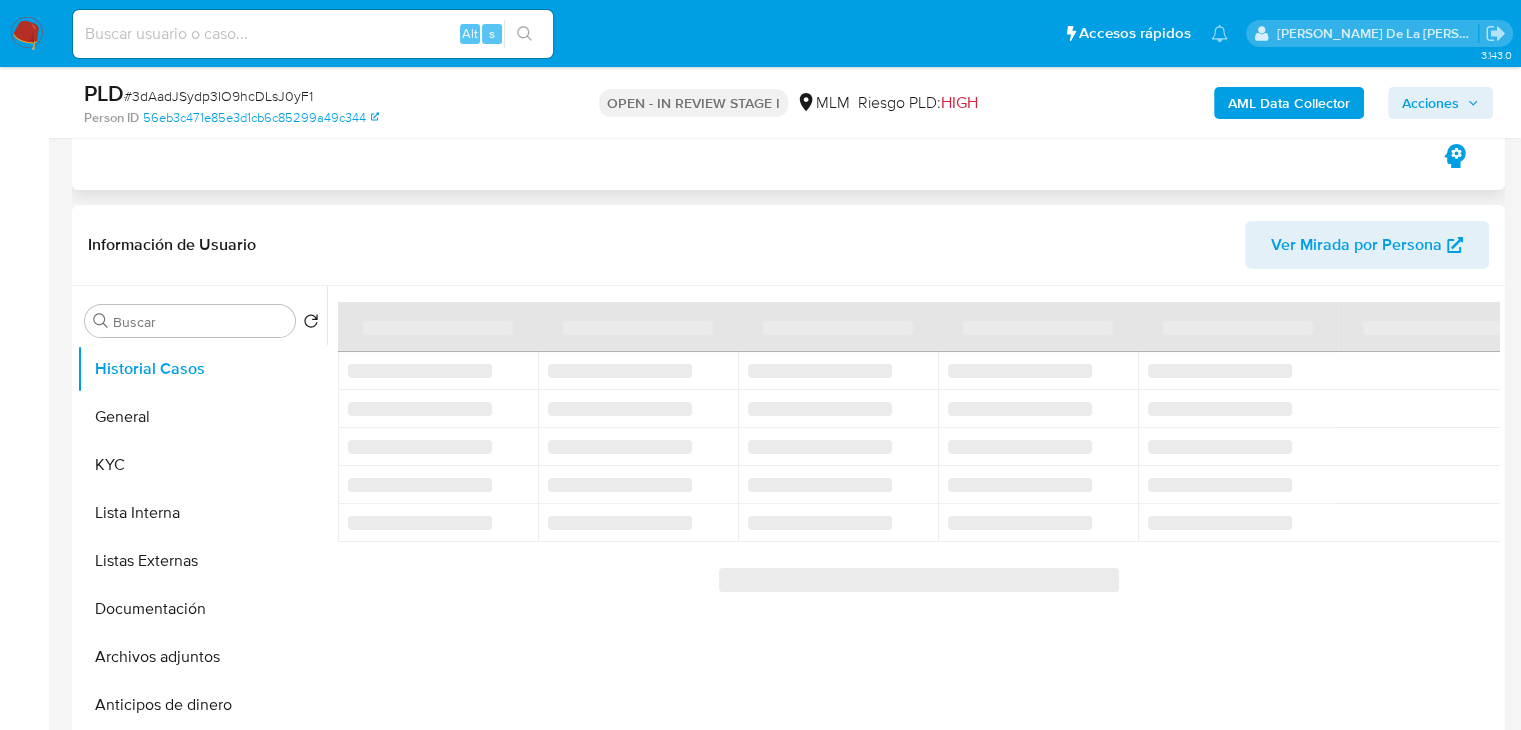 scroll, scrollTop: 356, scrollLeft: 0, axis: vertical 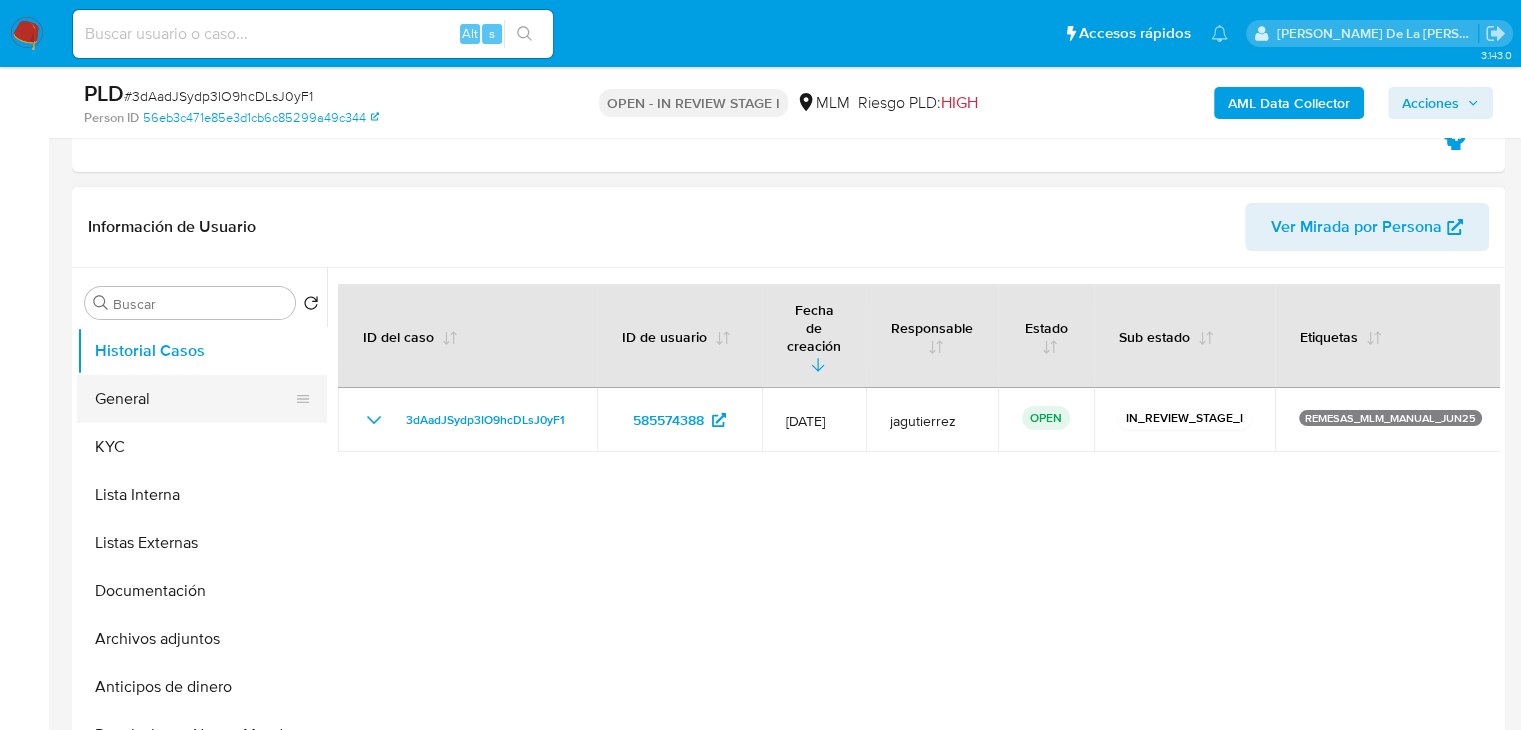click on "General" at bounding box center [194, 399] 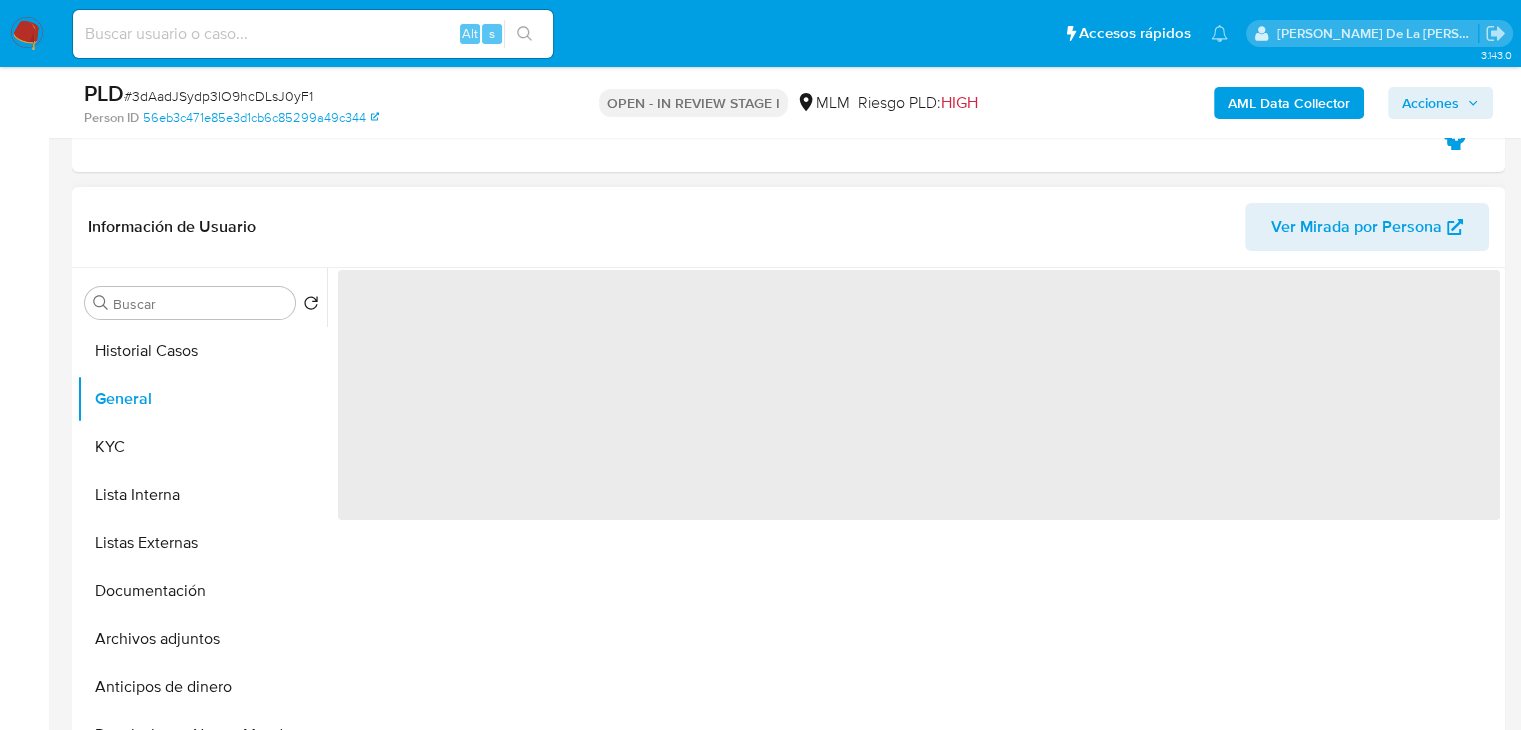 select on "10" 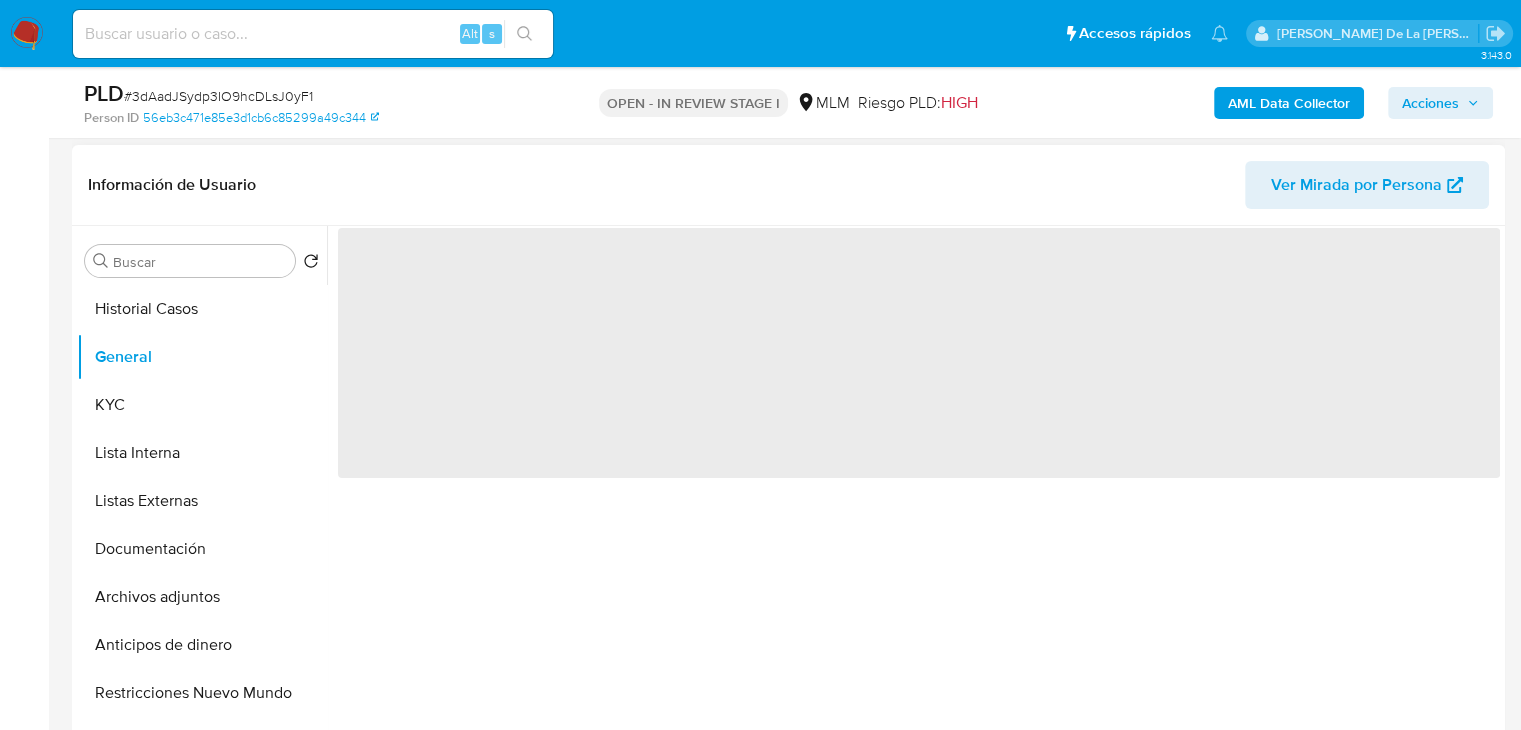 scroll, scrollTop: 399, scrollLeft: 0, axis: vertical 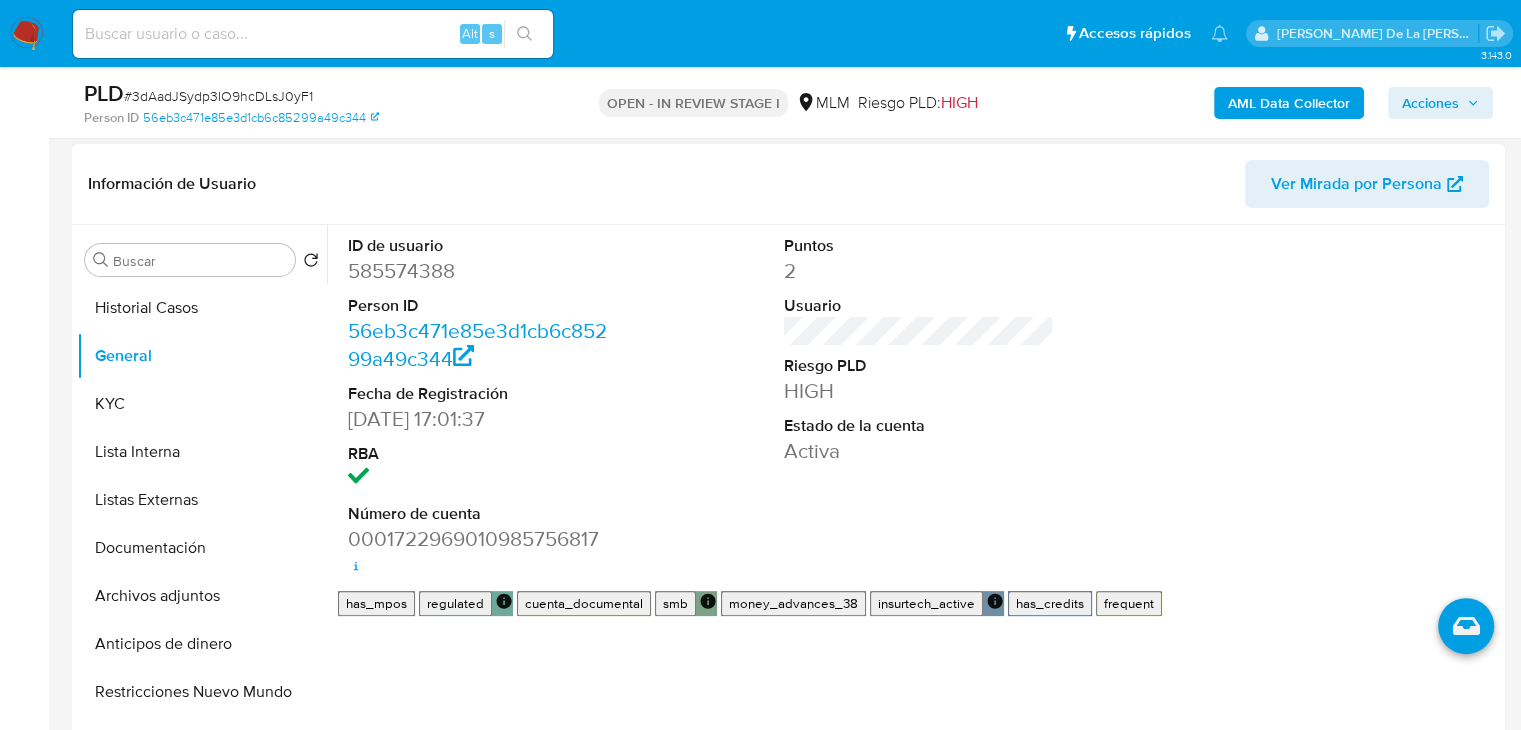 type 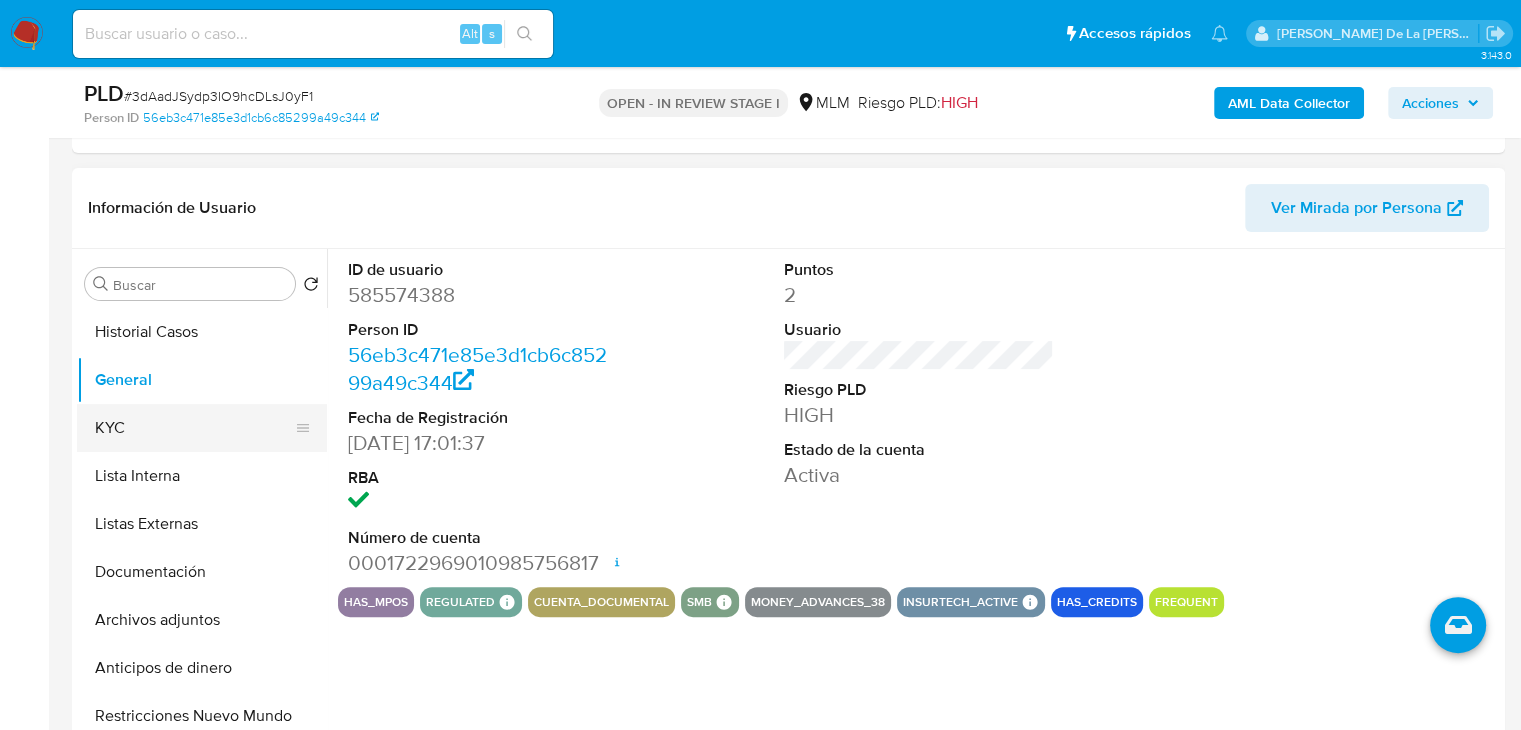 click on "KYC" at bounding box center (194, 428) 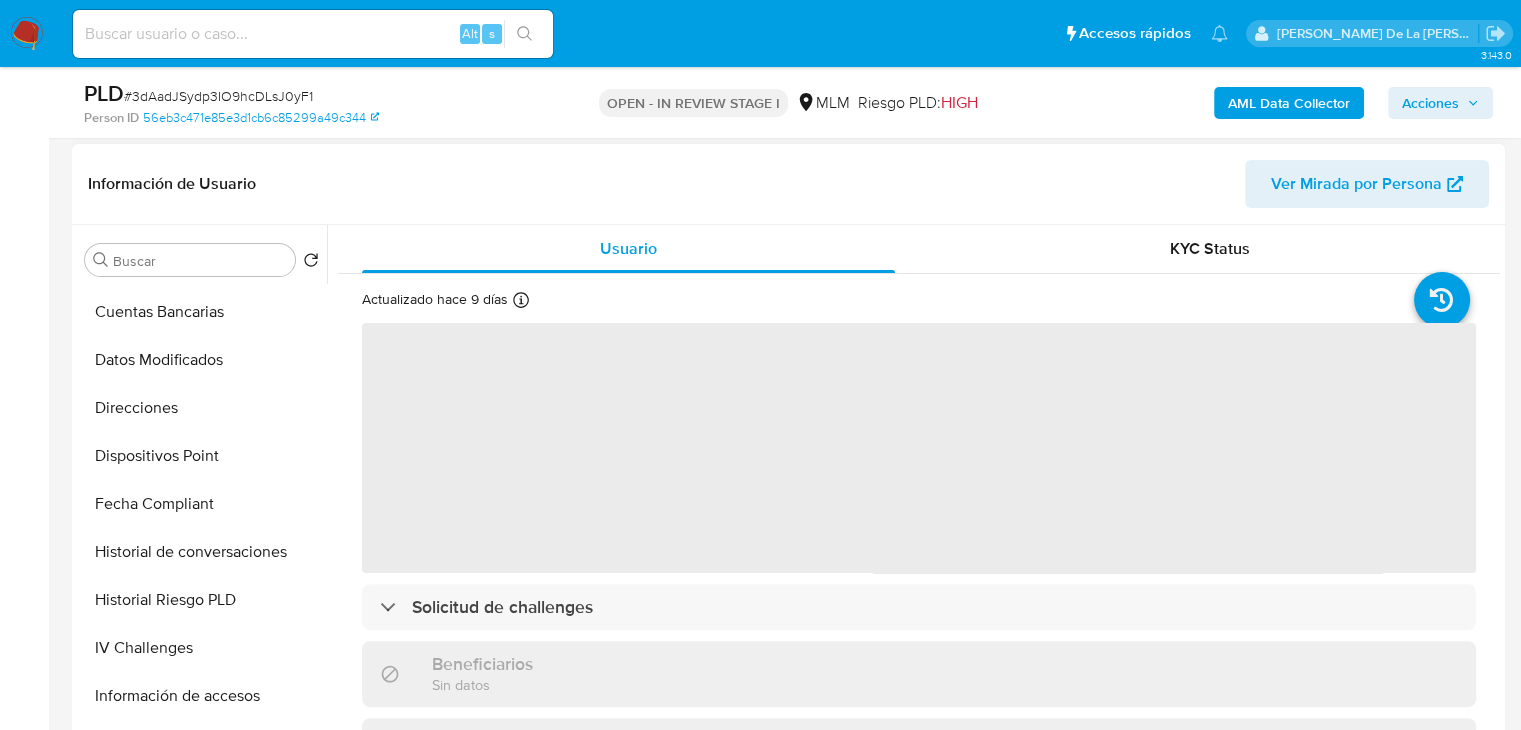 scroll, scrollTop: 796, scrollLeft: 0, axis: vertical 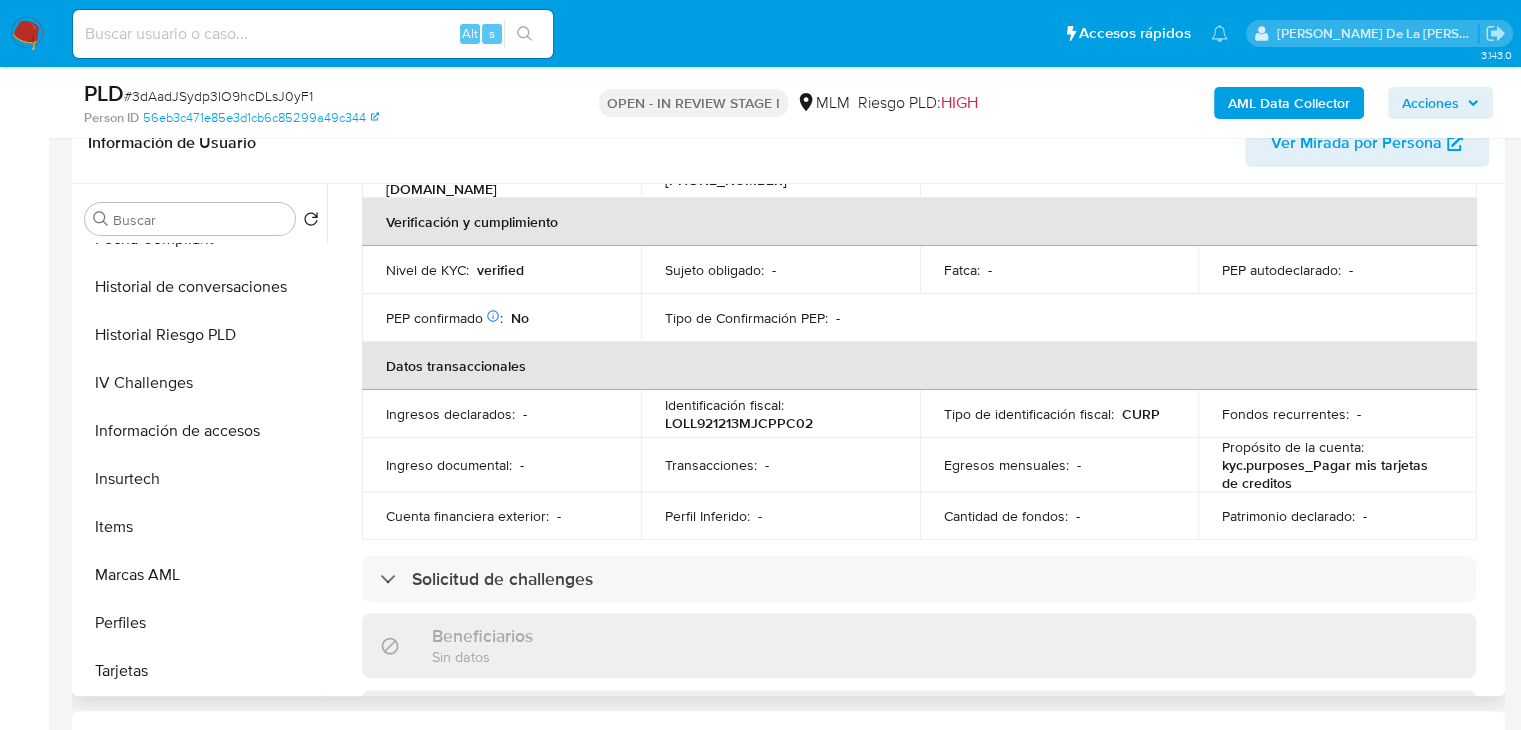 click on "Tipo de identificación fiscal :    CURP" at bounding box center (1059, 414) 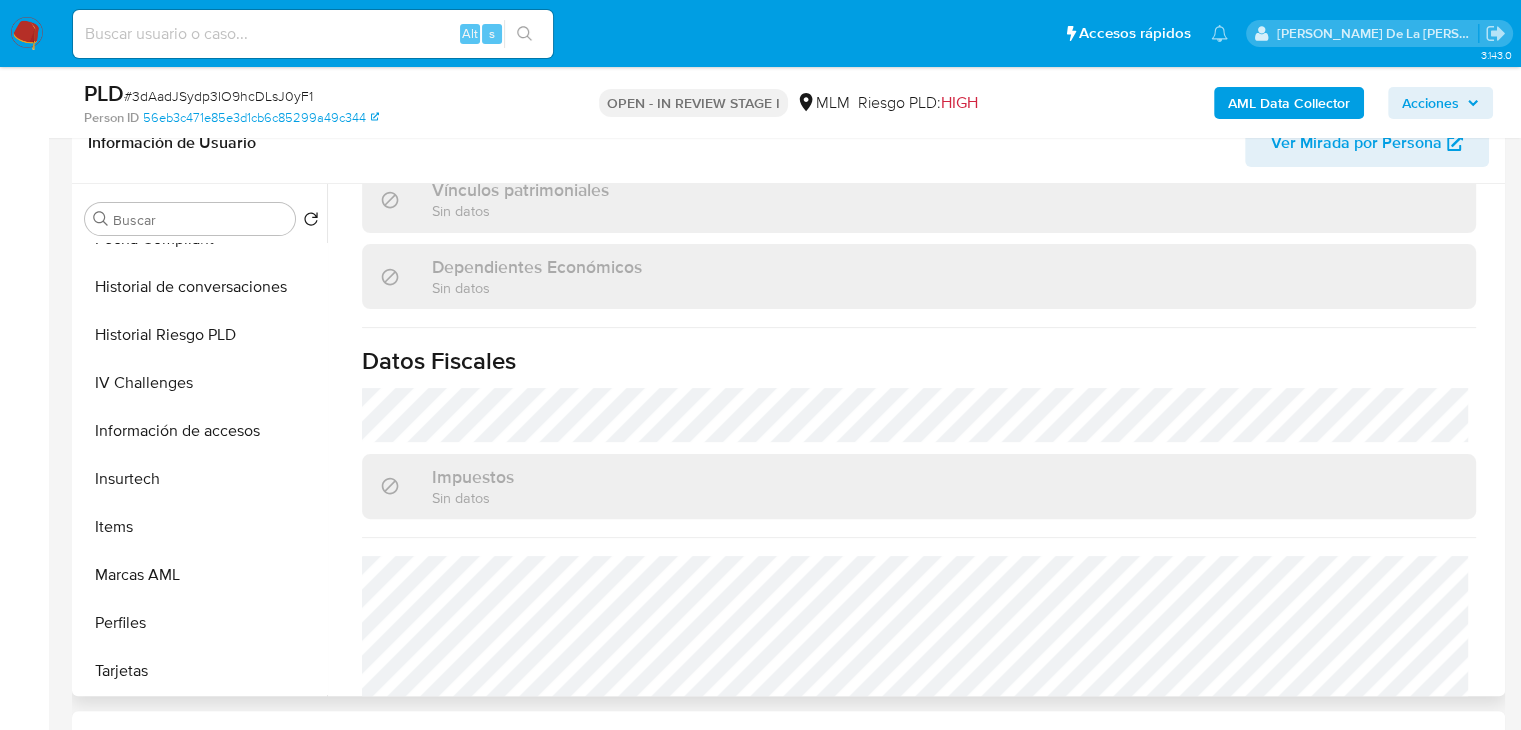 scroll, scrollTop: 1248, scrollLeft: 0, axis: vertical 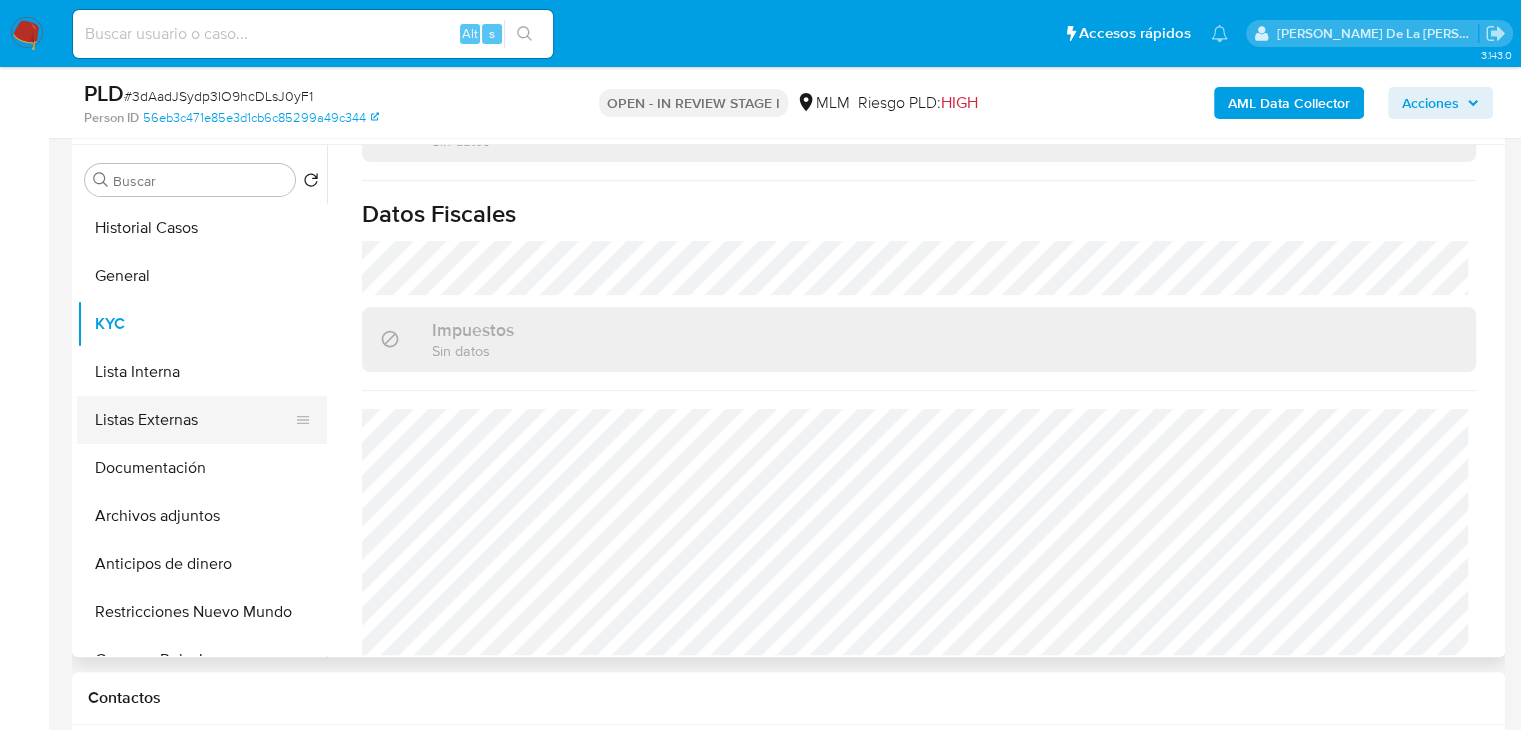 click on "Listas Externas" at bounding box center [194, 420] 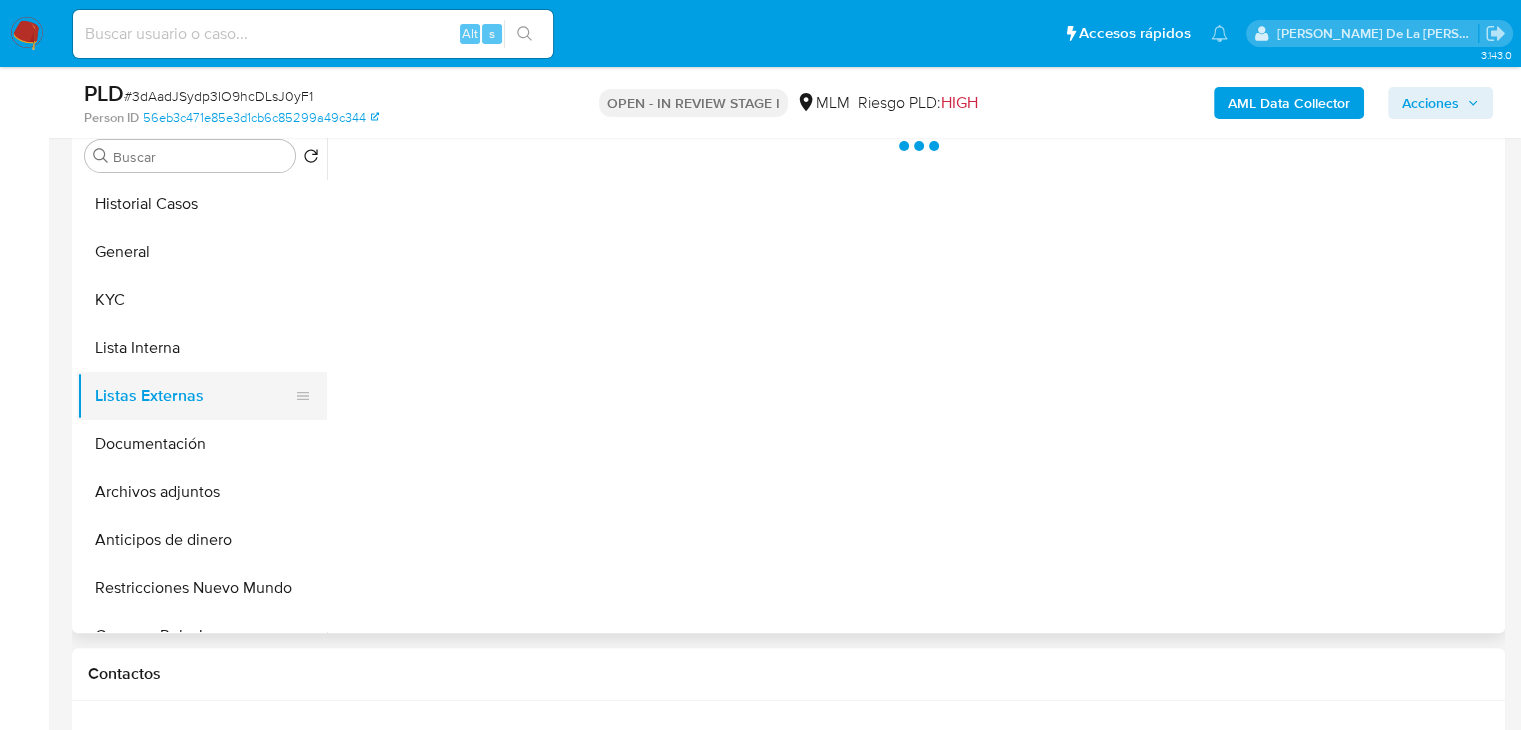 scroll, scrollTop: 0, scrollLeft: 0, axis: both 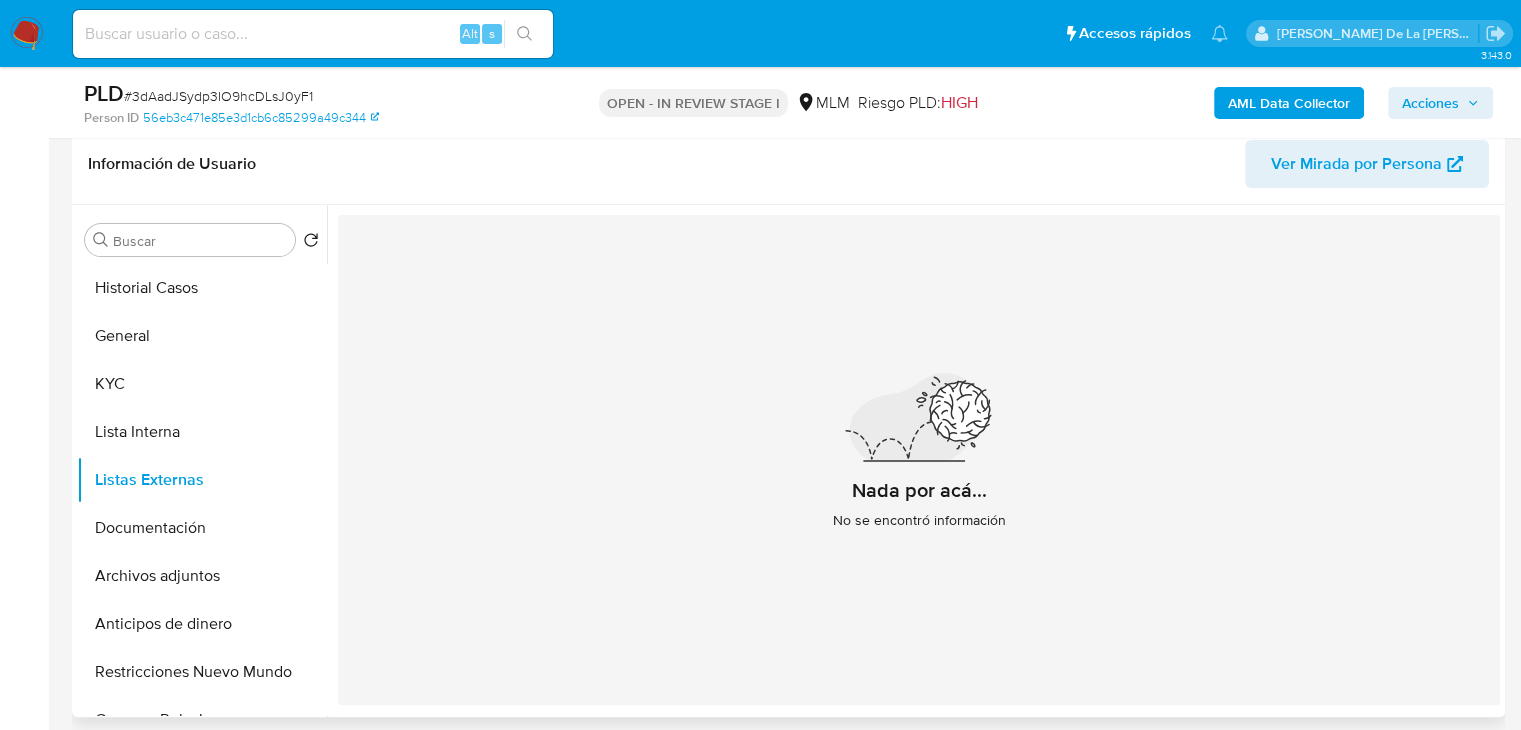 type 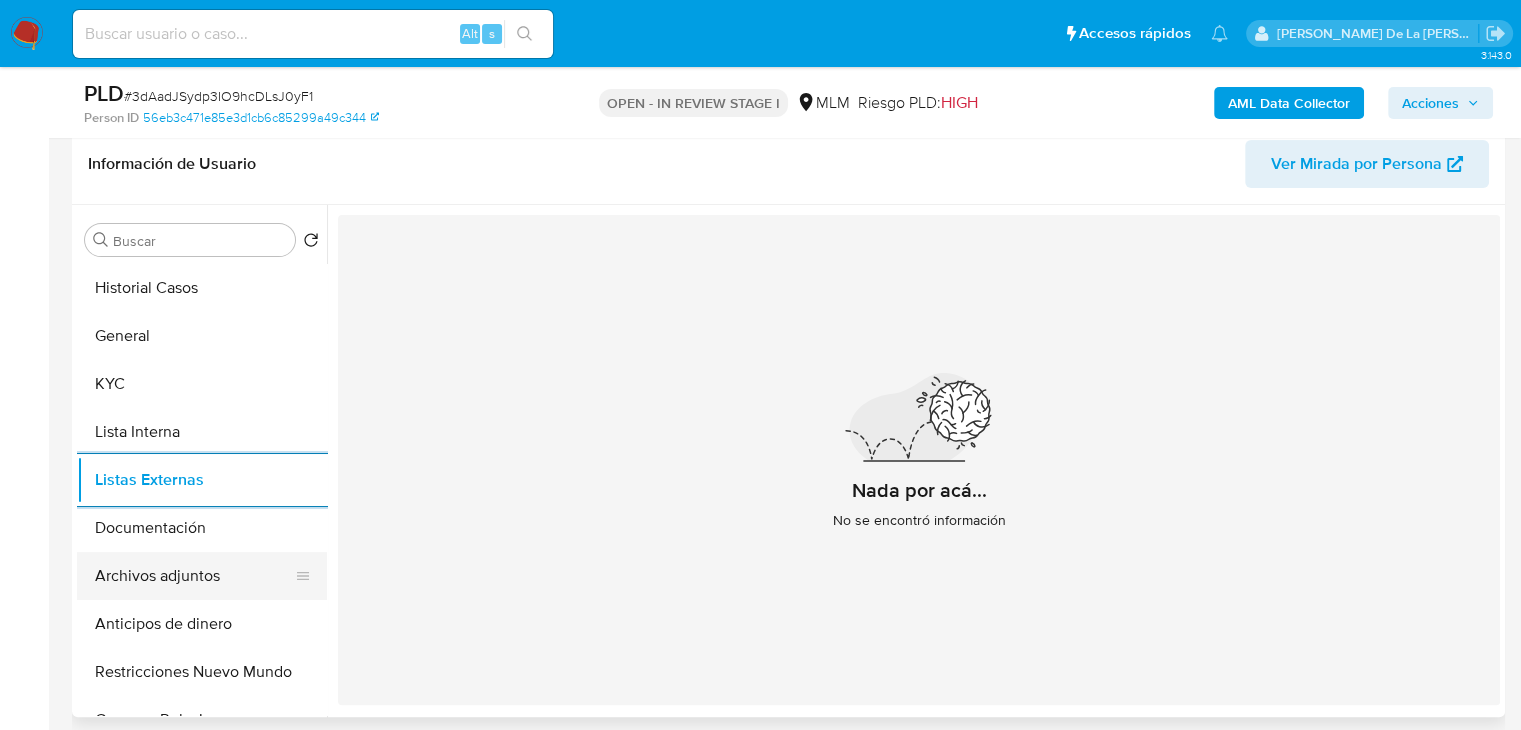 click on "Archivos adjuntos" at bounding box center (194, 576) 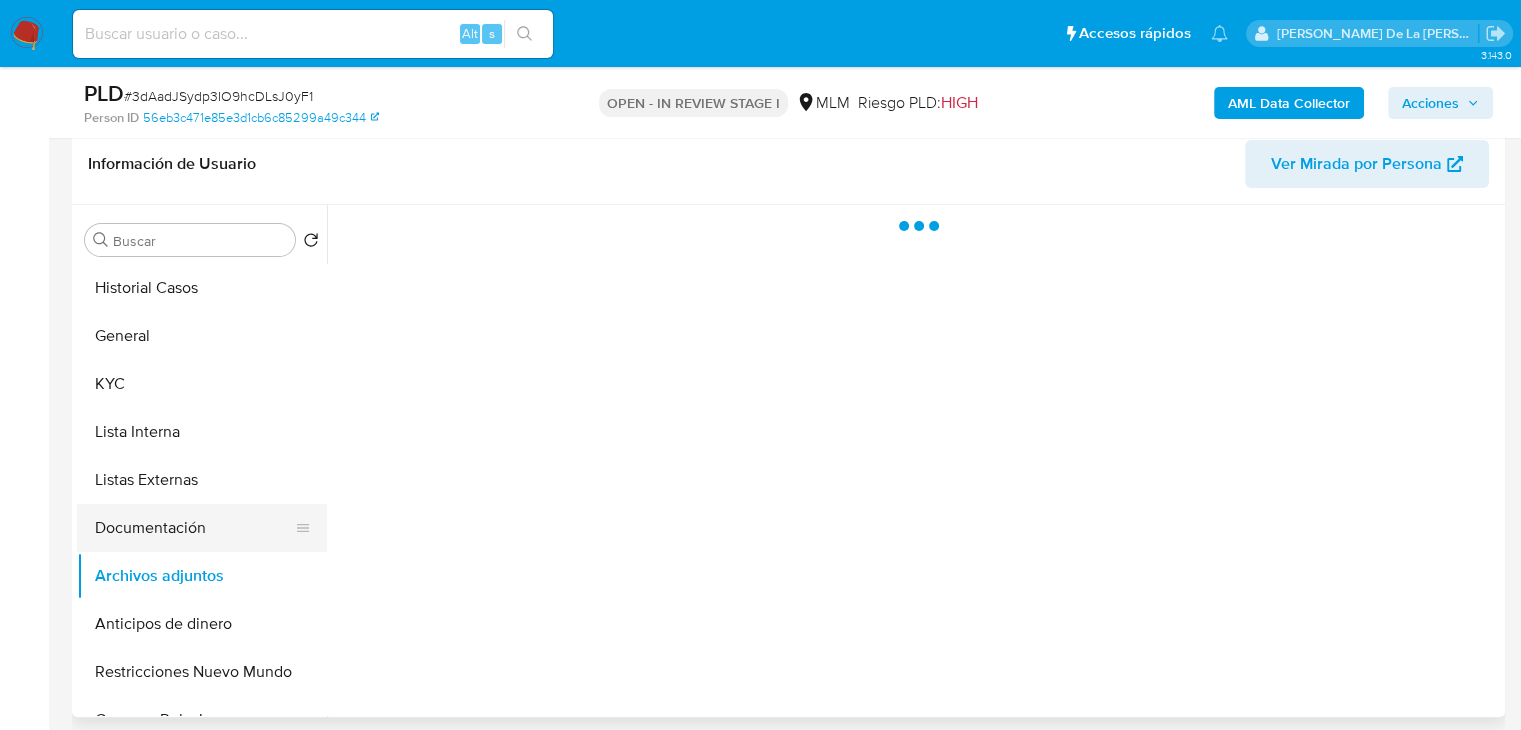 click on "Documentación" at bounding box center [194, 528] 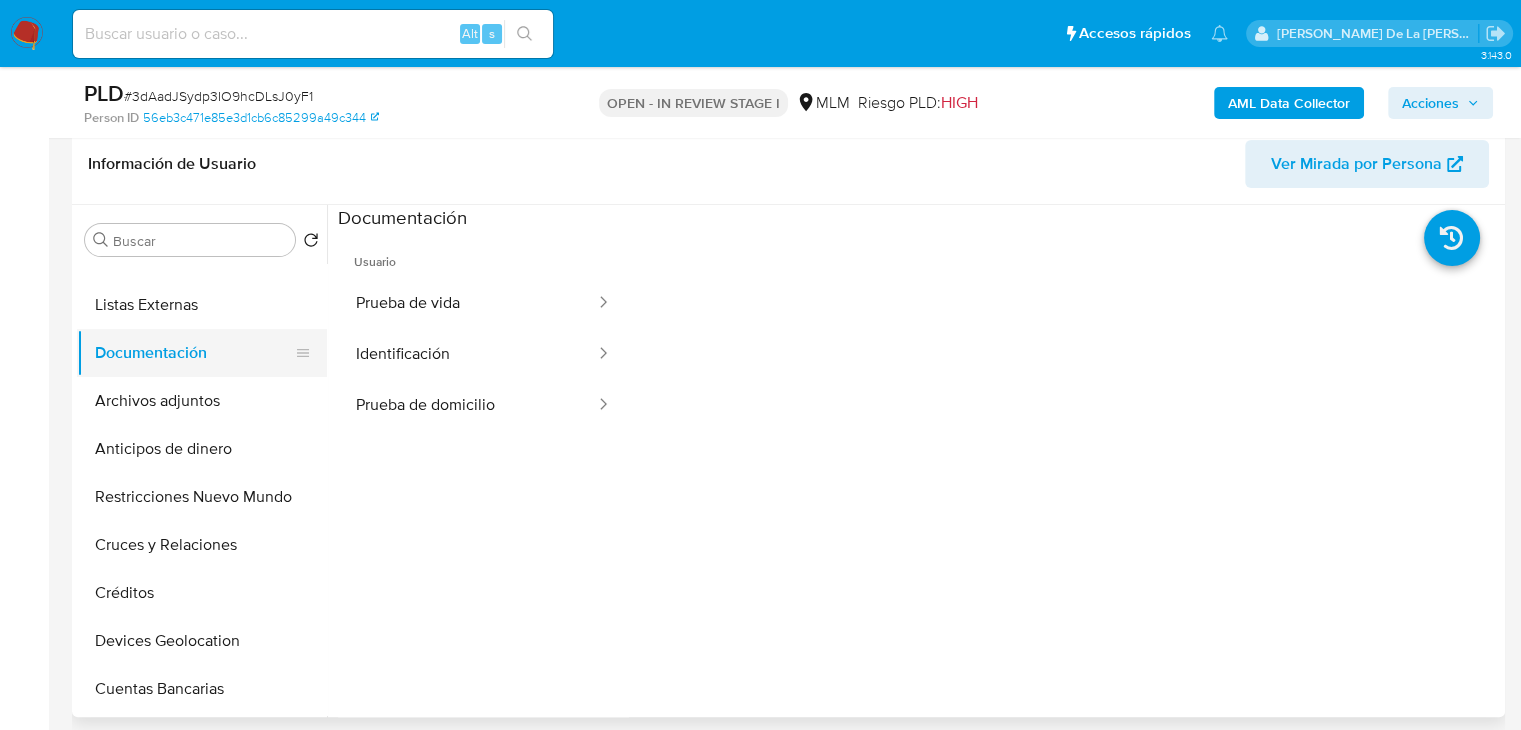 scroll, scrollTop: 176, scrollLeft: 0, axis: vertical 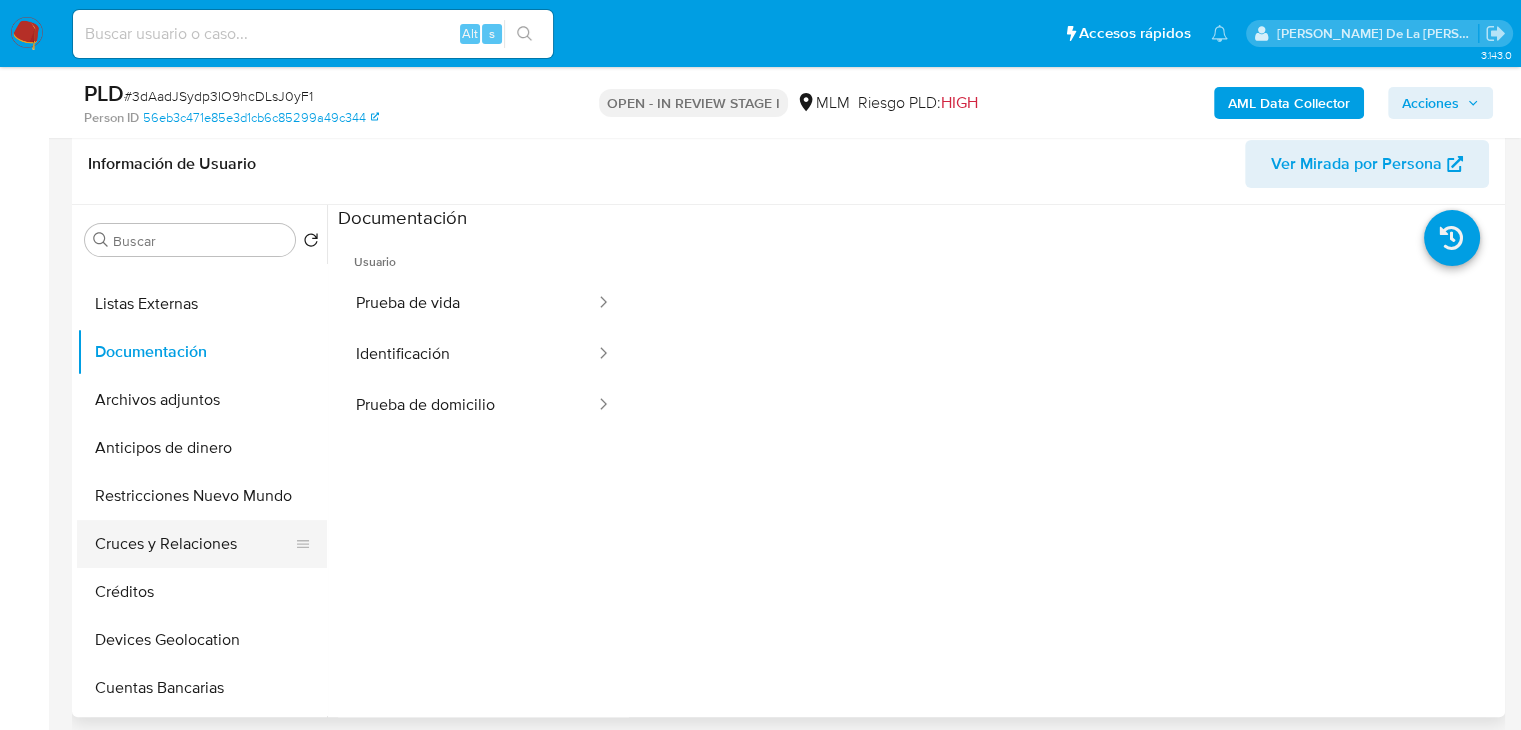 click on "Cruces y Relaciones" at bounding box center (194, 544) 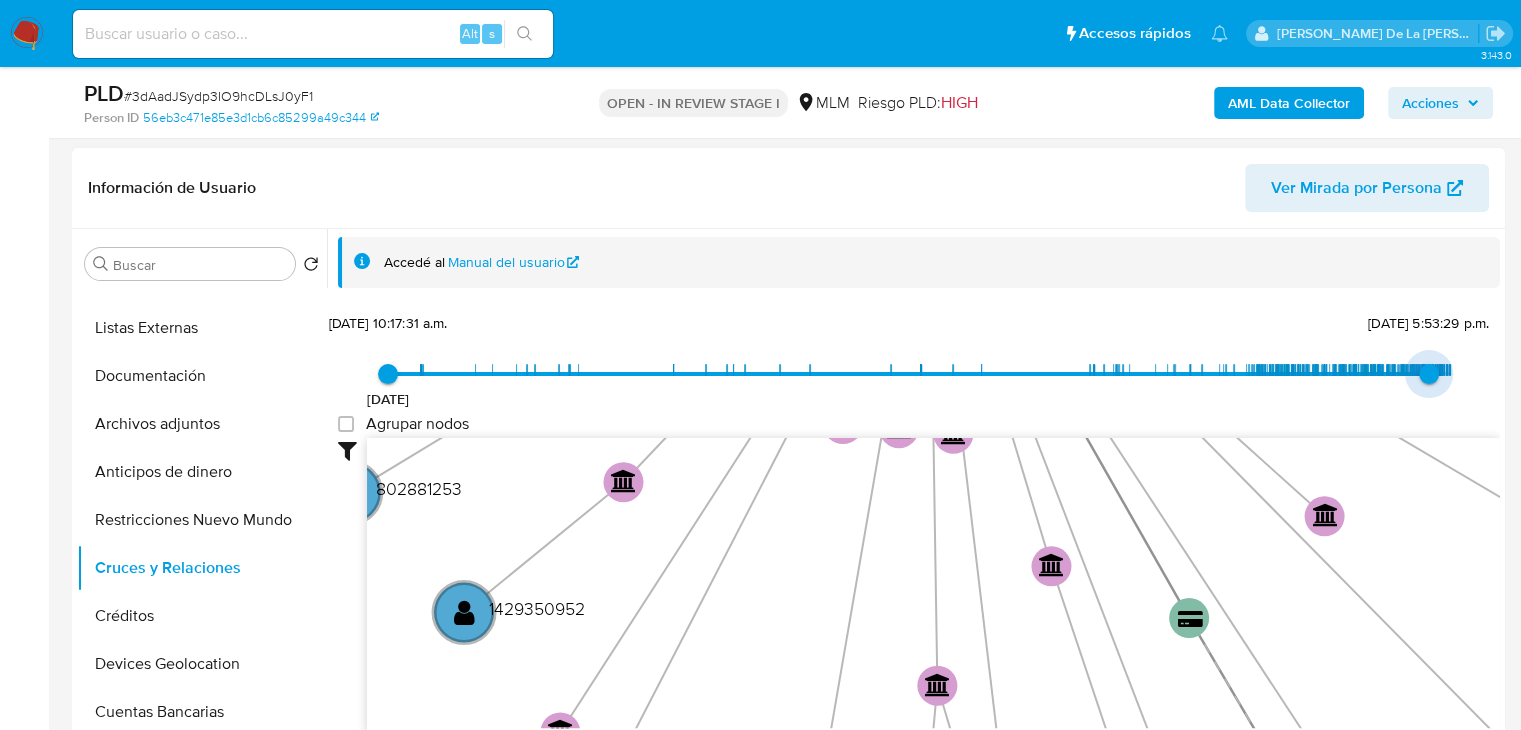type on "1748649209000" 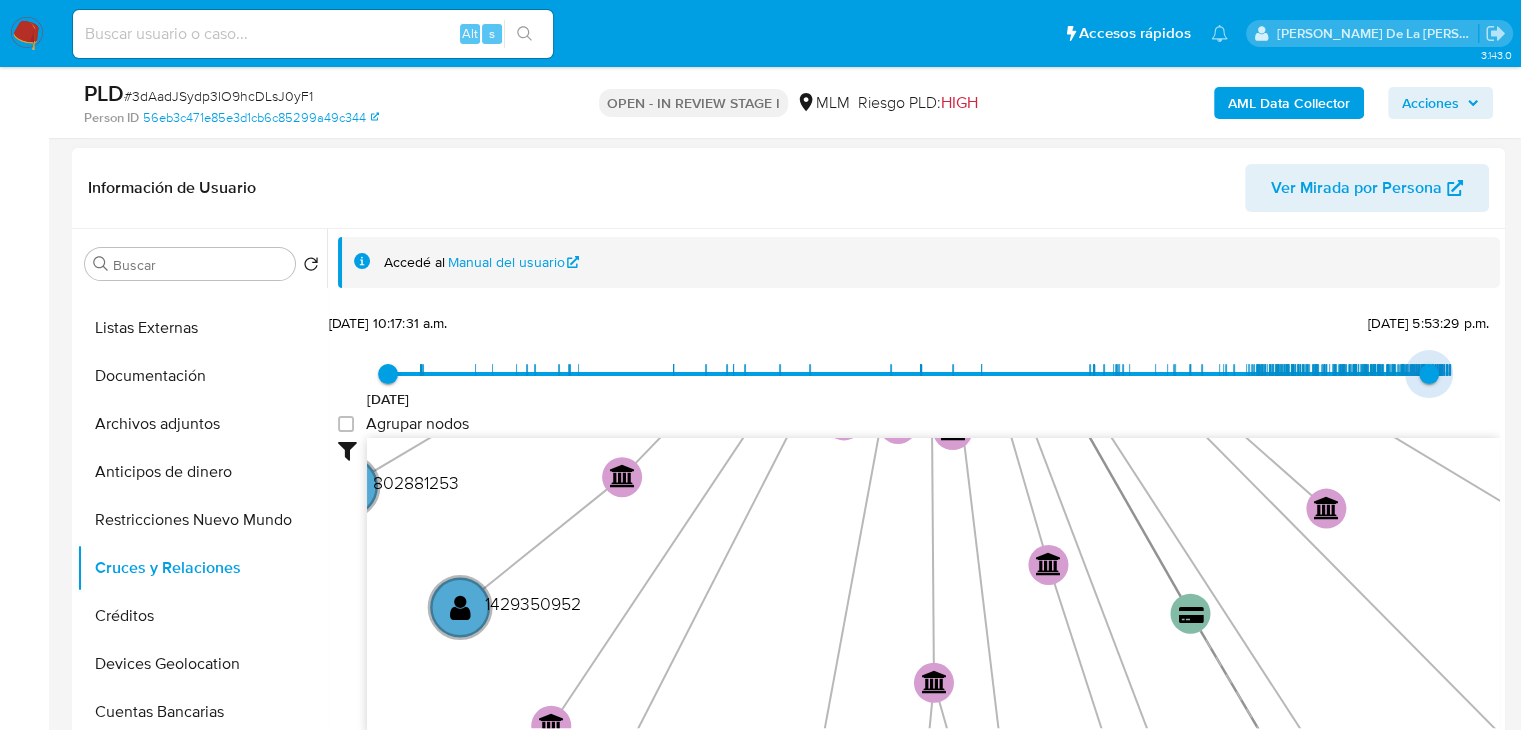 drag, startPoint x: 1439, startPoint y: 369, endPoint x: 1420, endPoint y: 371, distance: 19.104973 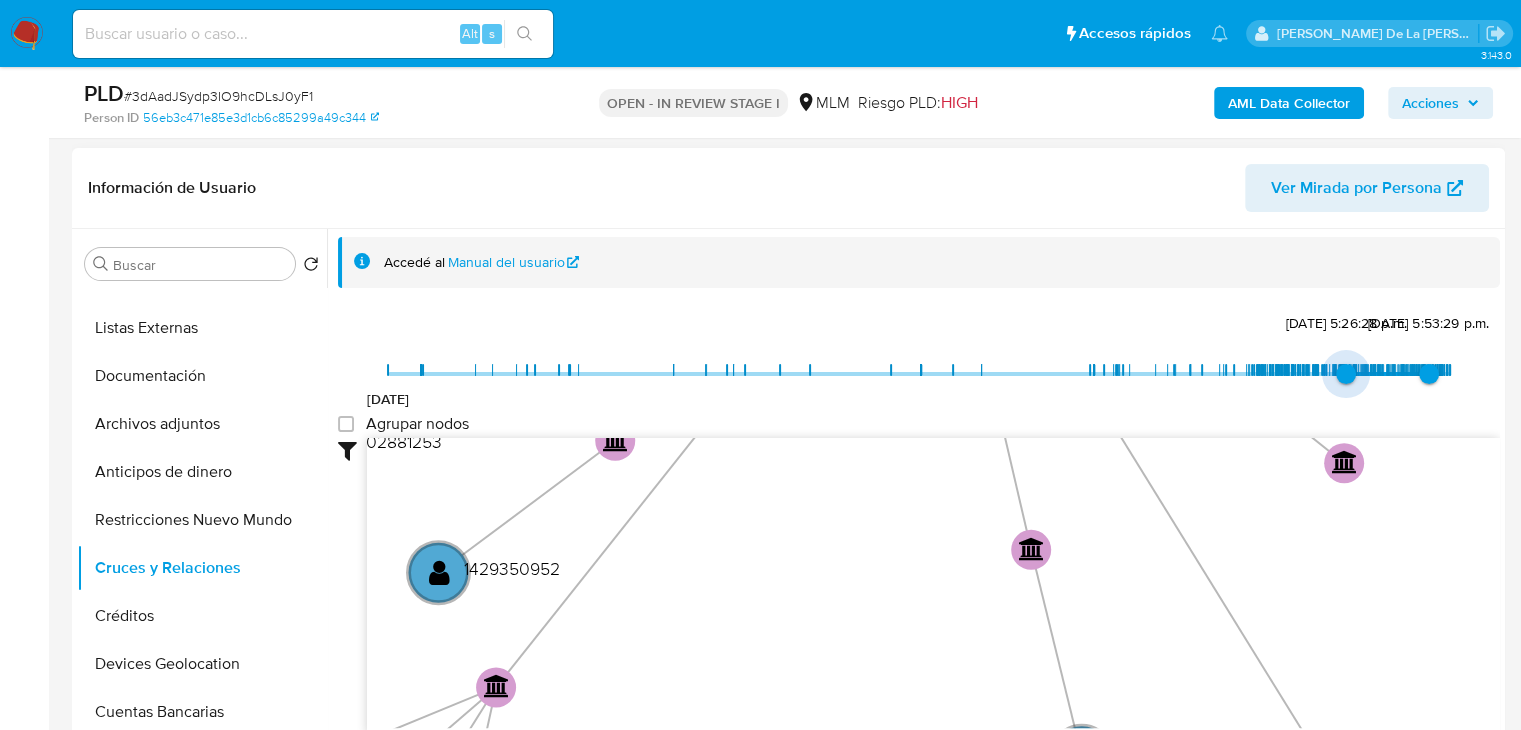 type on "1738726890000" 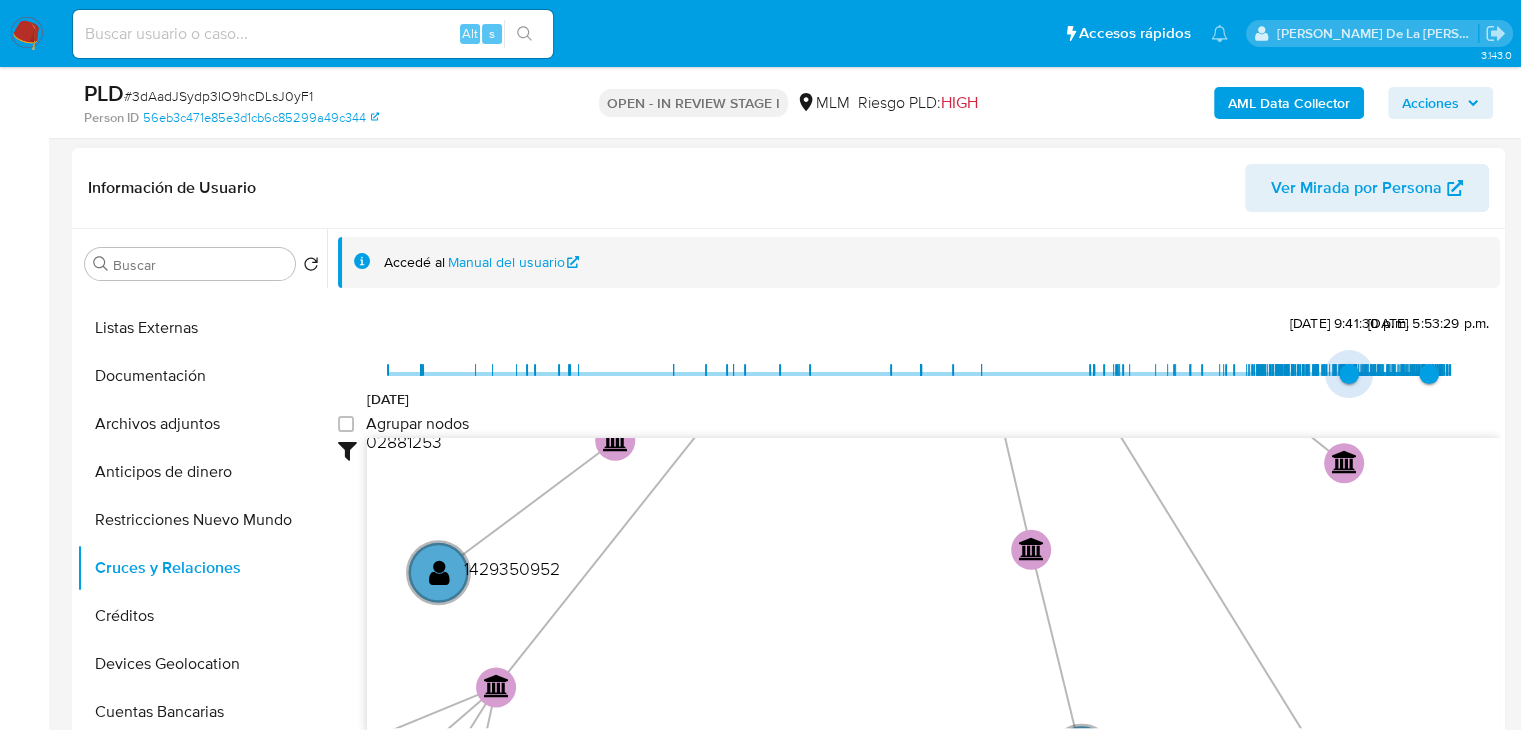 drag, startPoint x: 388, startPoint y: 367, endPoint x: 1342, endPoint y: 392, distance: 954.3275 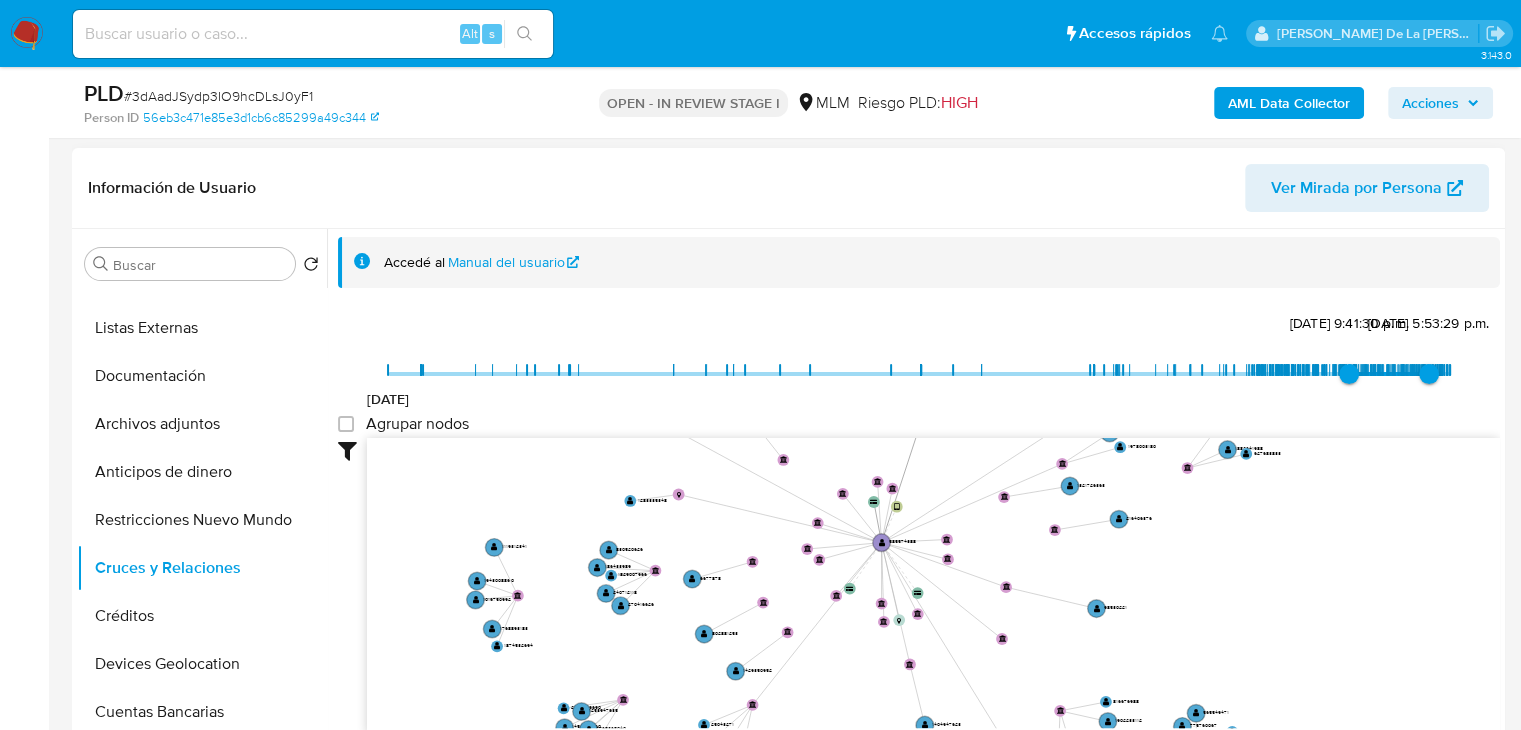 drag, startPoint x: 978, startPoint y: 506, endPoint x: 894, endPoint y: 650, distance: 166.70934 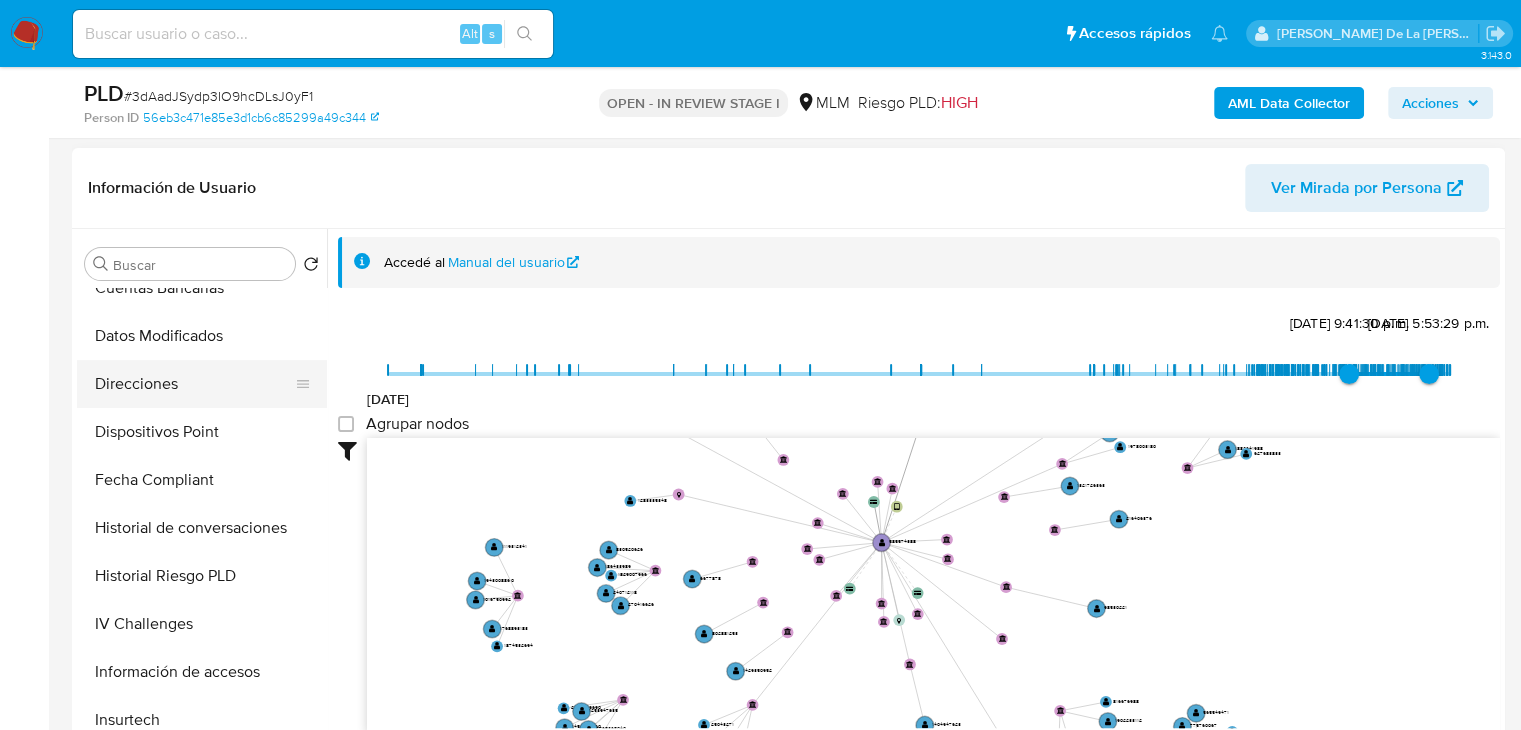 scroll, scrollTop: 602, scrollLeft: 0, axis: vertical 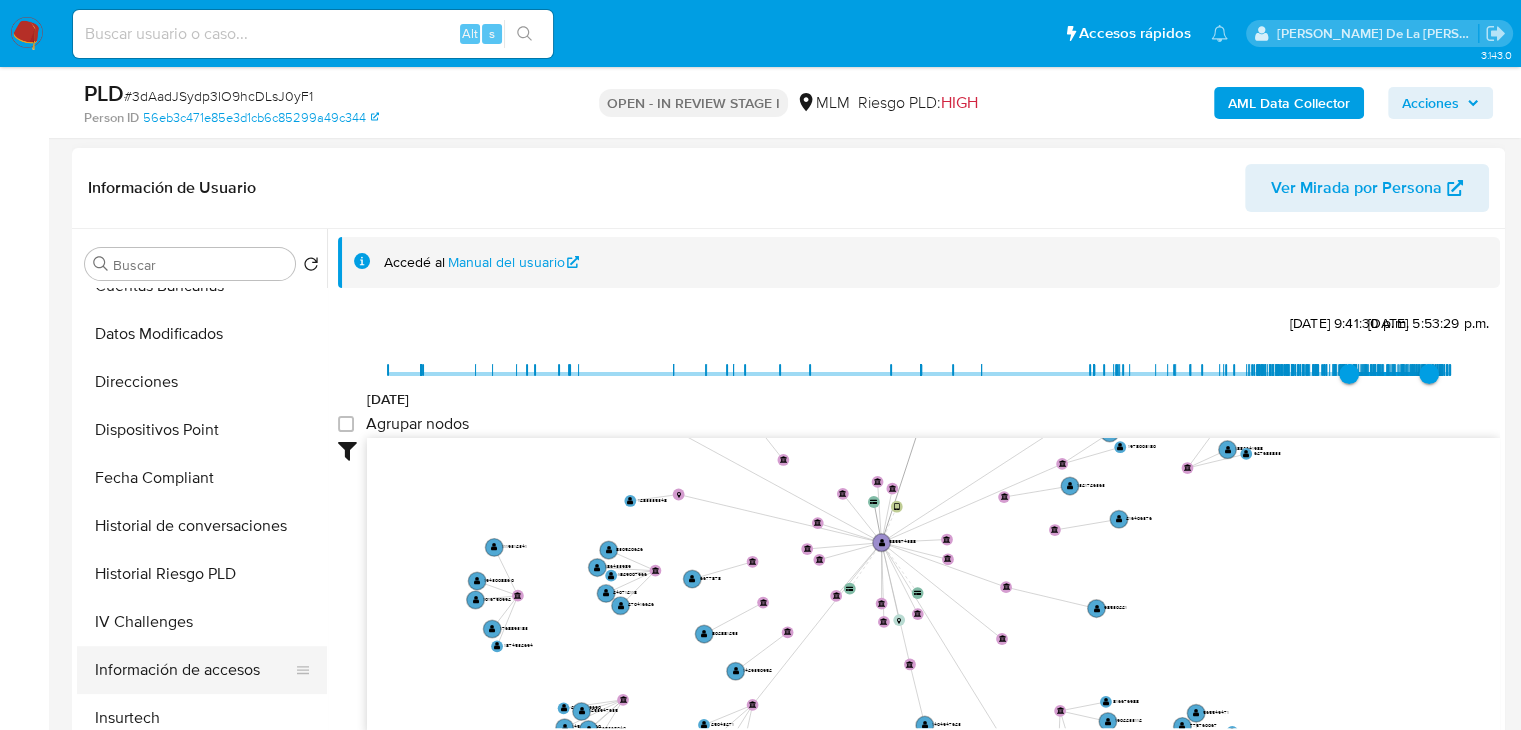 click on "Información de accesos" at bounding box center (194, 670) 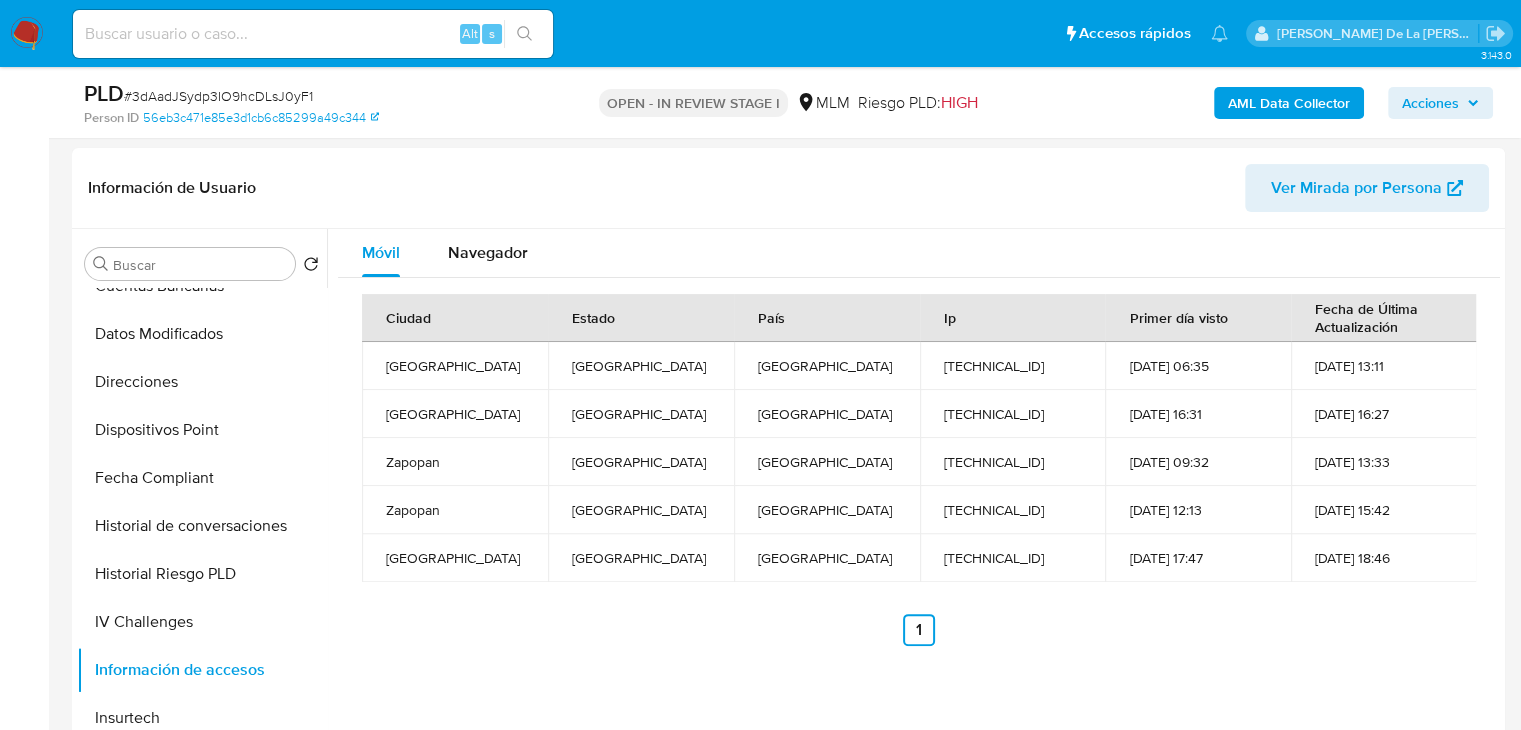 type 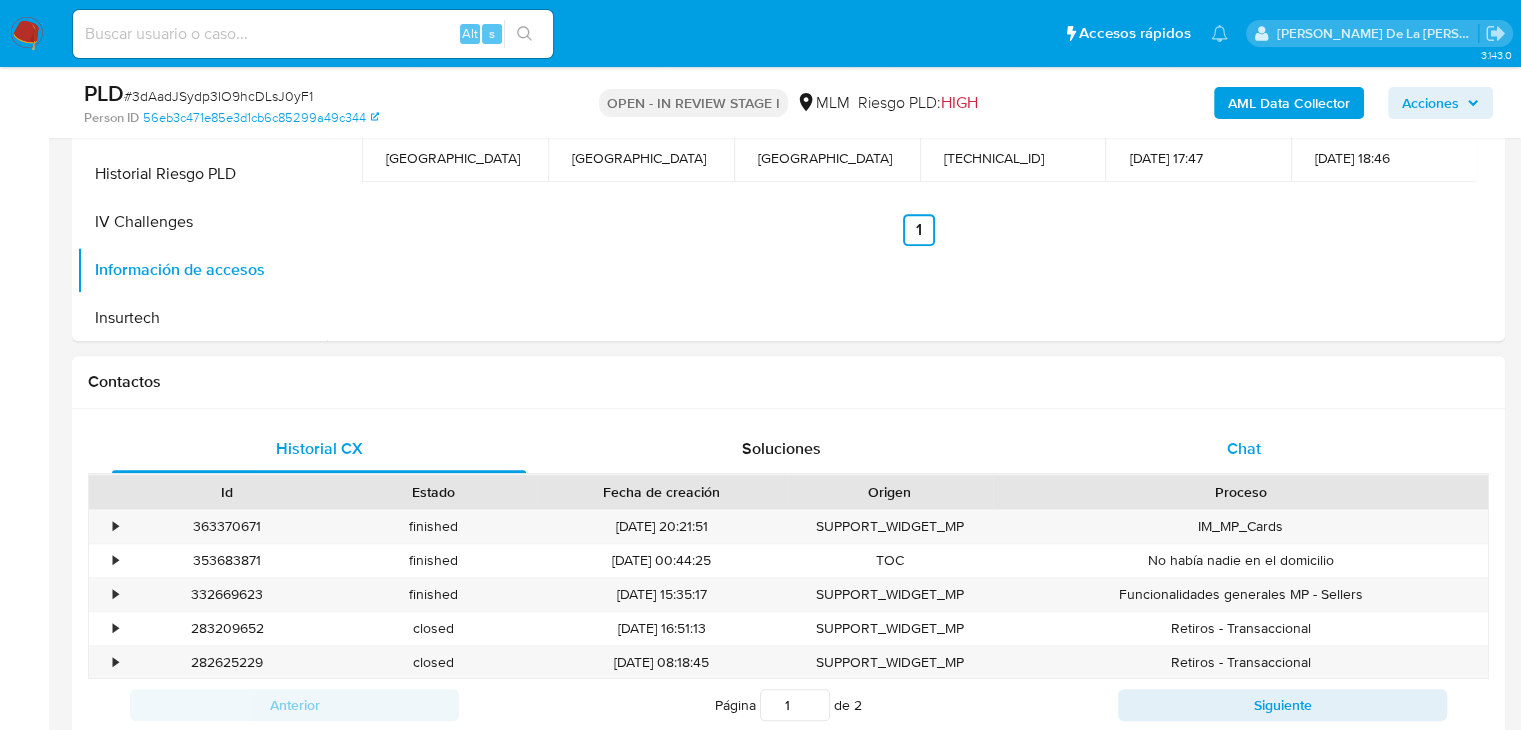 click on "Chat" at bounding box center (1244, 449) 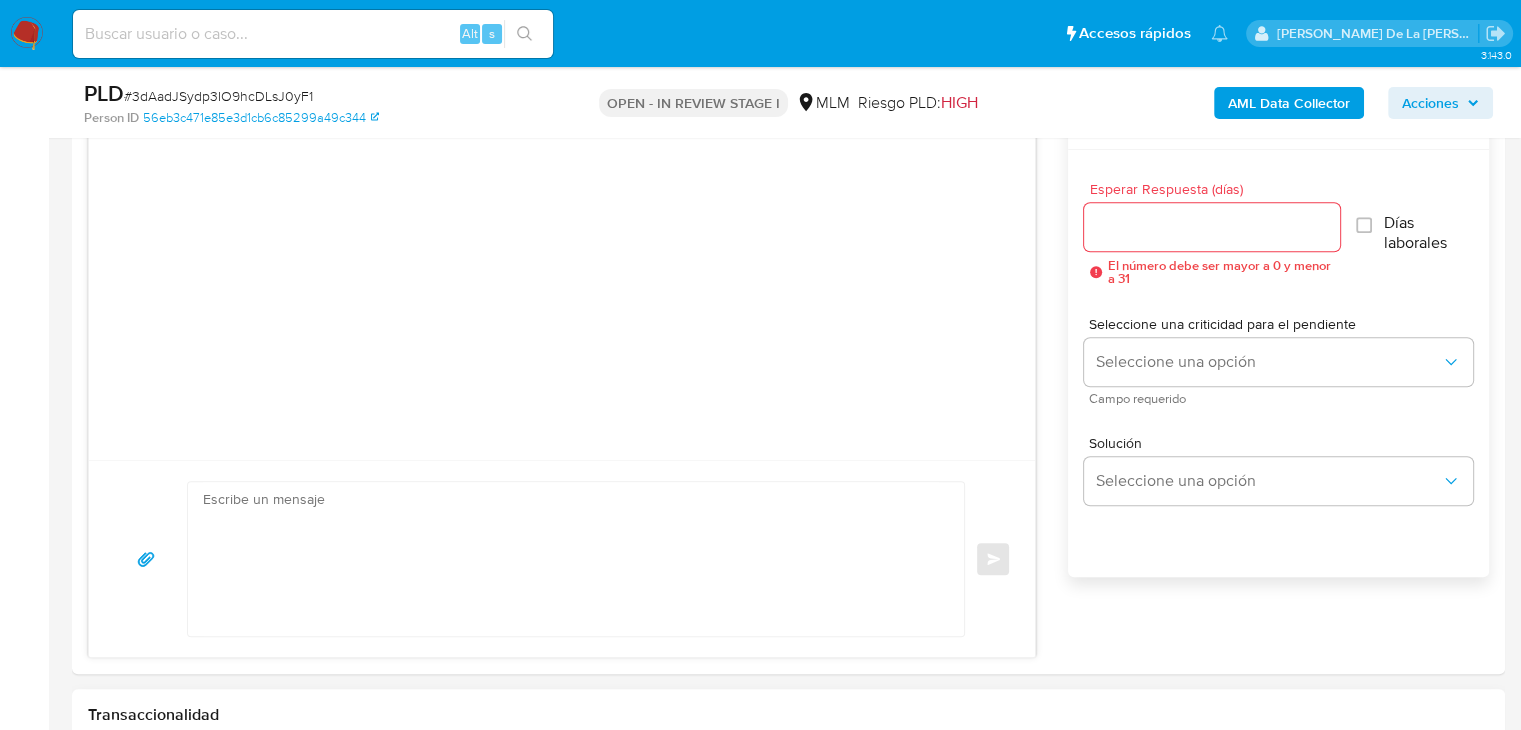 scroll, scrollTop: 1219, scrollLeft: 0, axis: vertical 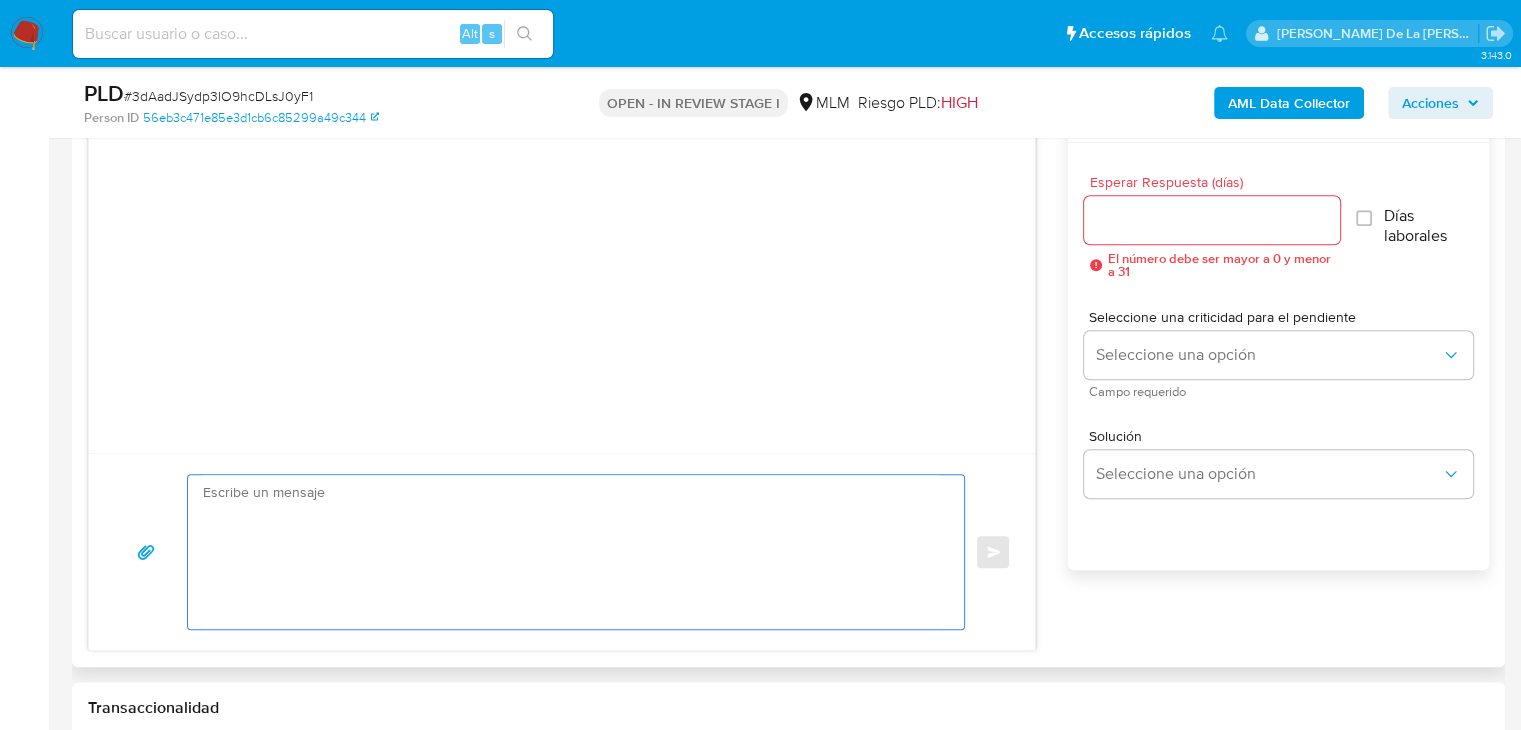click at bounding box center [571, 552] 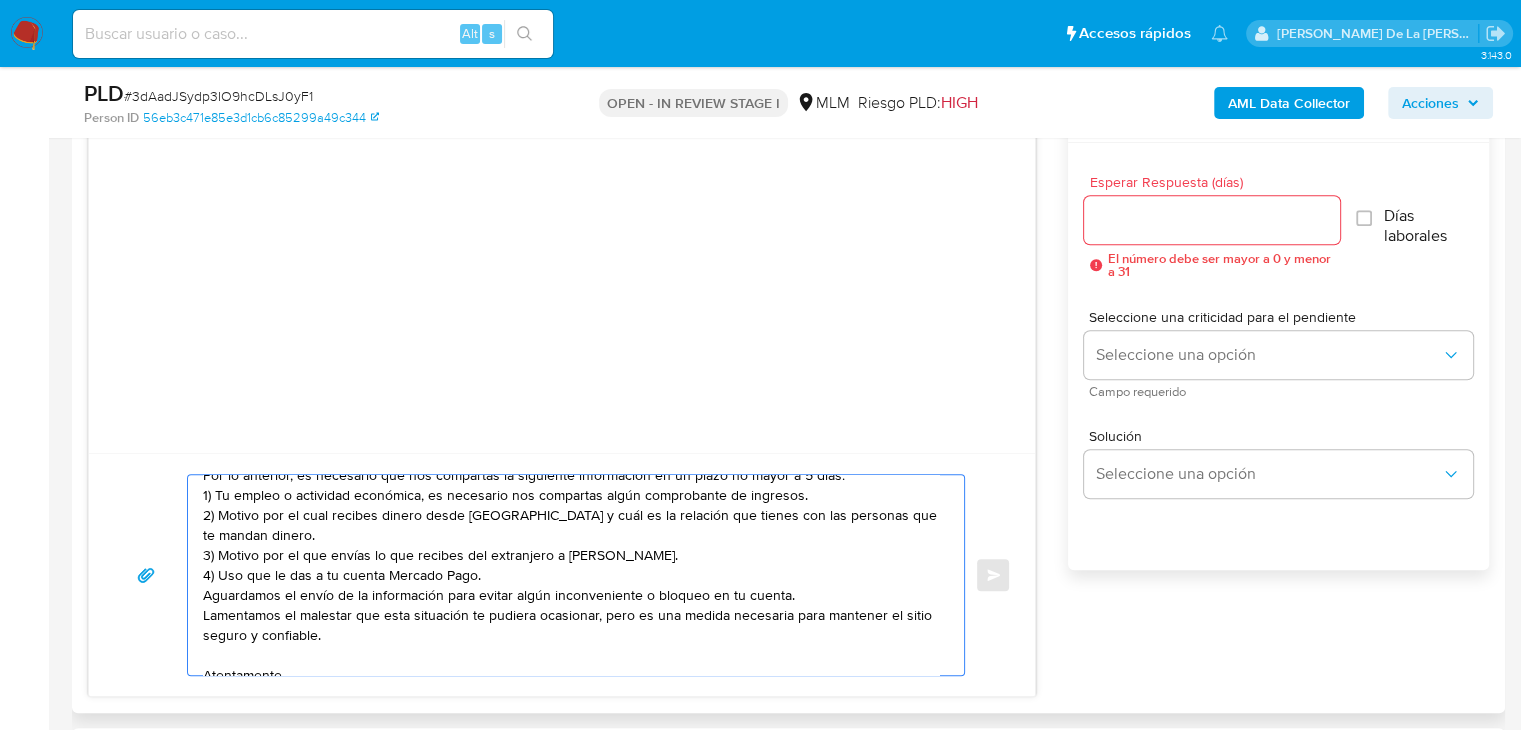 scroll, scrollTop: 47, scrollLeft: 0, axis: vertical 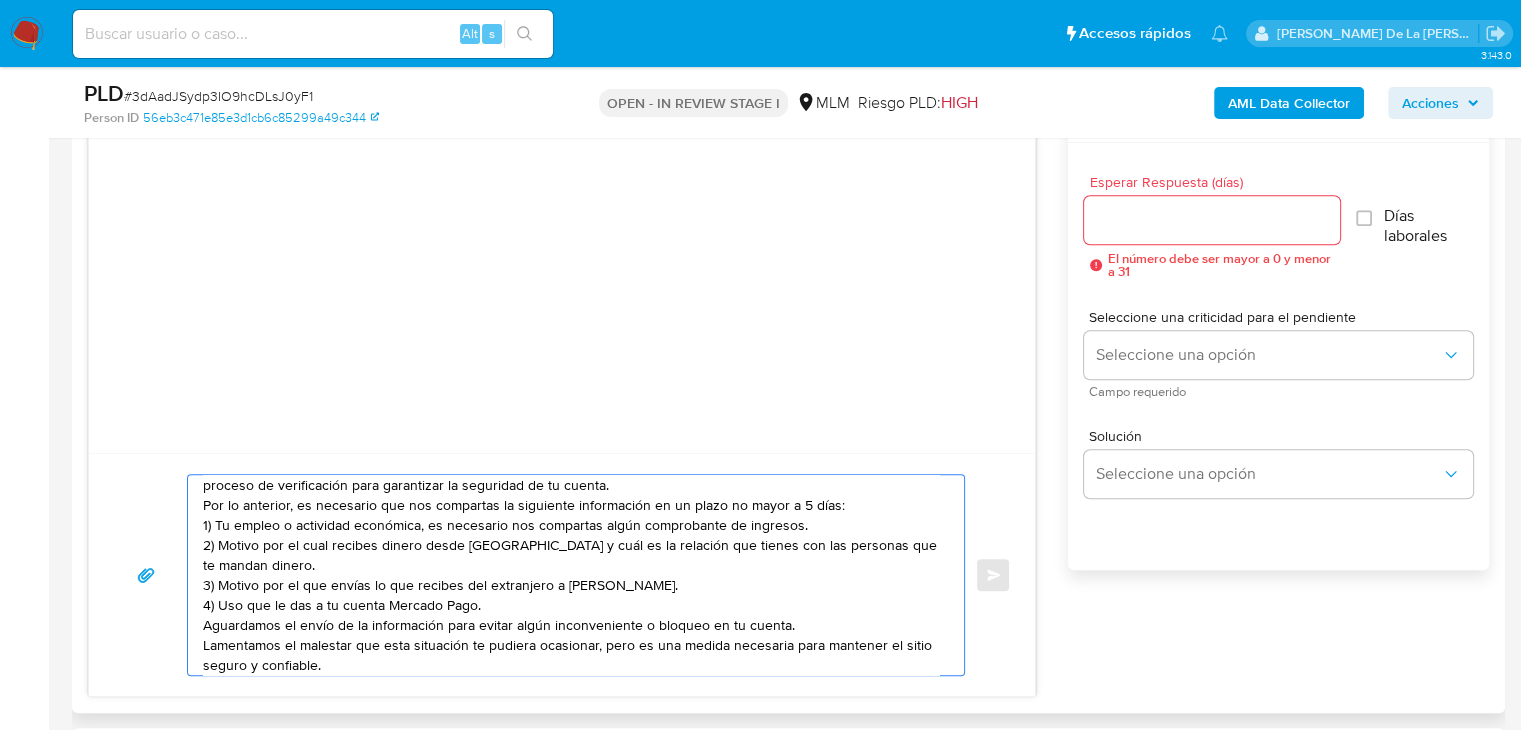 drag, startPoint x: 490, startPoint y: 613, endPoint x: 328, endPoint y: 614, distance: 162.00308 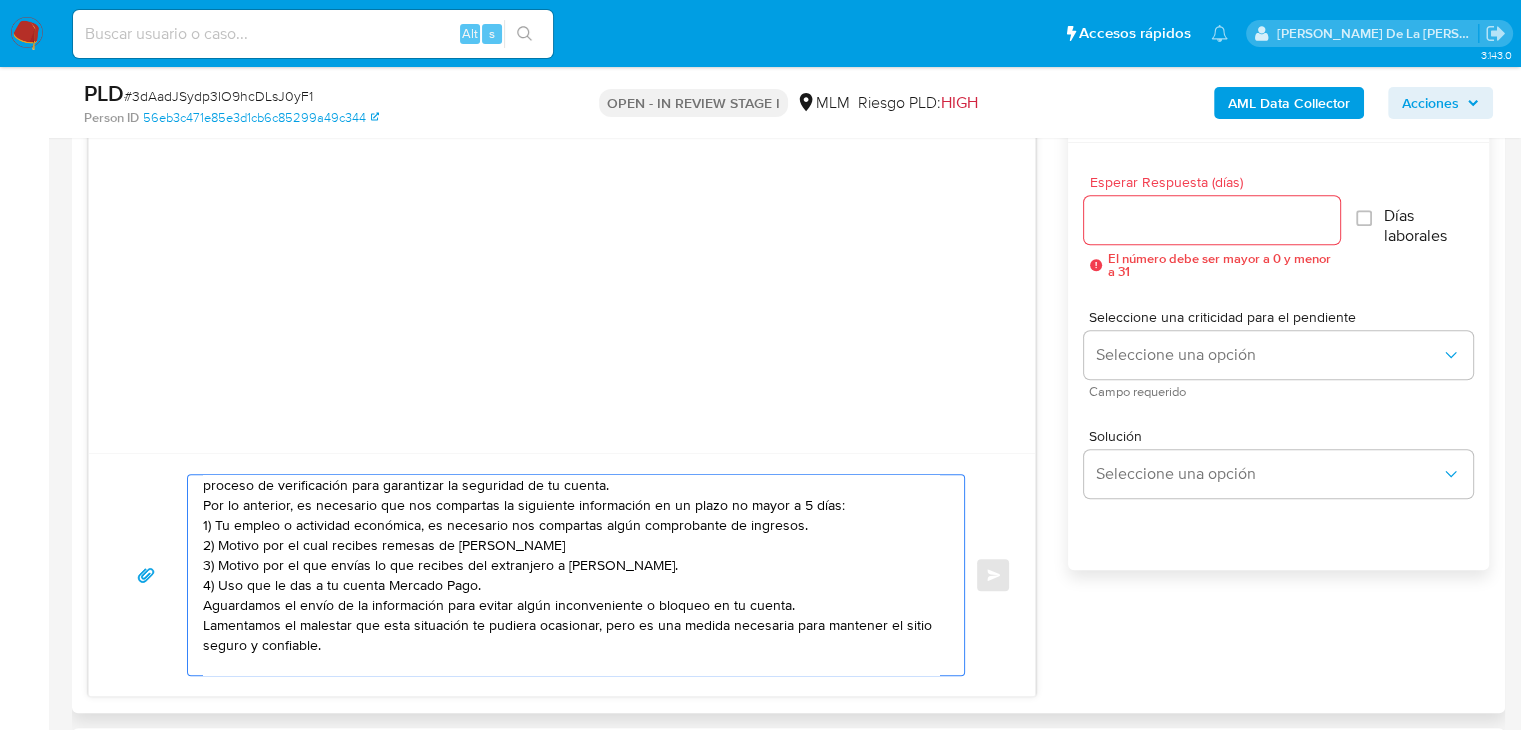 drag, startPoint x: 686, startPoint y: 581, endPoint x: 379, endPoint y: 581, distance: 307 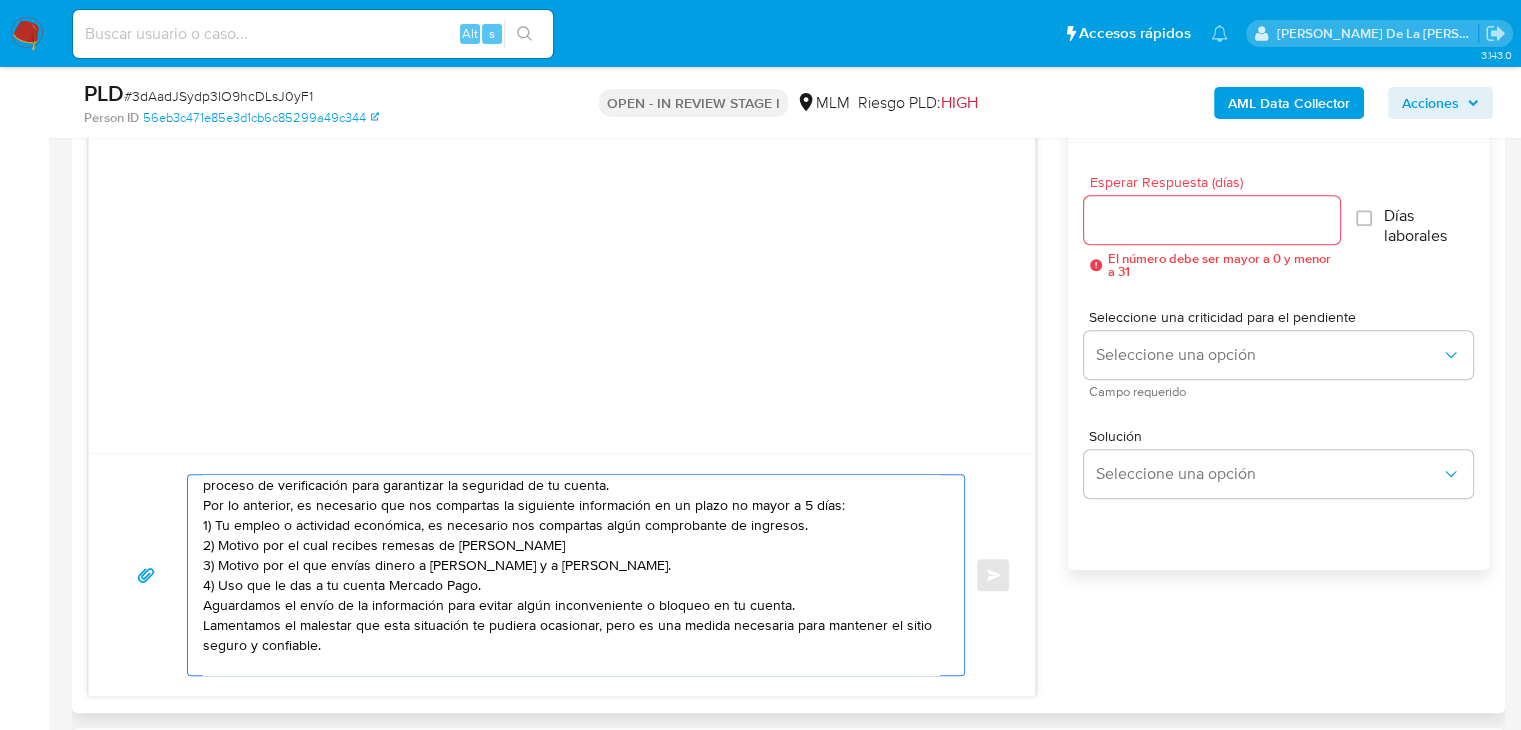 scroll, scrollTop: 0, scrollLeft: 0, axis: both 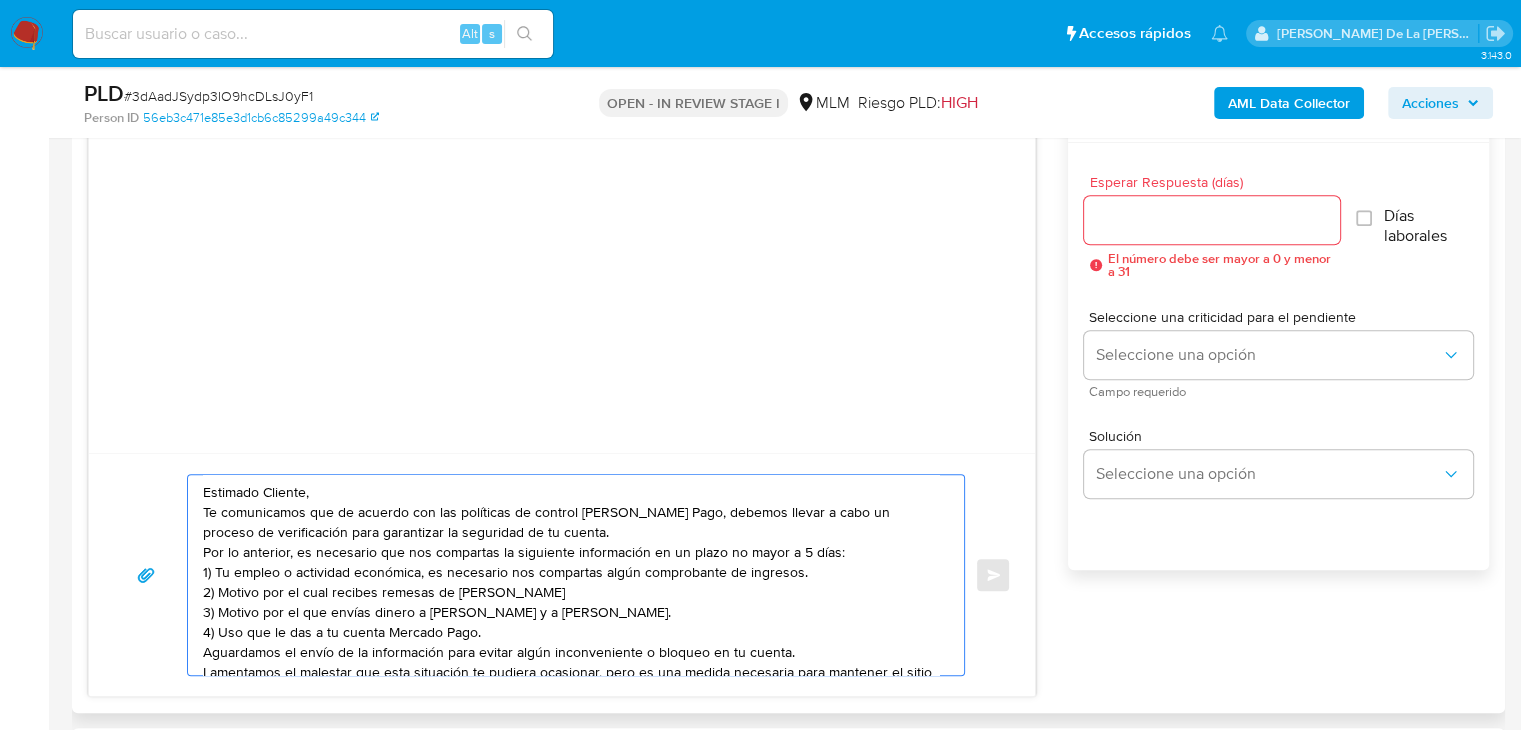 click on "Estimado Cliente,
Te comunicamos que de acuerdo con las políticas de control de Mercado Pago, debemos llevar a cabo un proceso de verificación para garantizar la seguridad de tu cuenta.
Por lo anterior, es necesario que nos compartas la siguiente información en un plazo no mayor a 5 días:
1) Tu empleo o actividad económica, es necesario nos compartas algún comprobante de ingresos.
2) Motivo por el cual recibes remesas de Ruth Monarrez
3) Motivo por el que envías dinero a Alama Ruth Lopex Gutierrez y a David.
4) Uso que le das a tu cuenta Mercado Pago.
Aguardamos el envío de la información para evitar algún inconveniente o bloqueo en tu cuenta.
Lamentamos el malestar que esta situación te pudiera ocasionar, pero es una medida necesaria para mantener el sitio seguro y confiable.
Atentamente,
Mercado Pago" at bounding box center [571, 575] 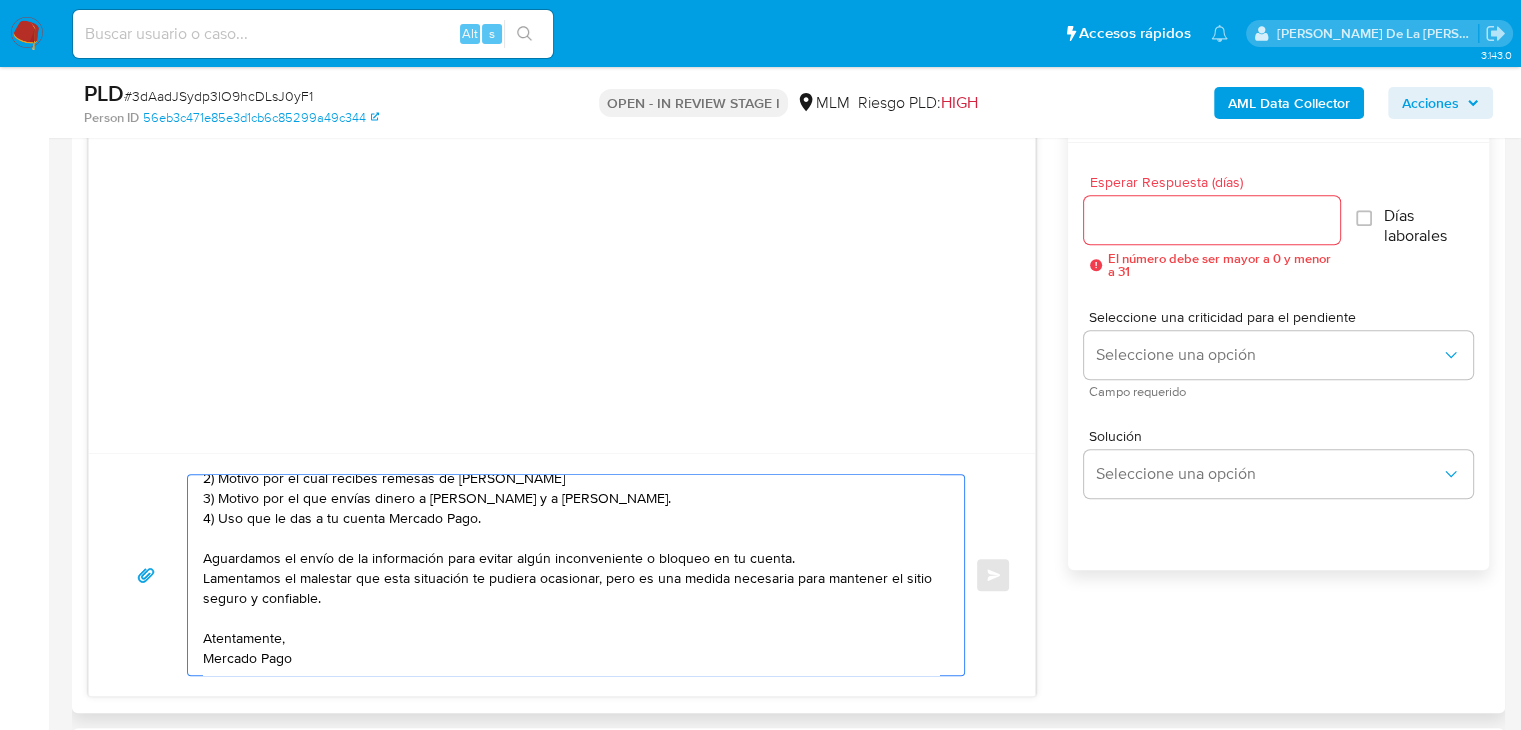 scroll, scrollTop: 154, scrollLeft: 0, axis: vertical 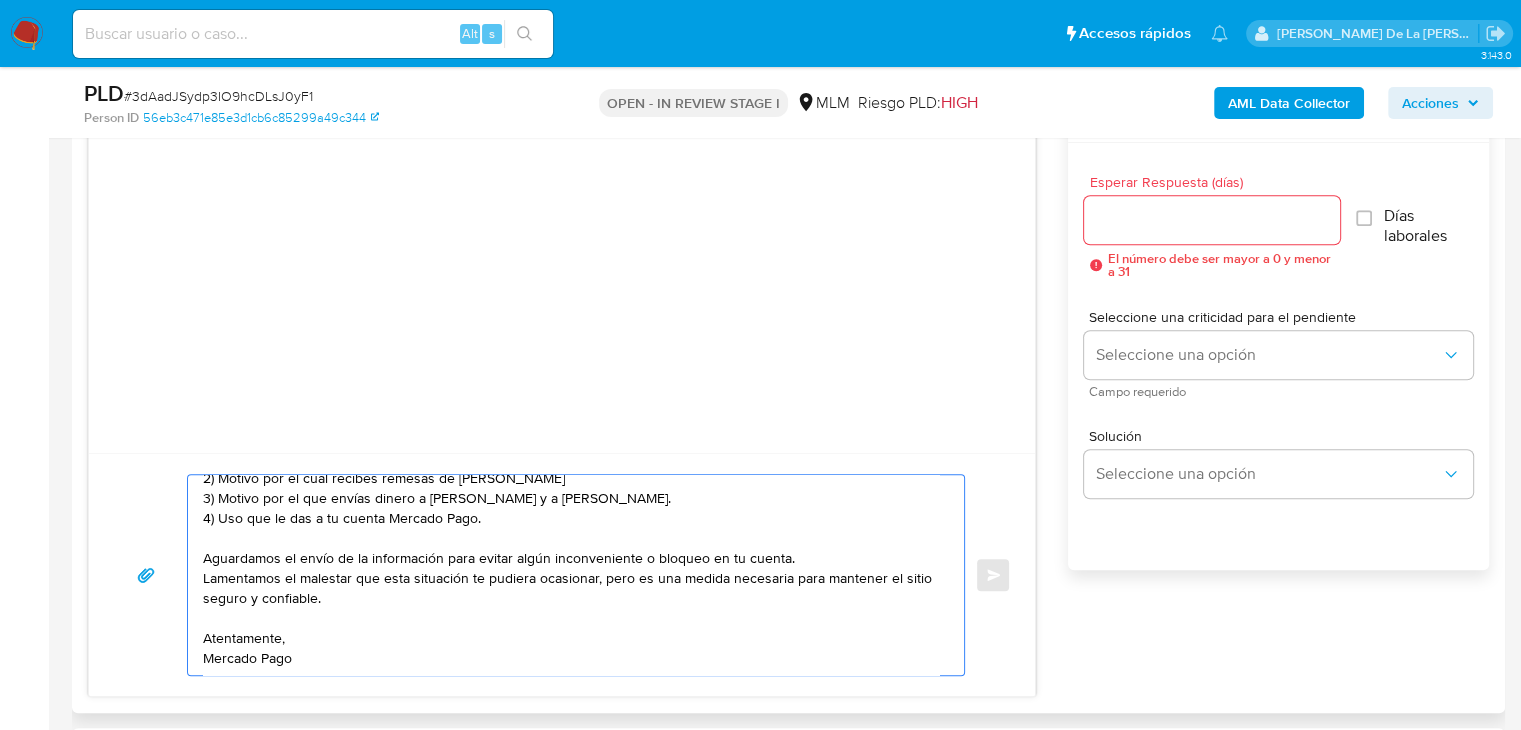 click on "Estimado Cliente,
Te comunicamos que de acuerdo con las políticas de control de Mercado Pago, debemos llevar a cabo un proceso de verificación para garantizar la seguridad de tu cuenta.
Por lo anterior, es necesario que nos compartas la siguiente información en un plazo no mayor a 5 días:
1) Tu empleo o actividad económica, es necesario nos compartas algún comprobante de ingresos.
2) Motivo por el cual recibes remesas de Ruth Monarrez
3) Motivo por el que envías dinero a Alama Ruth Lopex Gutierrez y a David.
4) Uso que le das a tu cuenta Mercado Pago.
Aguardamos el envío de la información para evitar algún inconveniente o bloqueo en tu cuenta.
Lamentamos el malestar que esta situación te pudiera ocasionar, pero es una medida necesaria para mantener el sitio seguro y confiable.
Atentamente,
Mercado Pago" at bounding box center [571, 575] 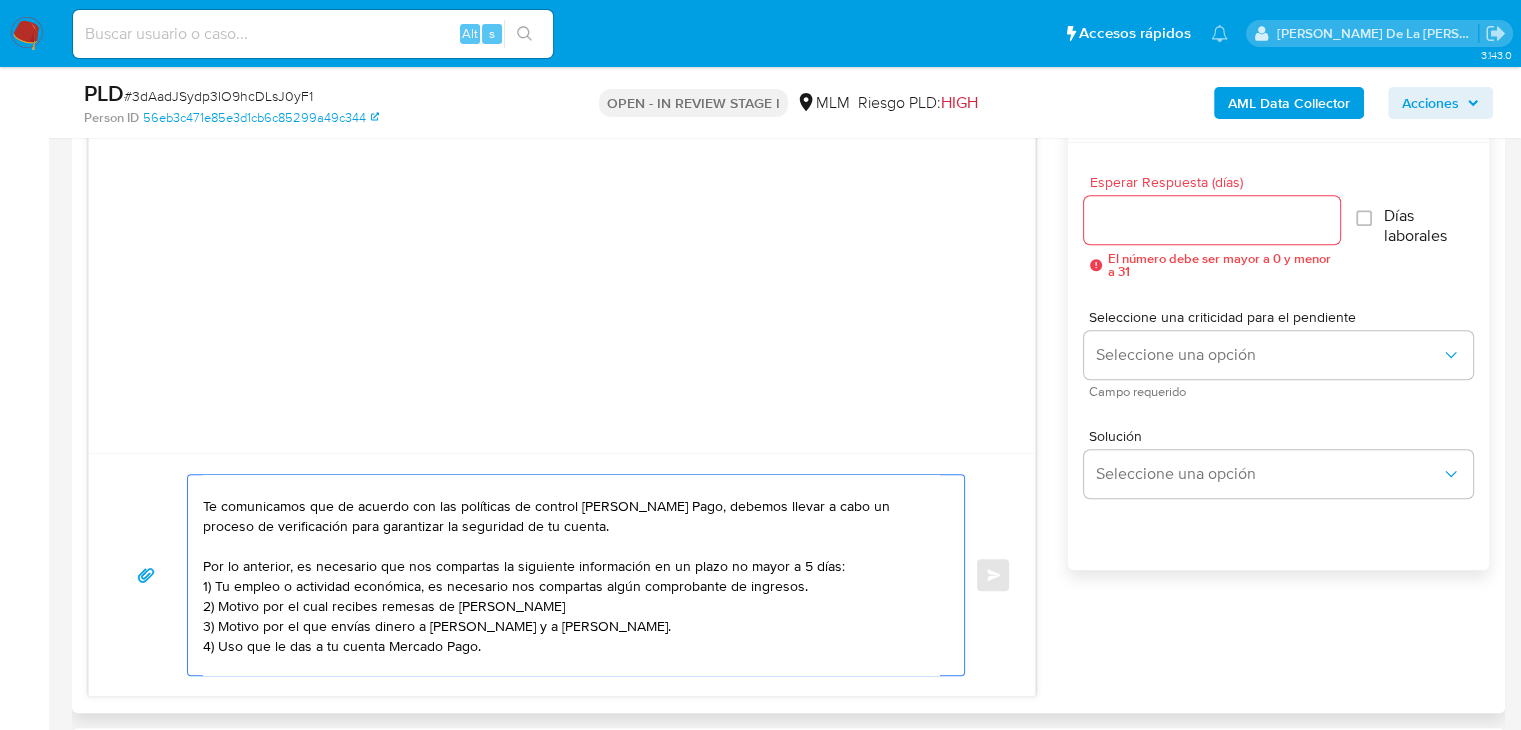 scroll, scrollTop: 6, scrollLeft: 0, axis: vertical 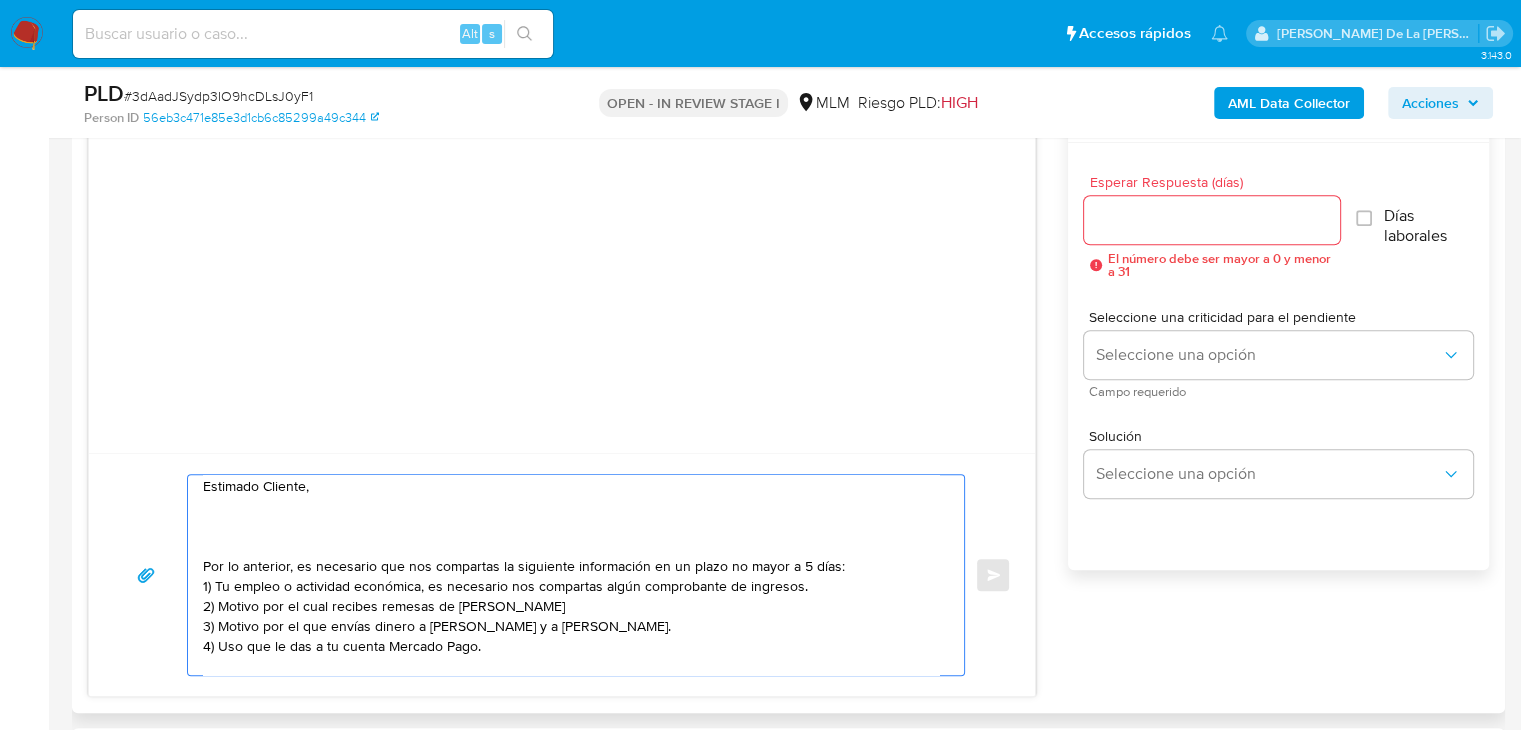 paste on "Te comunicamos que las operaciones detectadas recientemente en relación a los autocobros con tarjetas de (crédito/débito), implican un uso contrario a lo establecido en los Términos y Condiciones del sitio. En caso de continuar con este tipo de operaciones se tendrá que proceder a la inhabilitación permanente de tu cuenta, por lo que te sugerimos suspenderlas. Cualquier duda al respecto, podrás consultar los Términos y Condiciones de Mercado Pago." 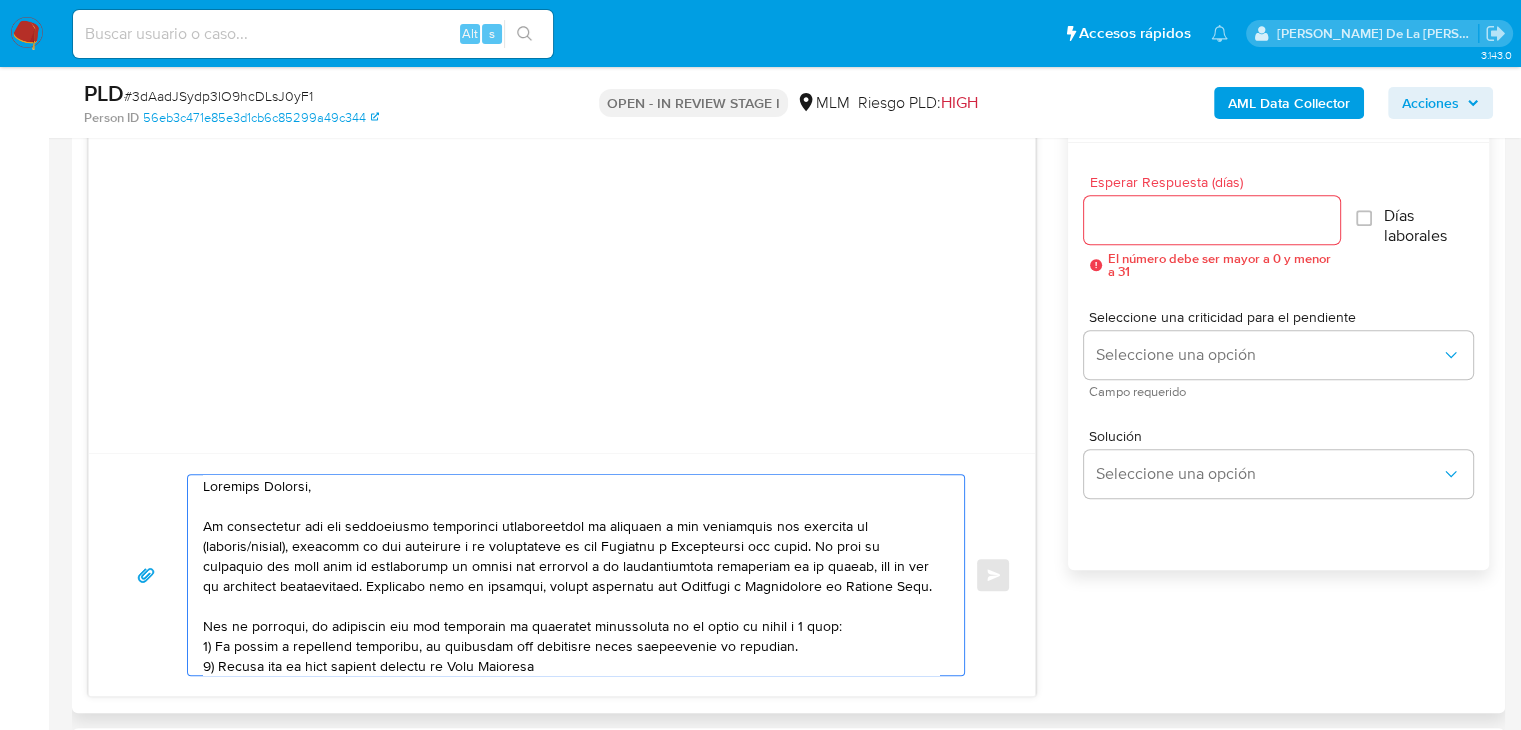 click at bounding box center (571, 575) 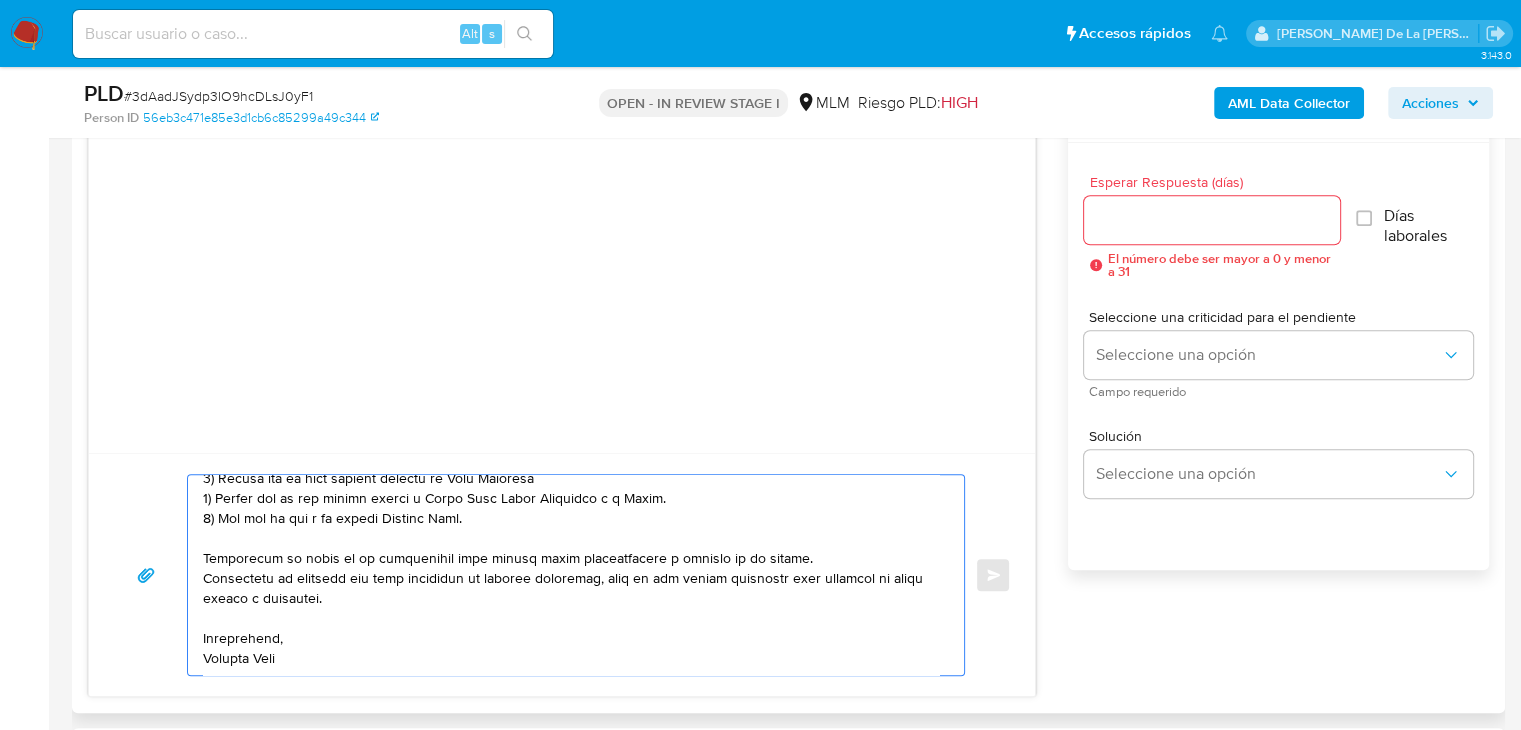 scroll, scrollTop: 0, scrollLeft: 0, axis: both 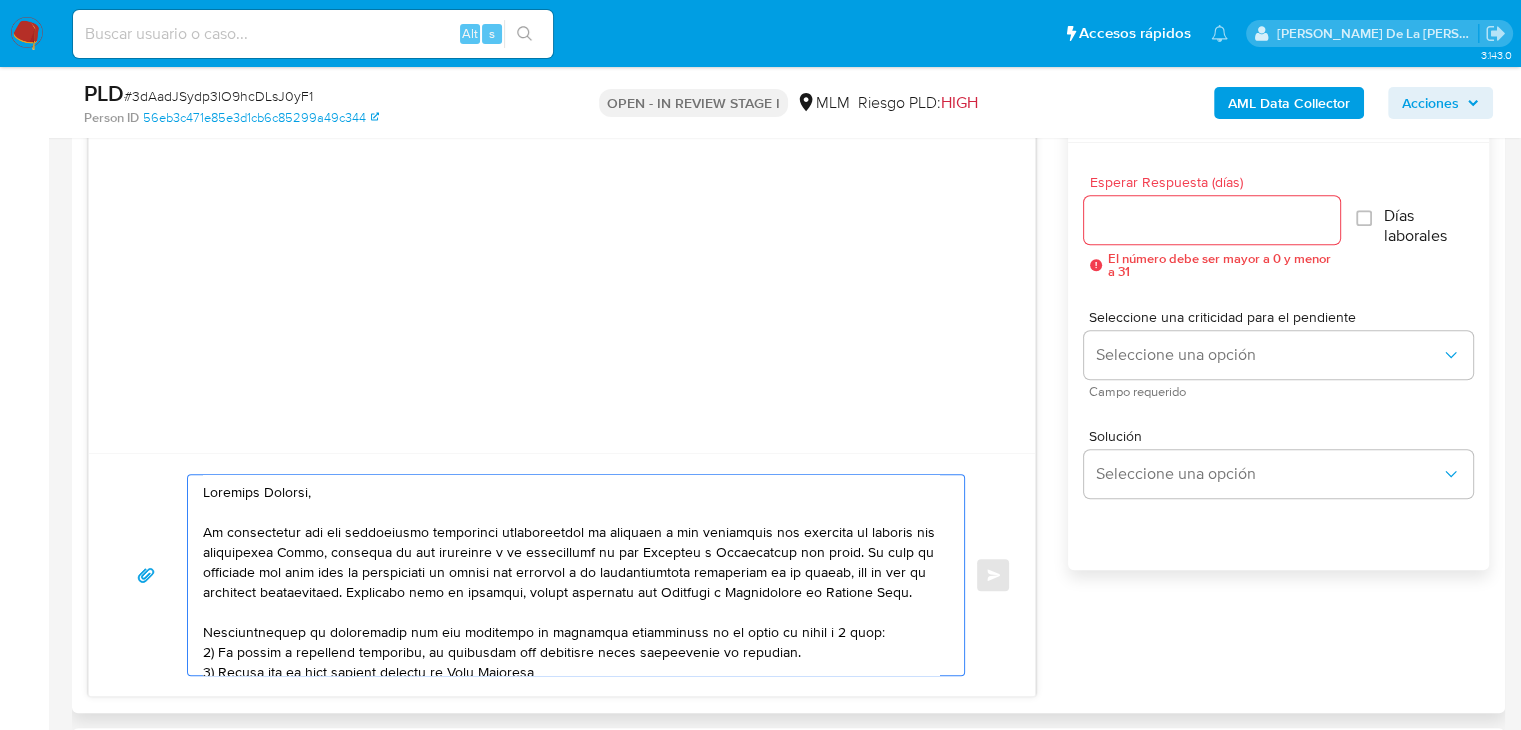 type on "Estimado Cliente,
Te comunicamos que las operaciones detectadas recientemente en relación a los autocobros con tarjetas de crédito con dispositivo Point, implican un uso contrario a lo establecido en los Términos y Condiciones del sitio. En caso de continuar con este tipo de operaciones se tendrá que proceder a la inhabilitación permanente de tu cuenta, por lo que te sugerimos suspenderlas. Cualquier duda al respecto, podrás consultar los Términos y Condiciones de Mercado Pago.
Adicionalmente te solicitamos que nos compartas la siguiente información en un plazo no mayor a 5 días:
1) Tu empleo o actividad económica, es necesario nos compartas algún comprobante de ingresos.
2) Motivo por el cual recibes remesas de Ruth Monarrez
3) Motivo por el que envías dinero a Alama Ruth Lopex Gutierrez y a David.
4) Uso que le das a tu cuenta Mercado Pago.
Aguardamos el envío de la información para evitar algún inconveniente o bloqueo en tu cuenta.
Lamentamos el malestar que esta situación te pudiera ocasionar, pero ..." 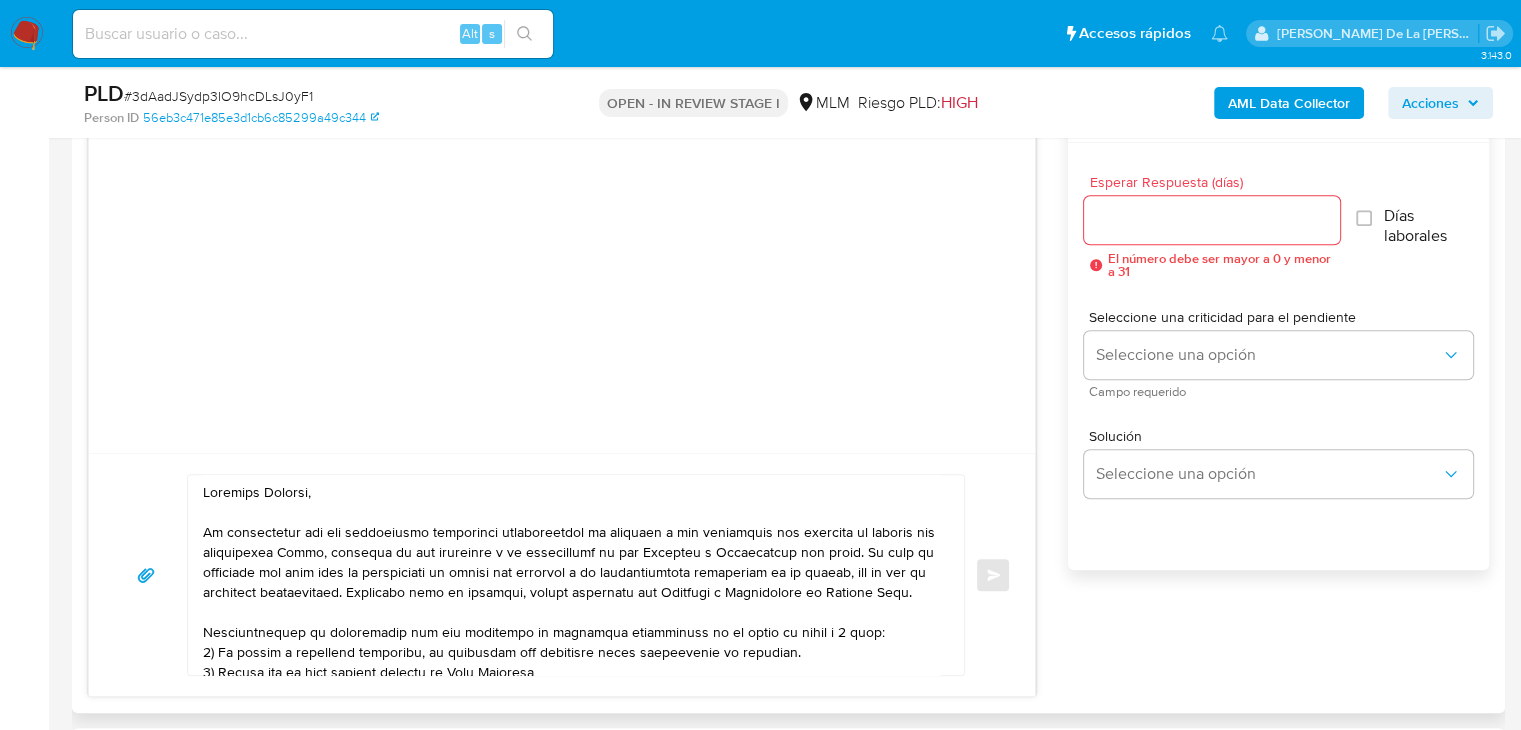click on "Esperar Respuesta (días) El número debe ser mayor a 0 y menor a 31" at bounding box center (1212, 226) 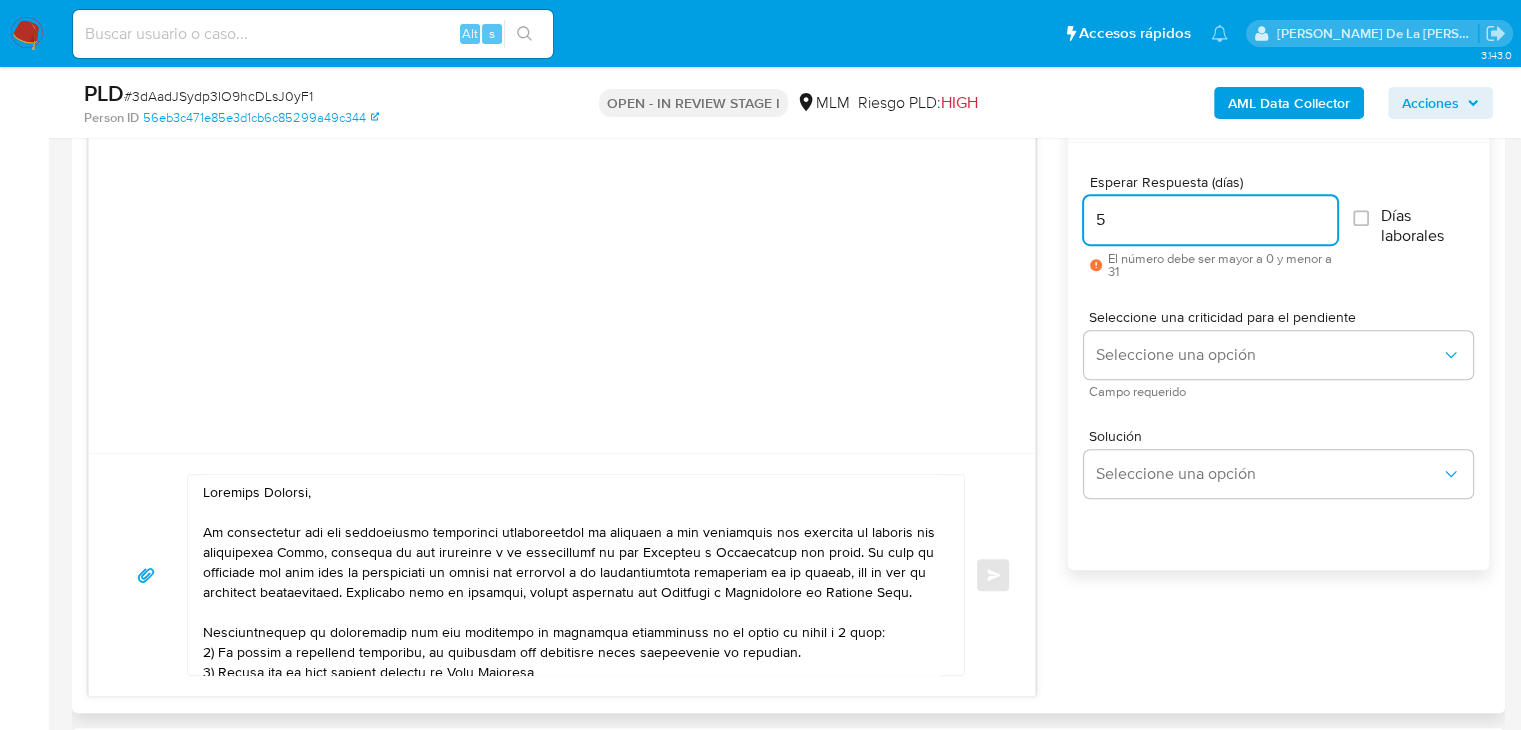 type on "5" 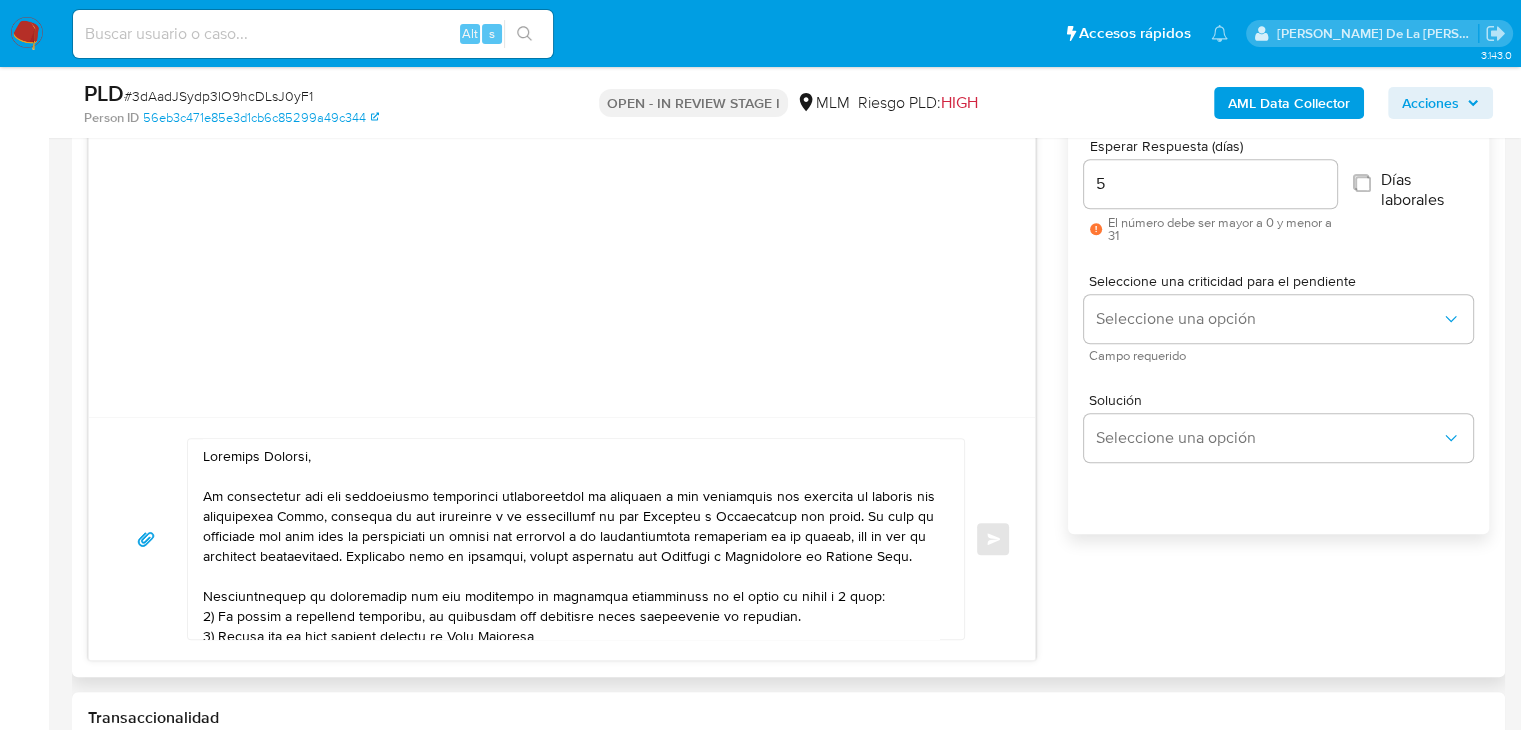 scroll, scrollTop: 1259, scrollLeft: 0, axis: vertical 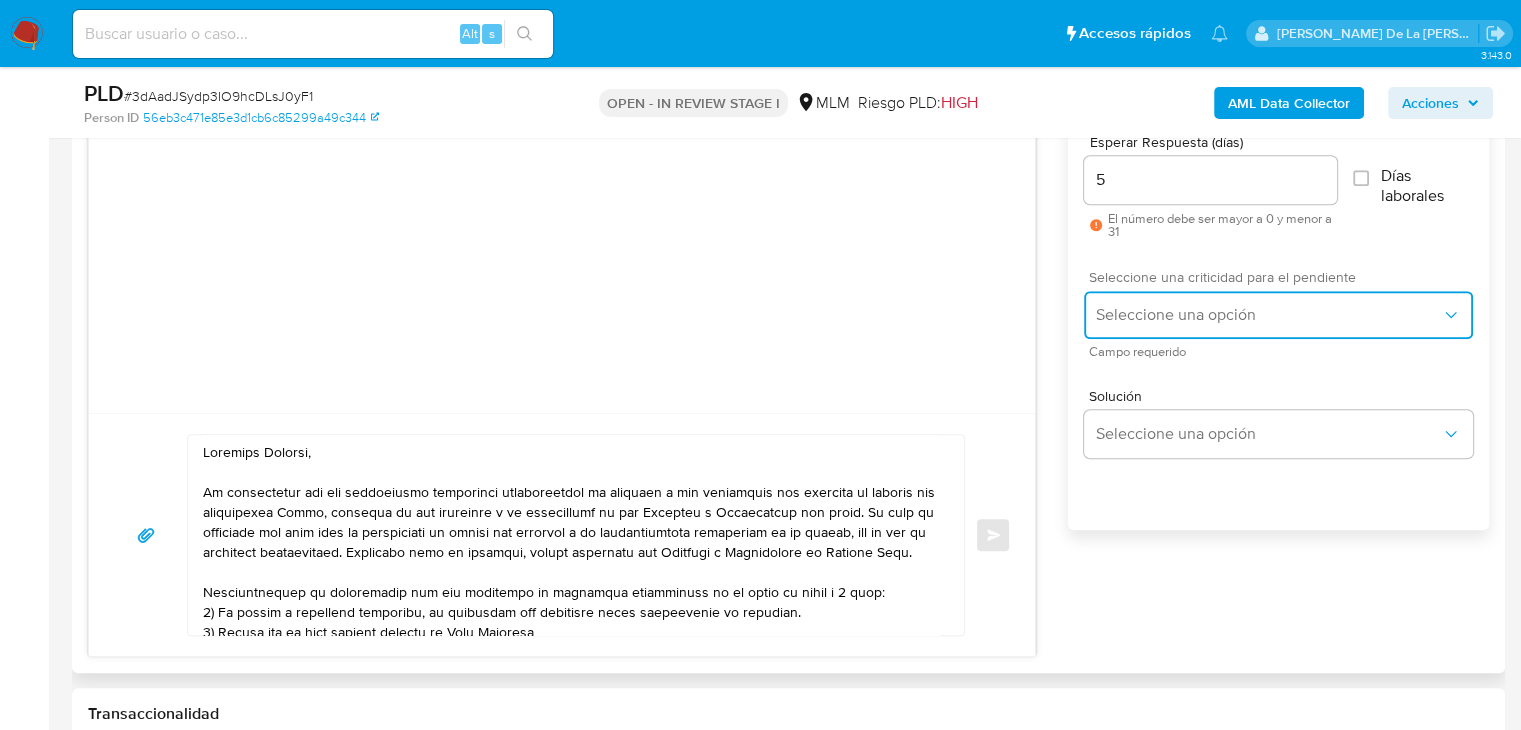 click on "Seleccione una opción" at bounding box center (1278, 315) 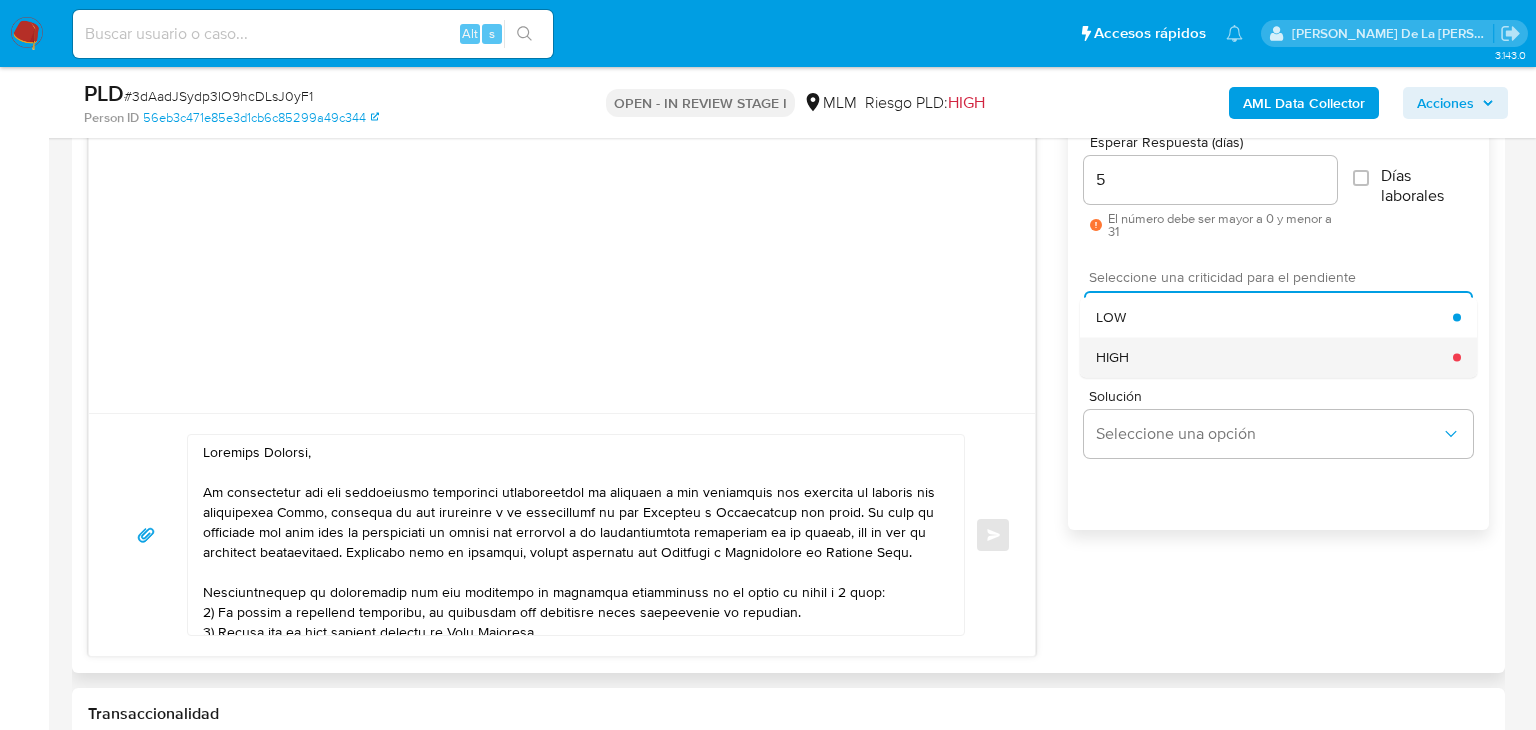 click on "HIGH" at bounding box center (1274, 357) 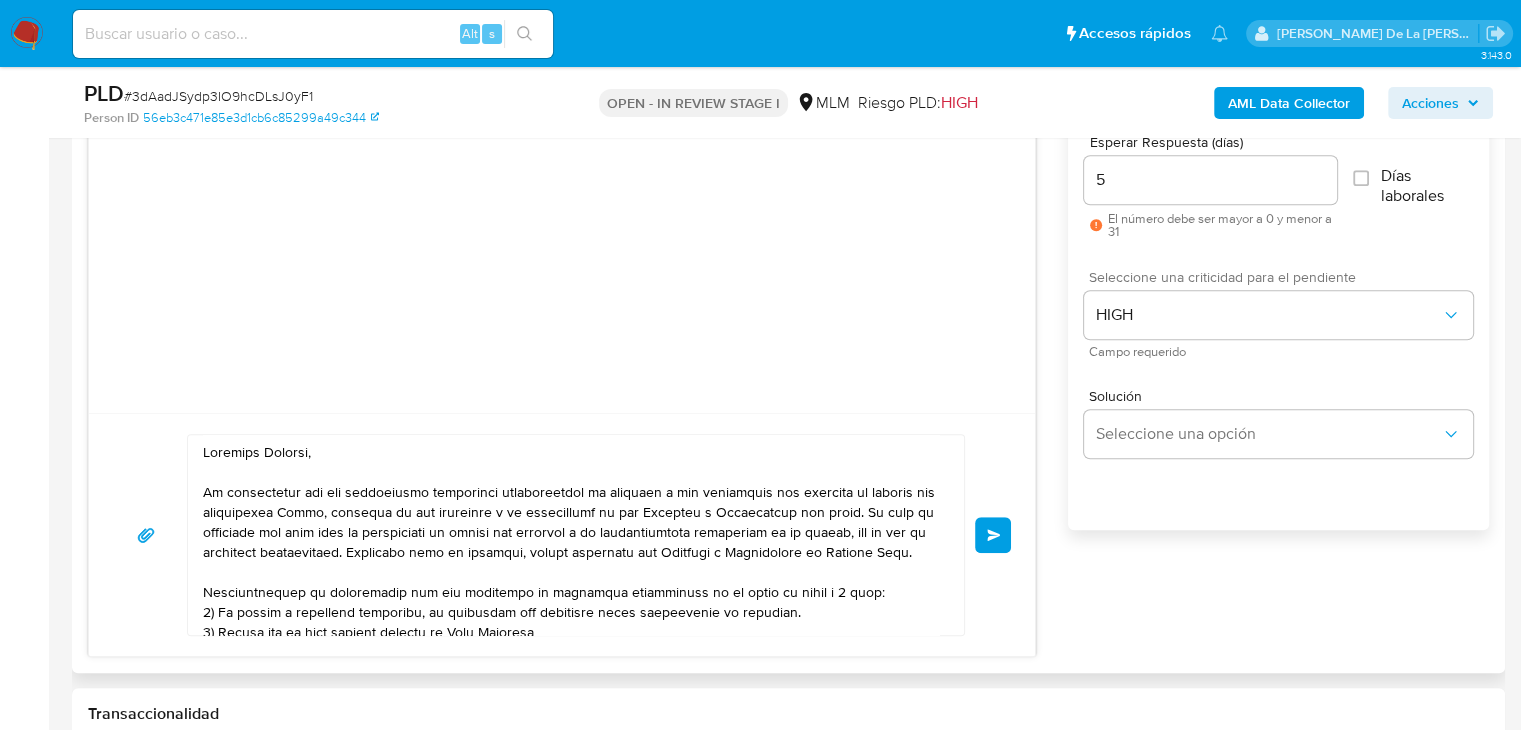 click on "Enviar" at bounding box center (993, 535) 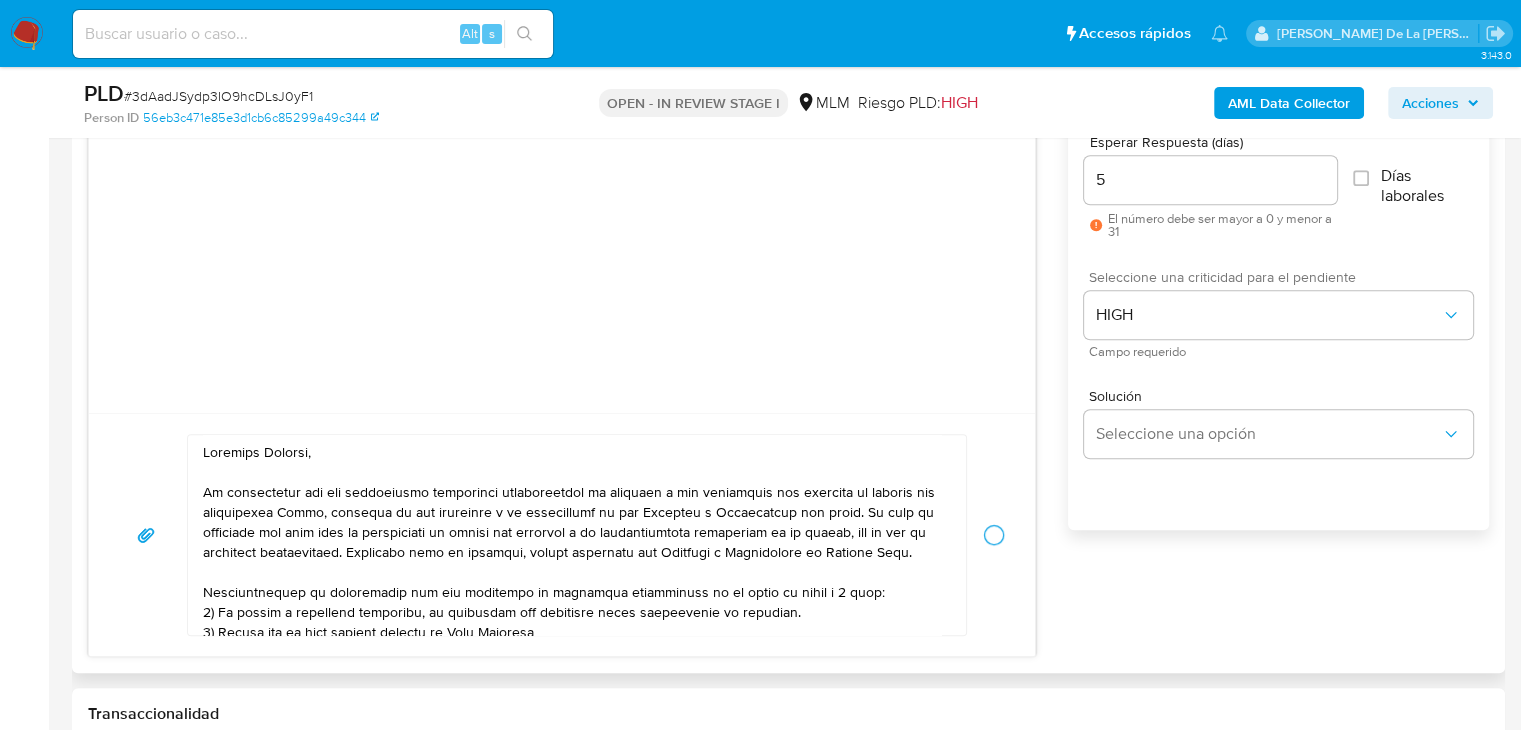 type 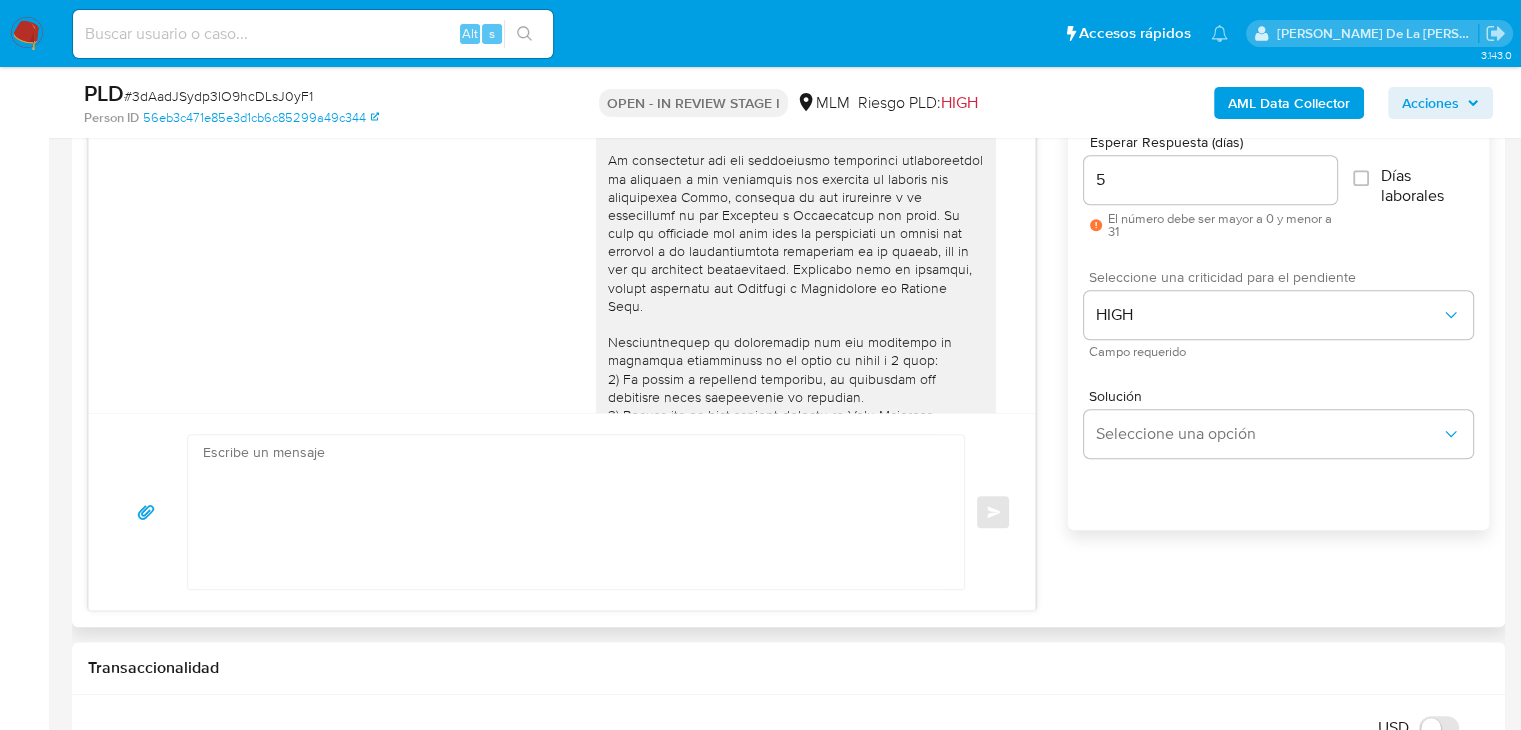 scroll, scrollTop: 276, scrollLeft: 0, axis: vertical 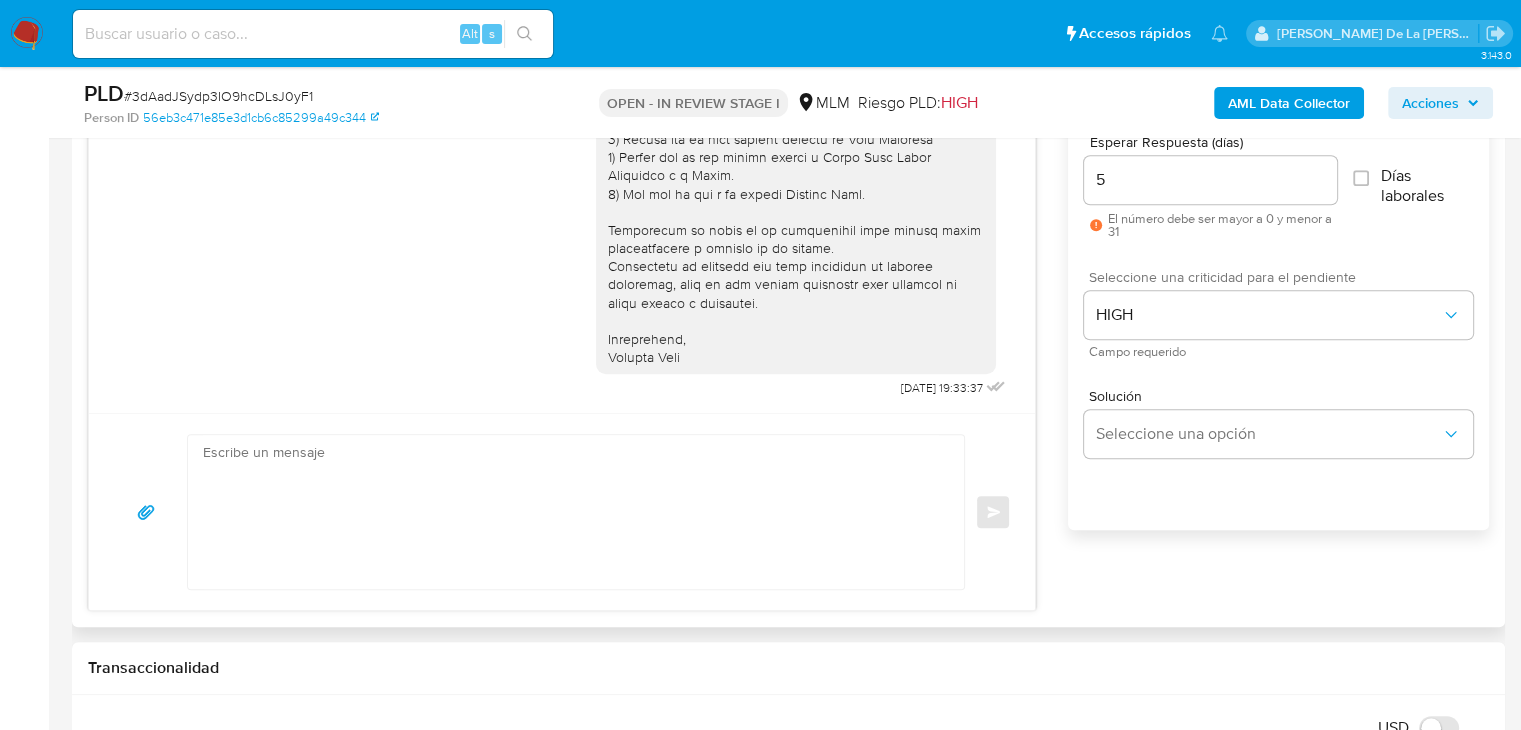 click on "# 3dAadJSydp3IO9hcDLsJ0yF1" at bounding box center (218, 96) 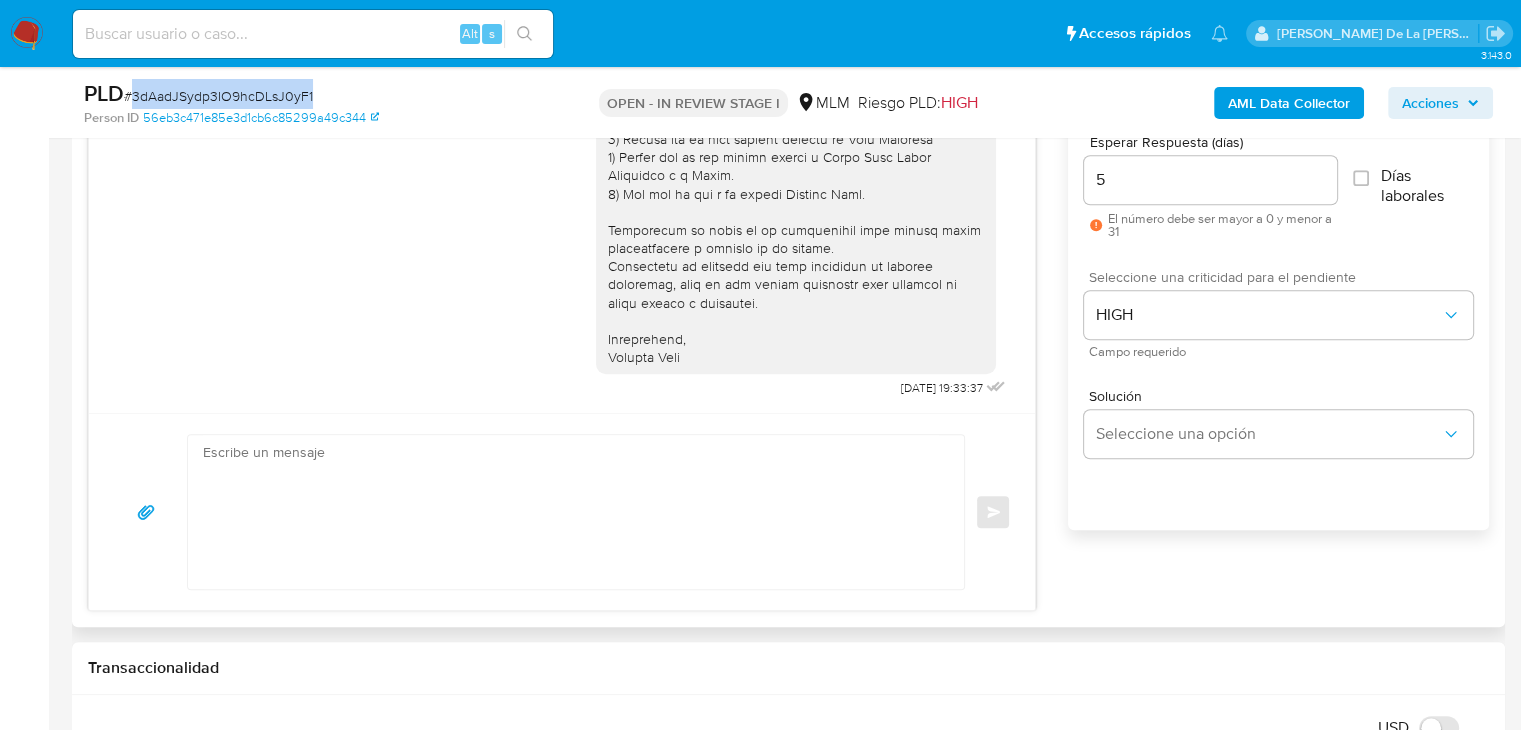 click on "# 3dAadJSydp3IO9hcDLsJ0yF1" at bounding box center [218, 96] 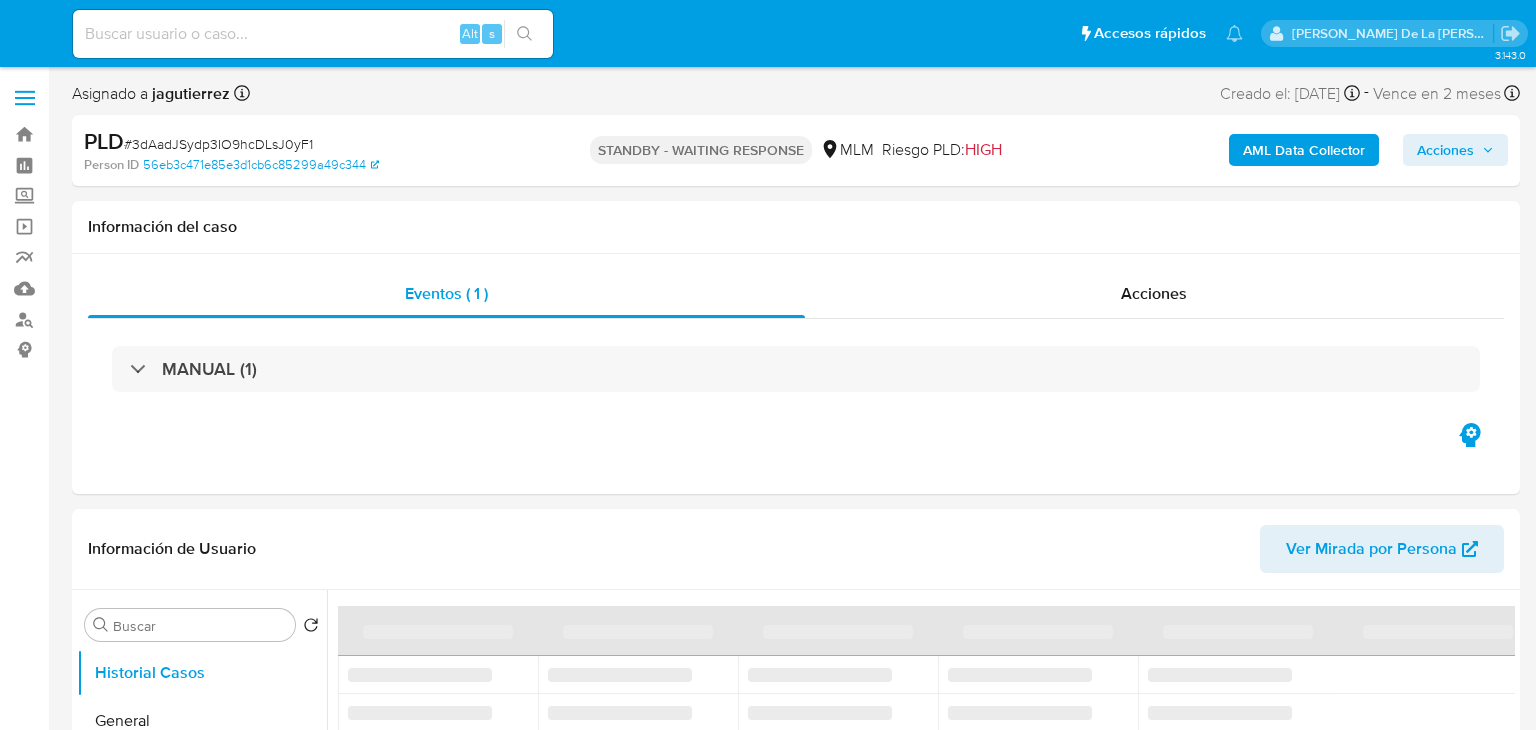 select on "10" 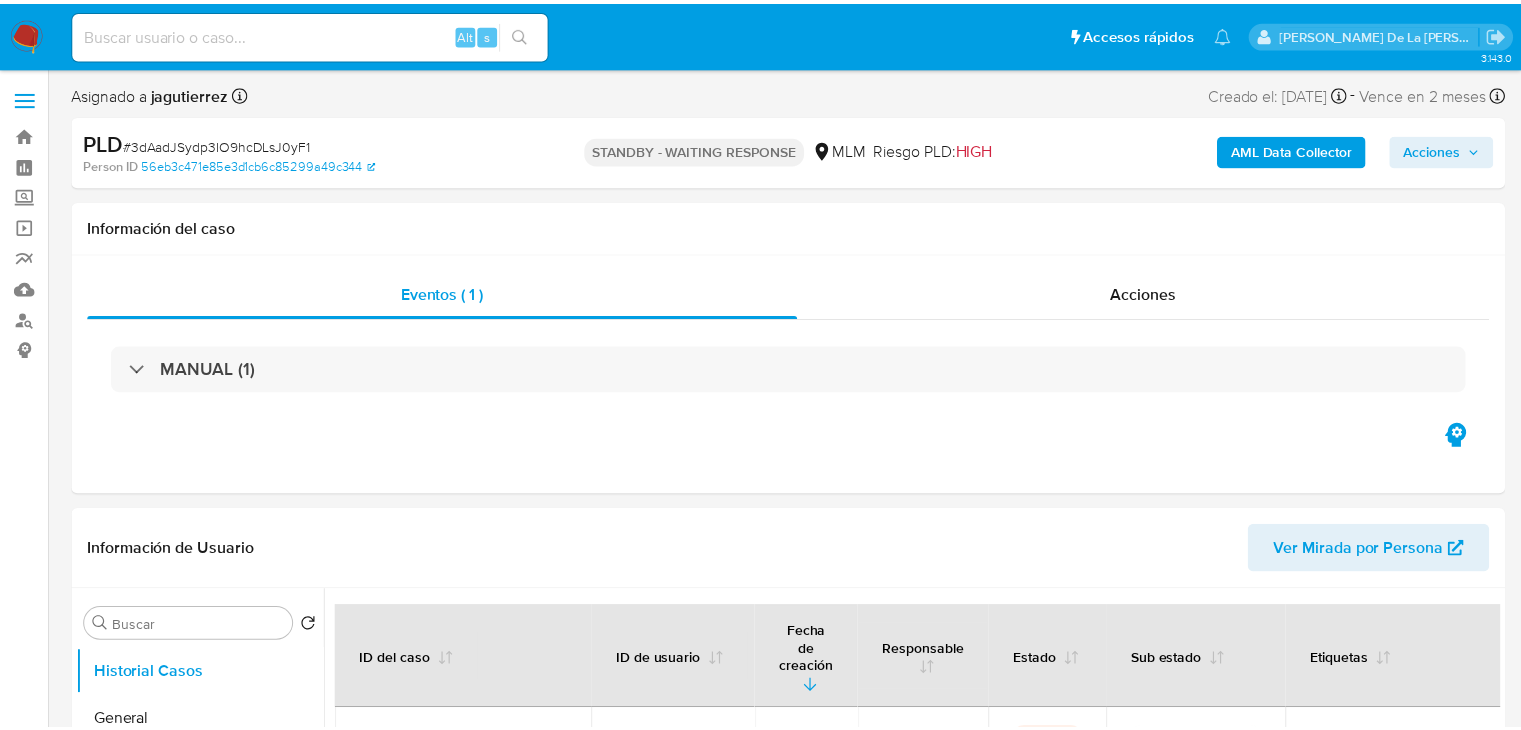 scroll, scrollTop: 0, scrollLeft: 0, axis: both 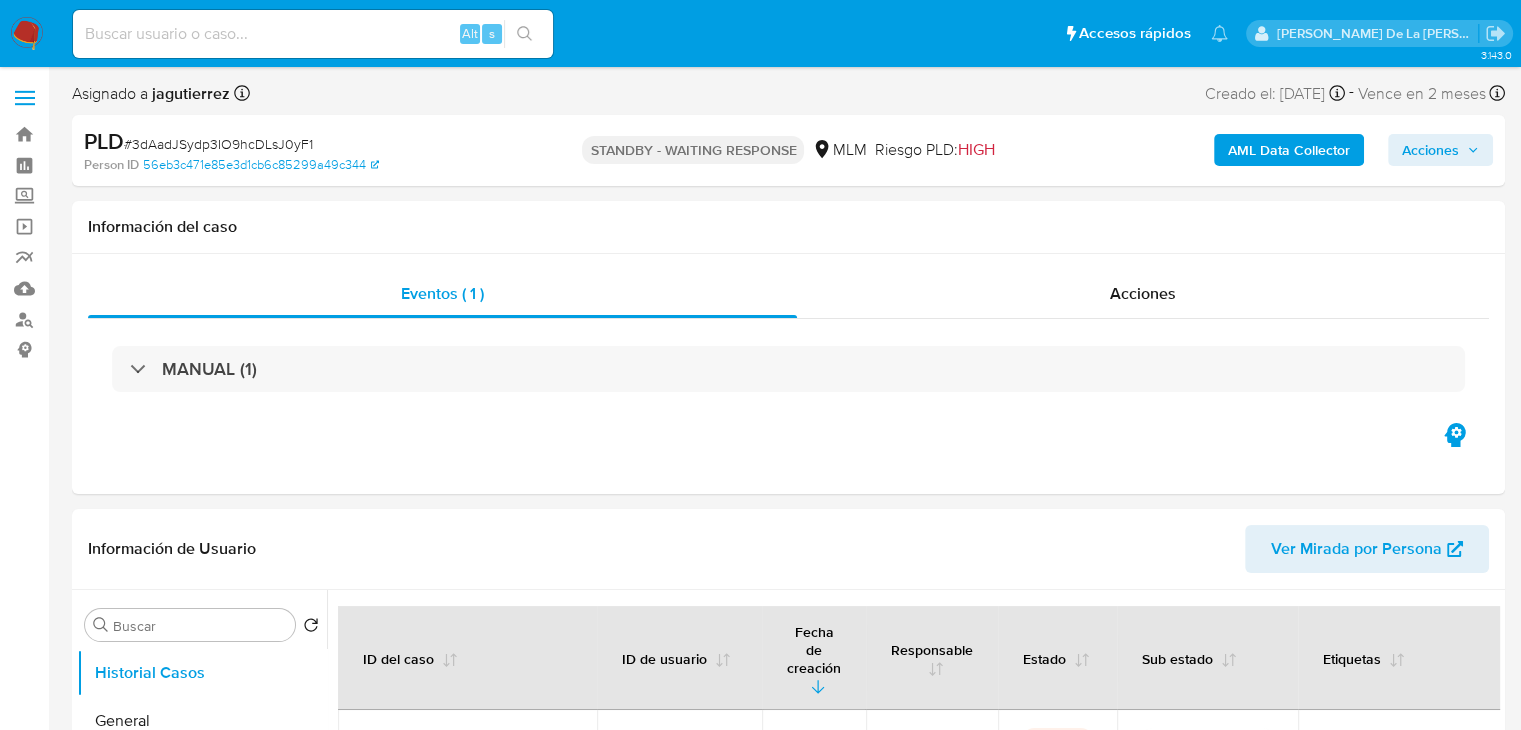 click at bounding box center [27, 34] 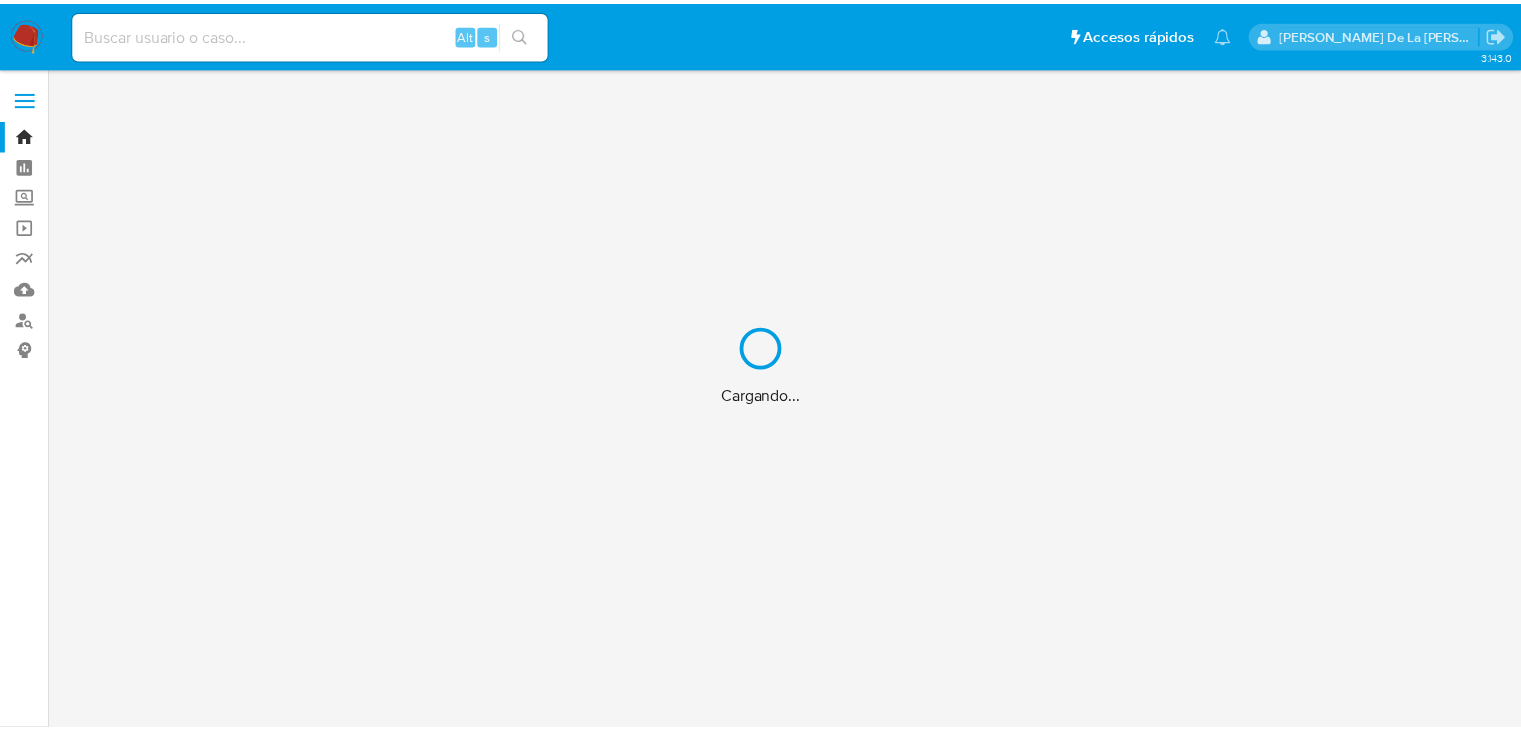 scroll, scrollTop: 0, scrollLeft: 0, axis: both 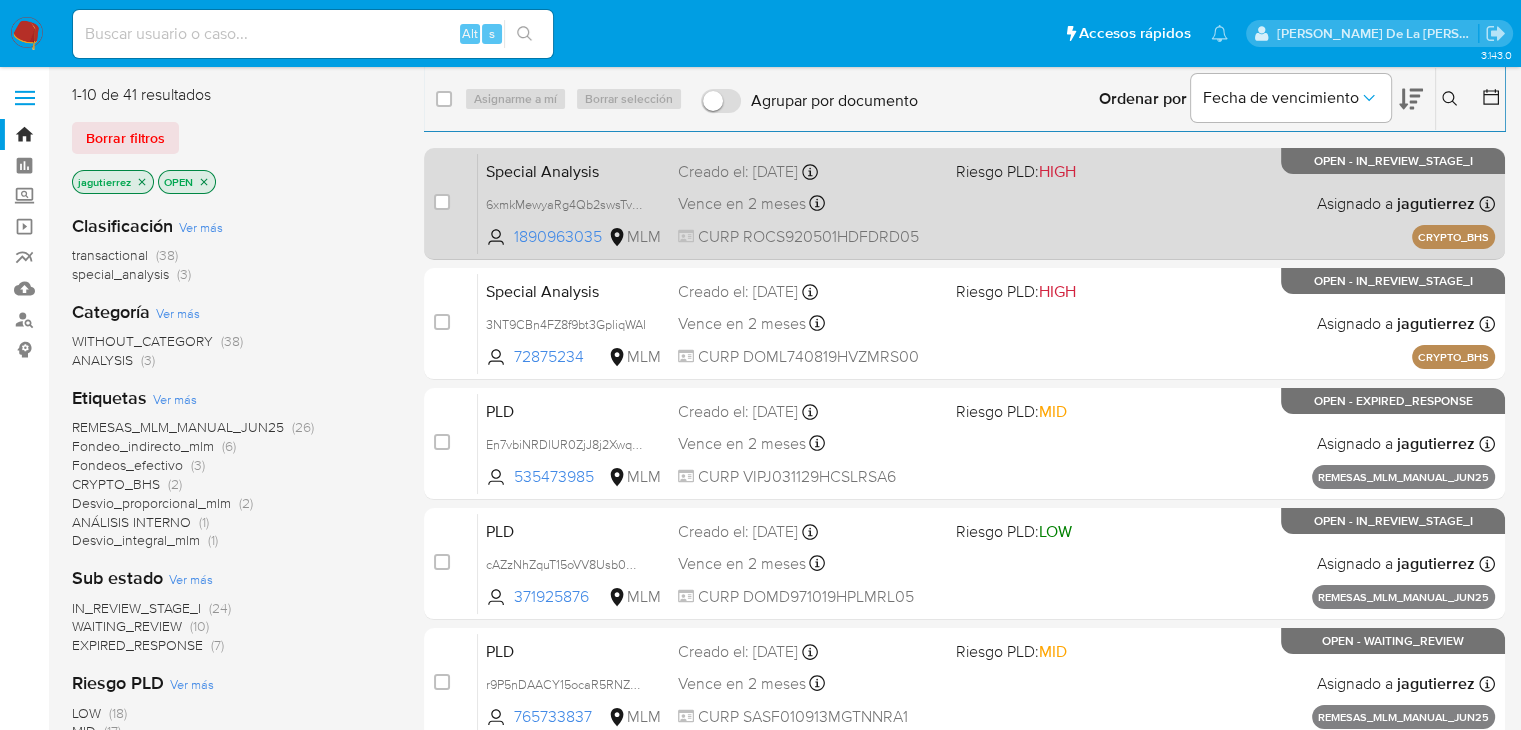 click on "Special Analysis 6xmkMewyaRg4Qb2swsTvgcvy 1890963035 MLM Riesgo PLD:  HIGH Creado el: [DATE]   Creado el: [DATE] 09:39:46 Vence en 2 meses   Vence el [DATE] 09:39:46 CURP   ROCS920501HDFDRD05 Asignado a   jagutierrez   Asignado el: [DATE] 09:39:46 CRYPTO_BHS OPEN - IN_REVIEW_STAGE_I" at bounding box center [986, 203] 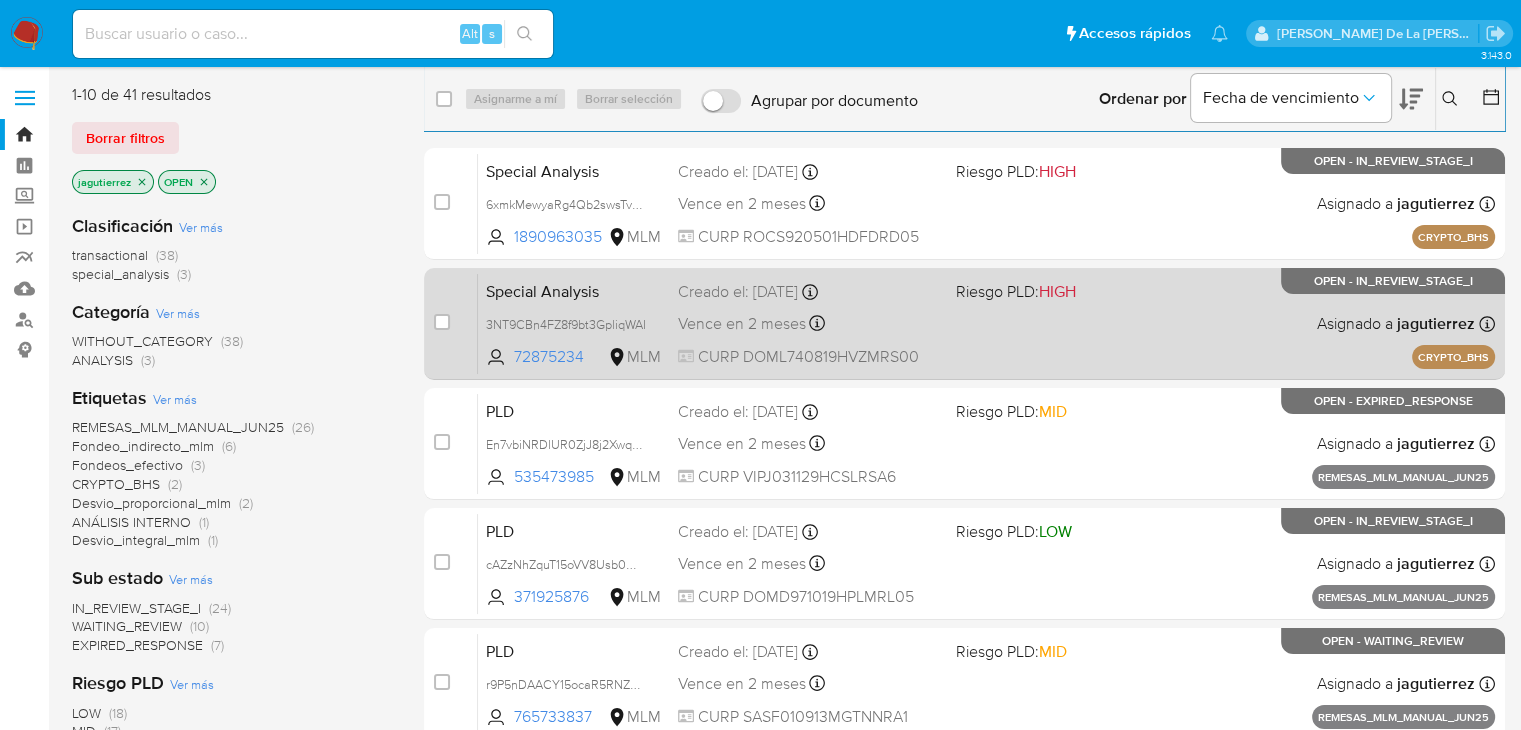 click on "Vence en 2 meses   Vence el [DATE] 09:39:10" at bounding box center (809, 323) 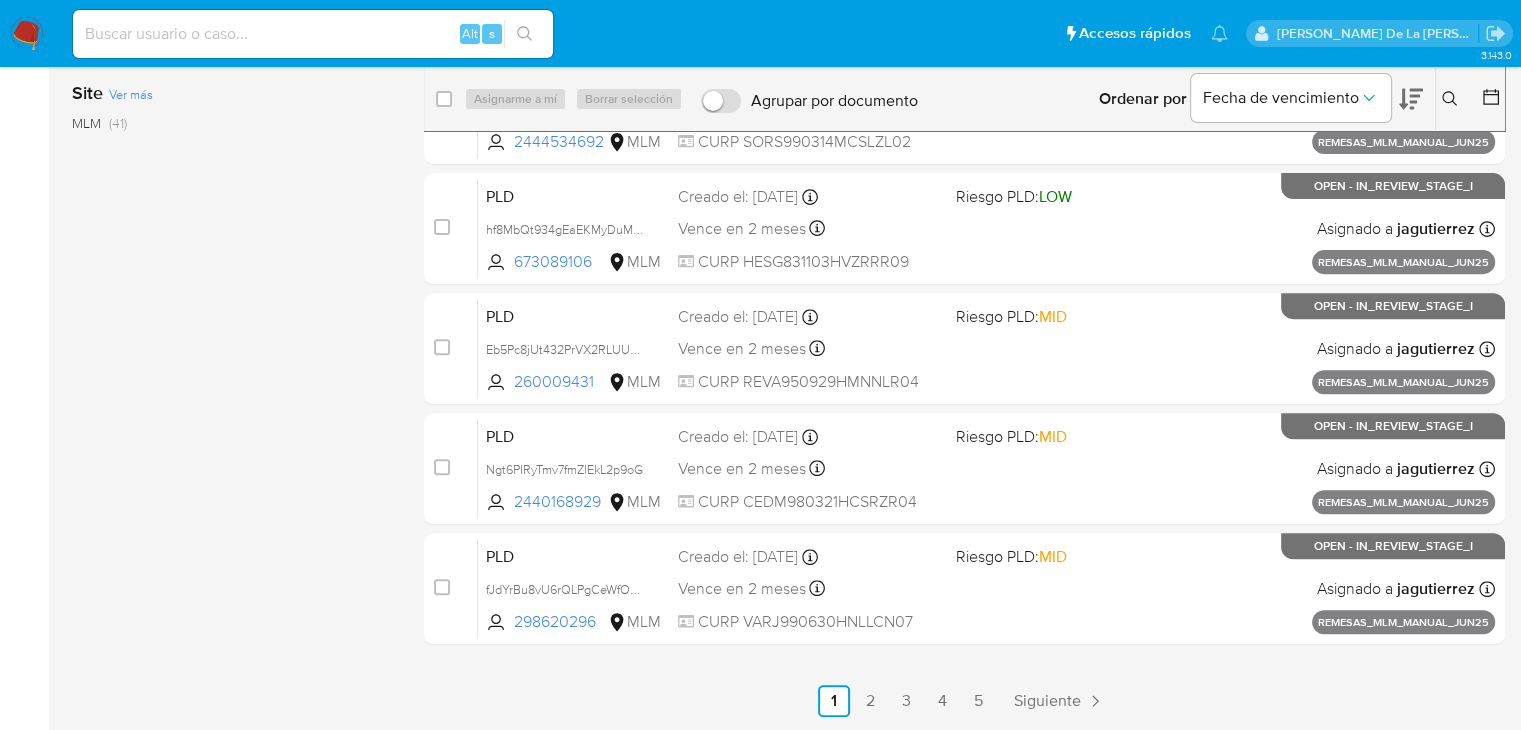 scroll, scrollTop: 0, scrollLeft: 0, axis: both 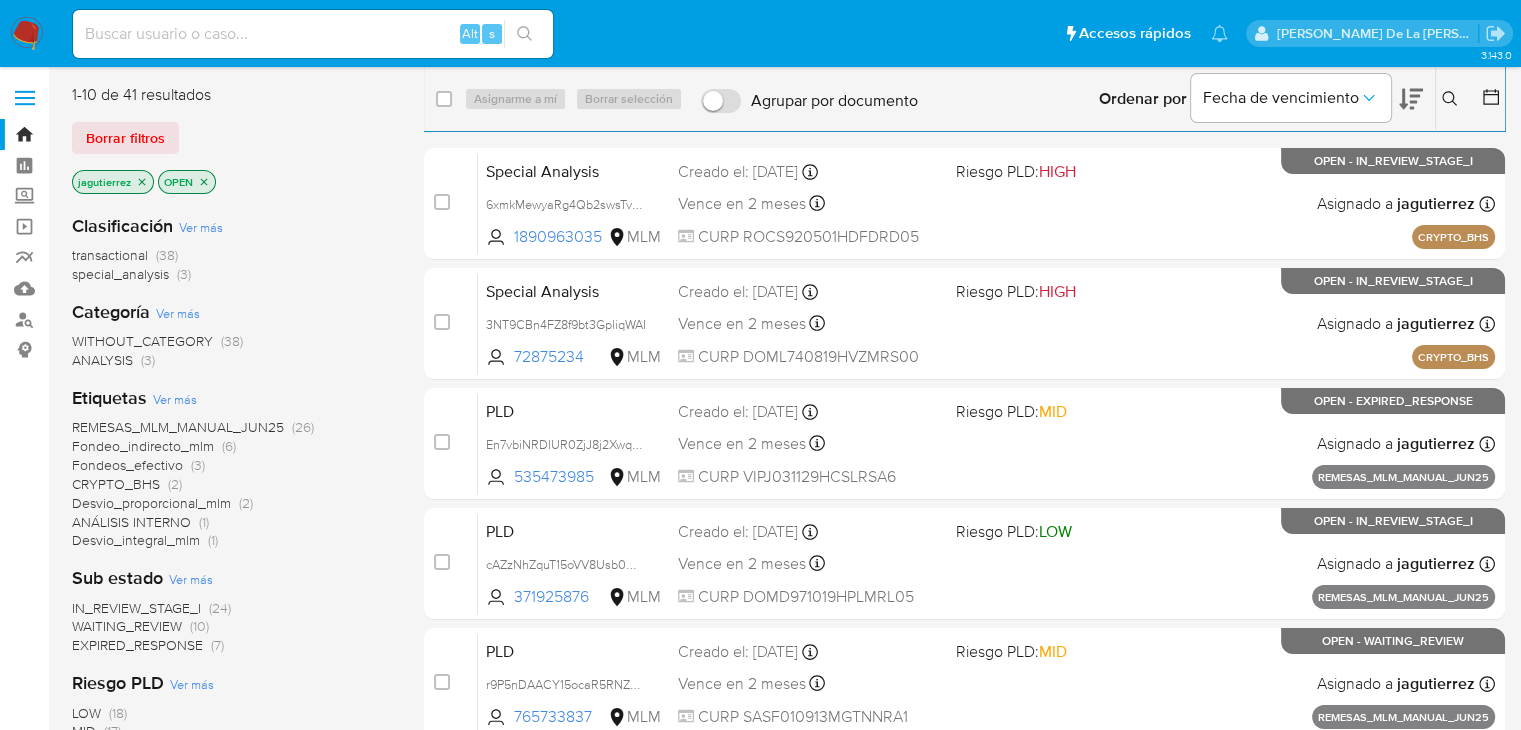 click on "Ordenar por Fecha de vencimiento" at bounding box center [1259, 99] 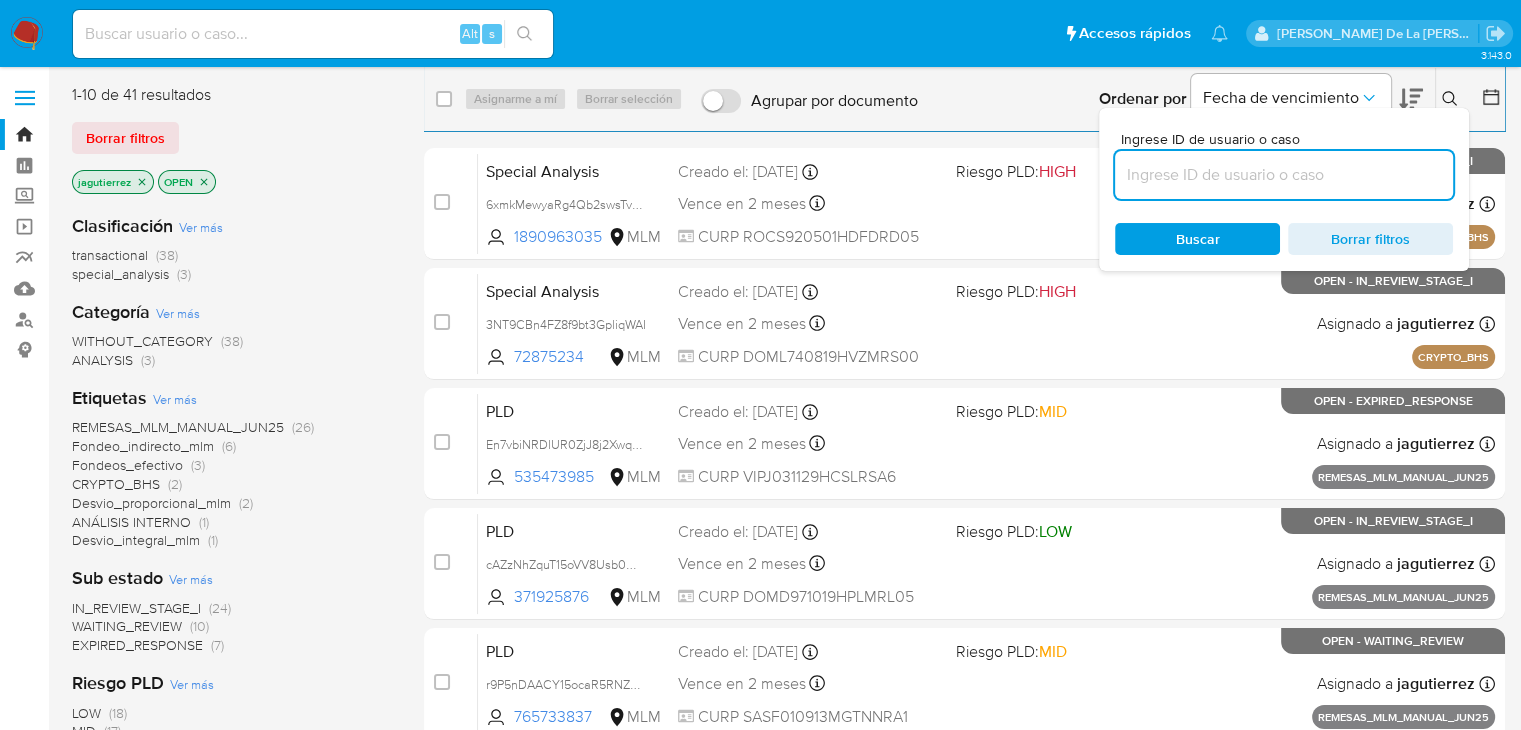 click at bounding box center (1284, 175) 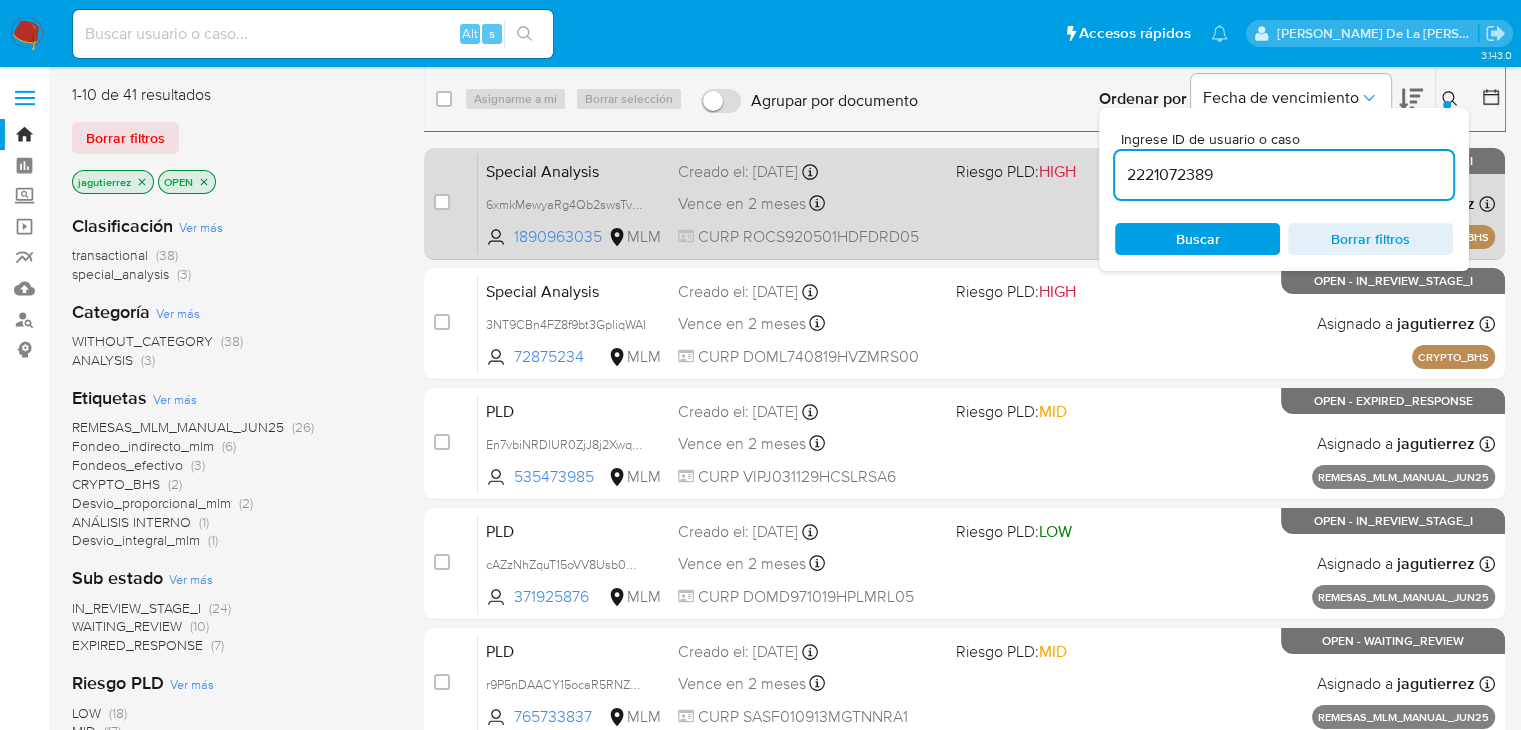 type on "2221072389" 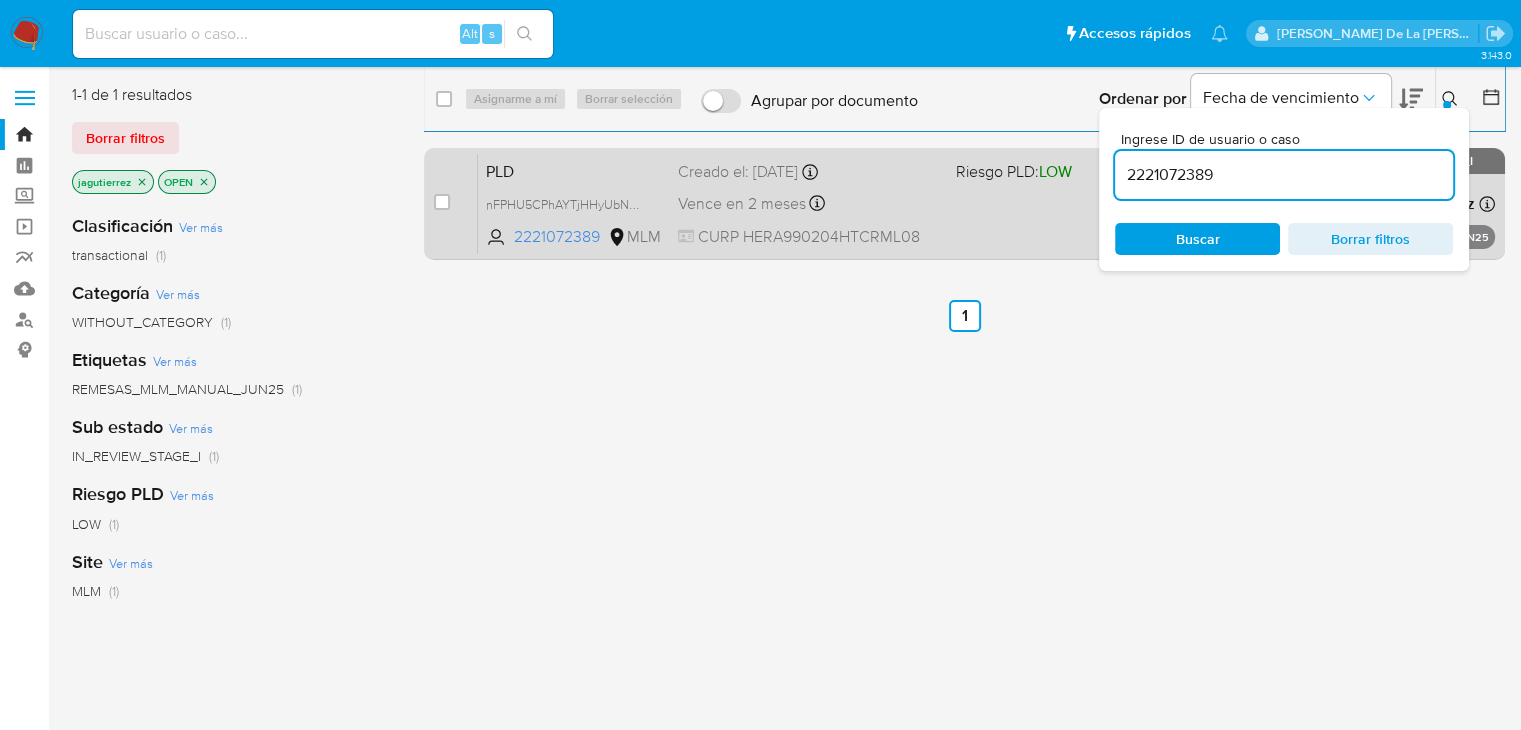 click on "PLD nFPHU5CPhAYTjHHyUbNADzhU 2221072389 MLM Riesgo PLD:  LOW Creado el: 25/06/2025   Creado el: 25/06/2025 13:15:26 Vence en 2 meses   Vence el 24/08/2025 13:15:26 CURP   HERA990204HTCRML08 Asignado a   jagutierrez   Asignado el: 25/06/2025 13:15:26 REMESAS_MLM_MANUAL_JUN25 OPEN - IN_REVIEW_STAGE_I" at bounding box center [986, 203] 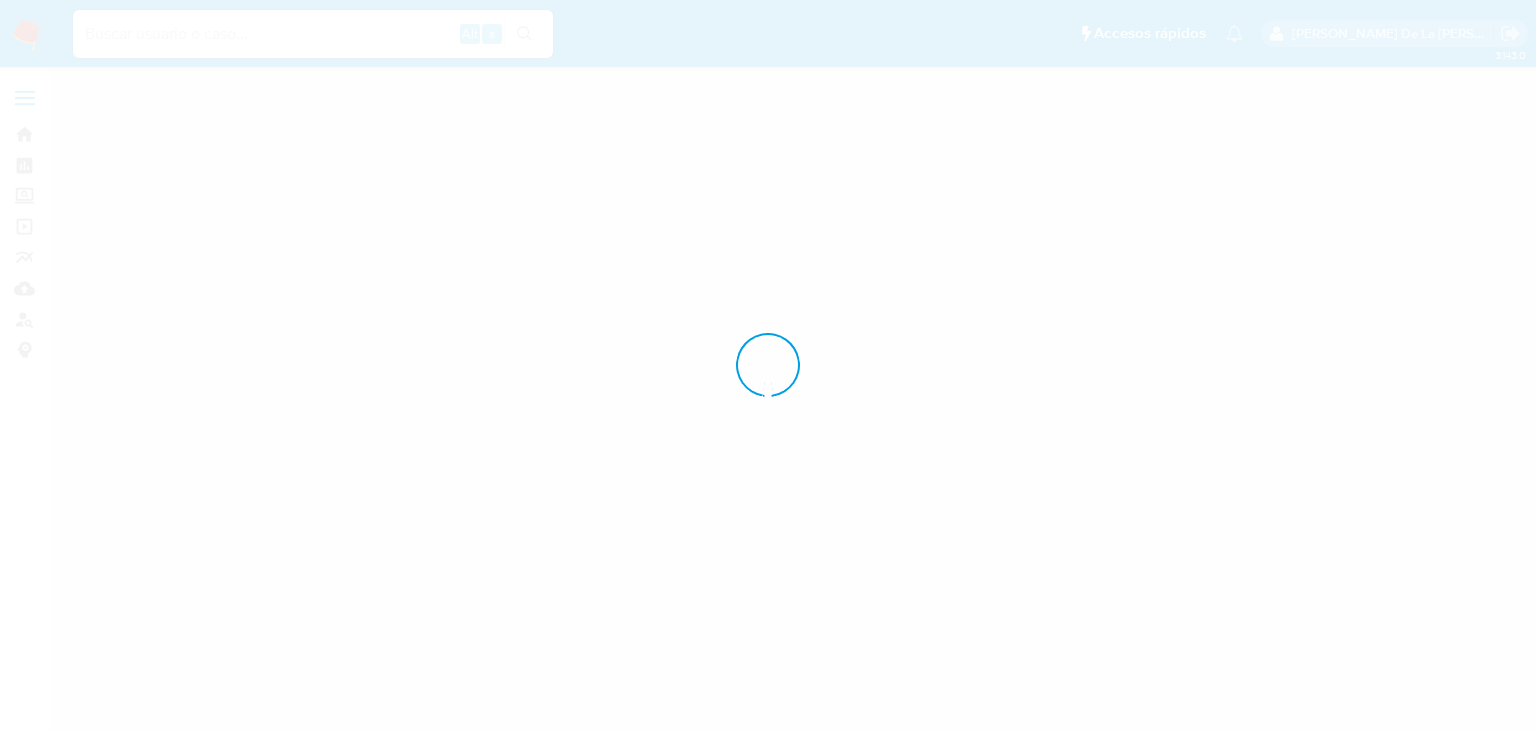 scroll, scrollTop: 0, scrollLeft: 0, axis: both 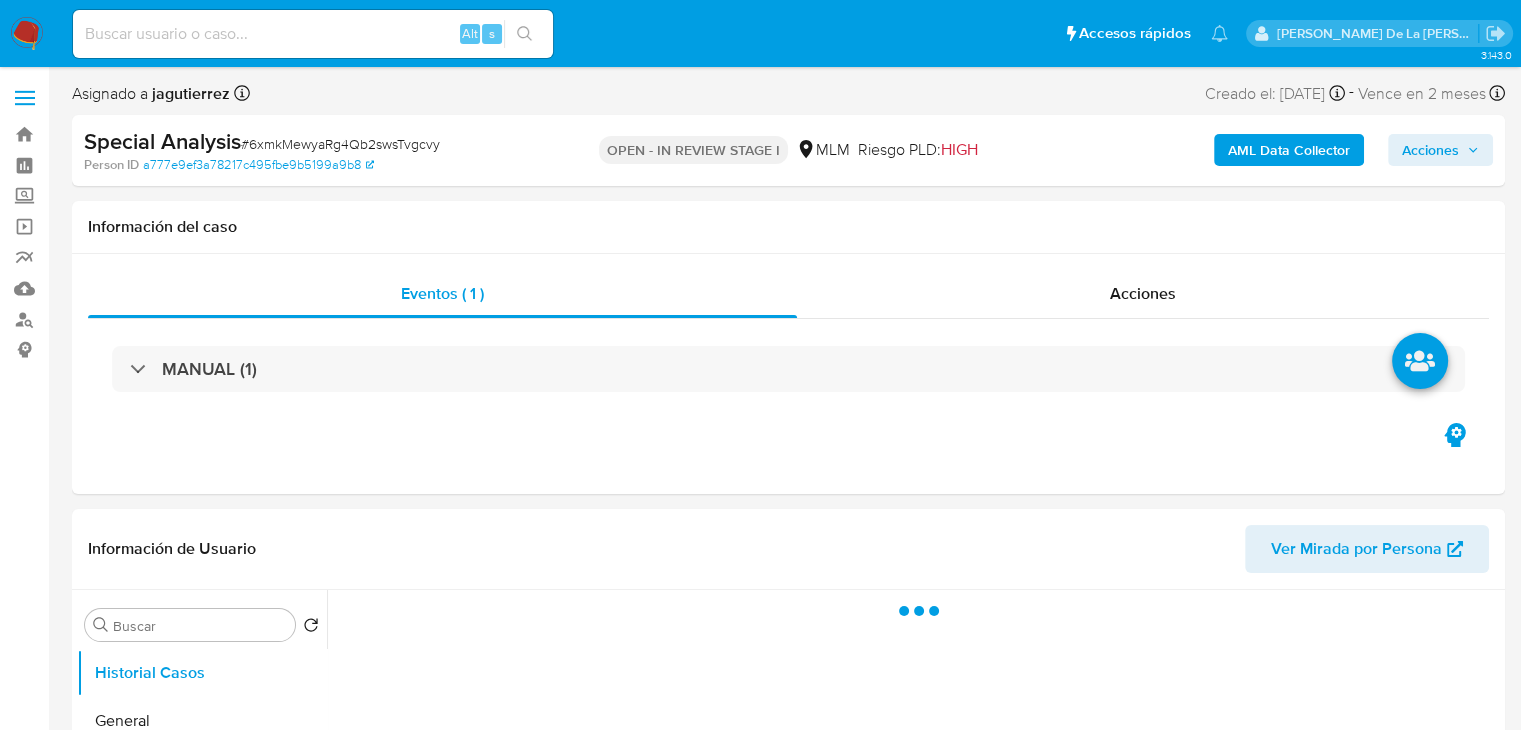 click on "AML Data Collector" at bounding box center (1289, 150) 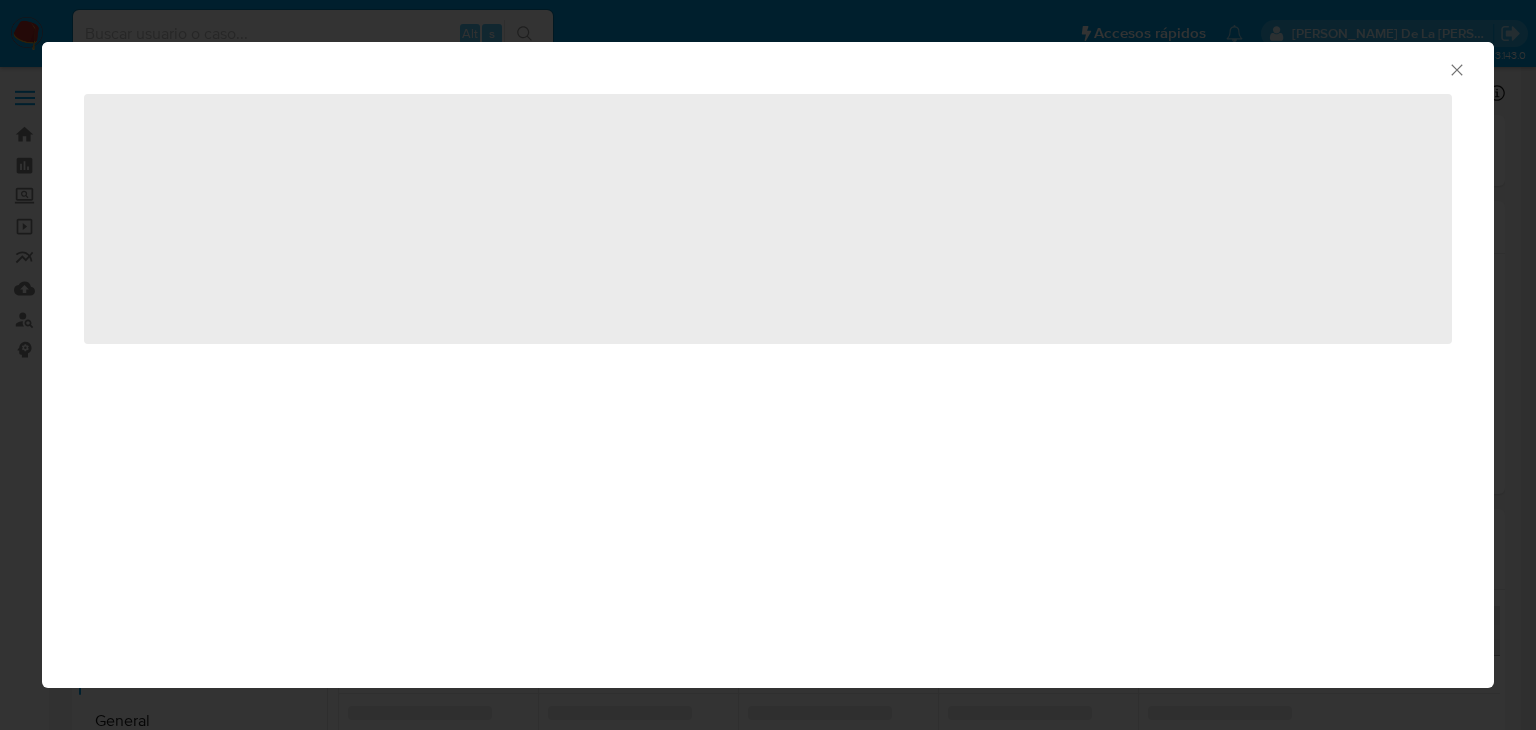select on "10" 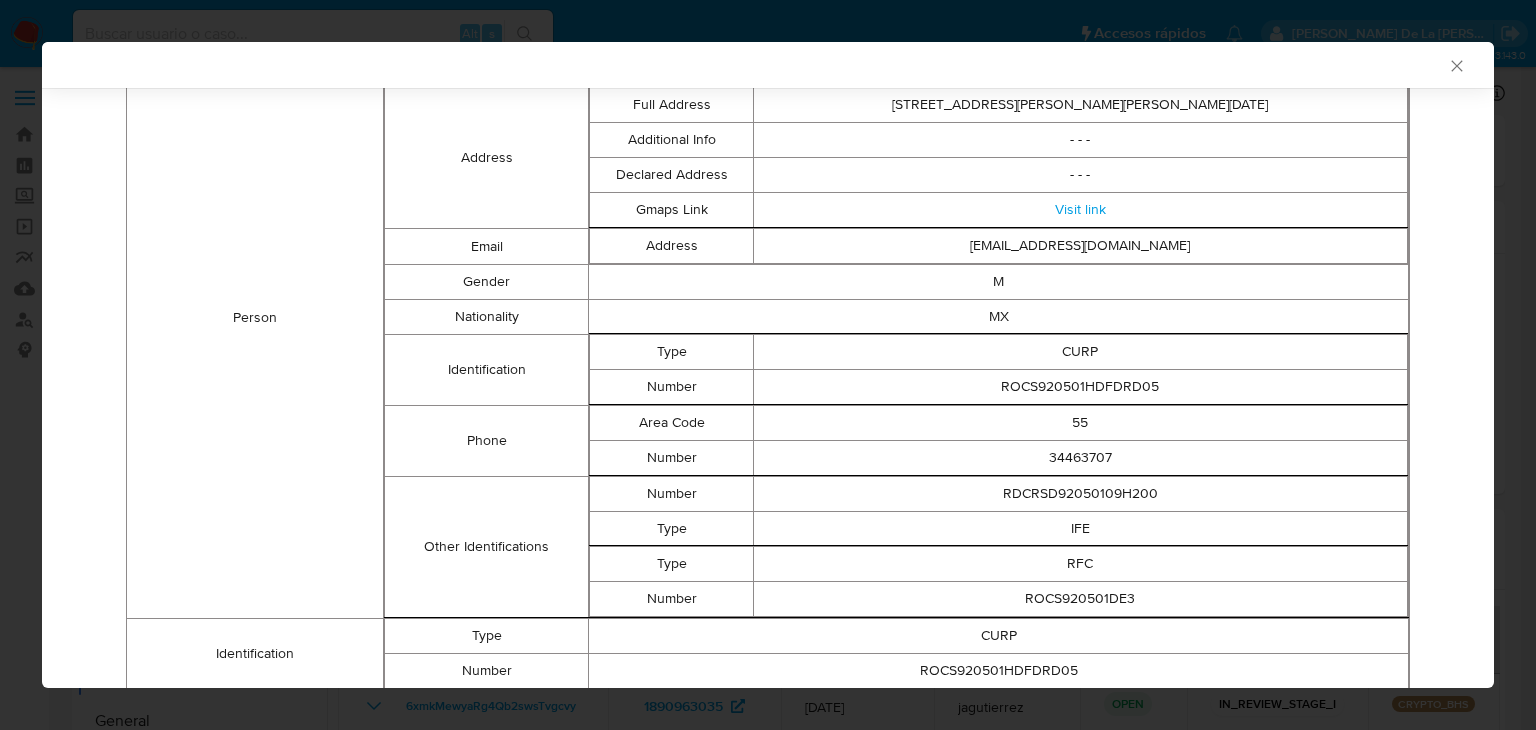 scroll, scrollTop: 0, scrollLeft: 0, axis: both 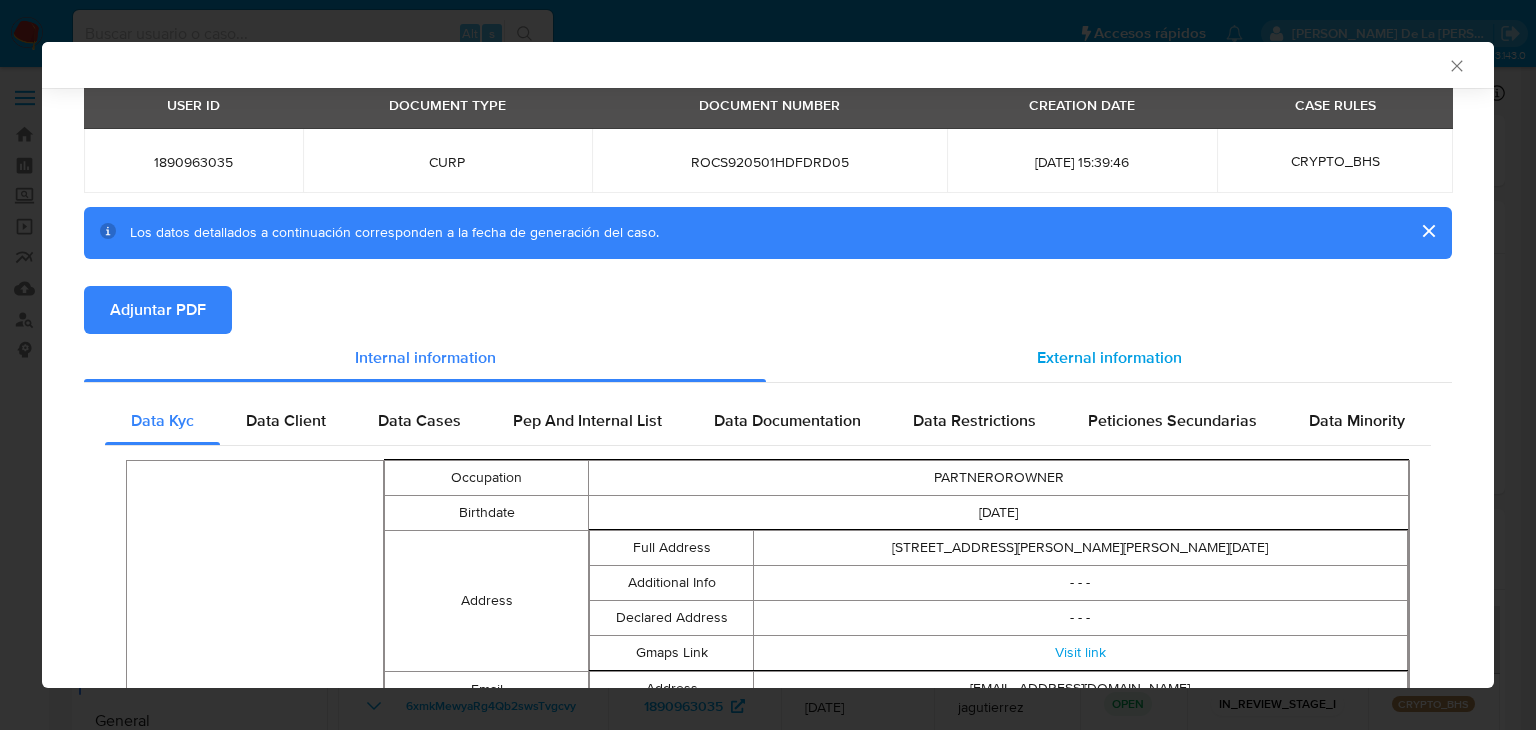 click on "External information" at bounding box center [1109, 357] 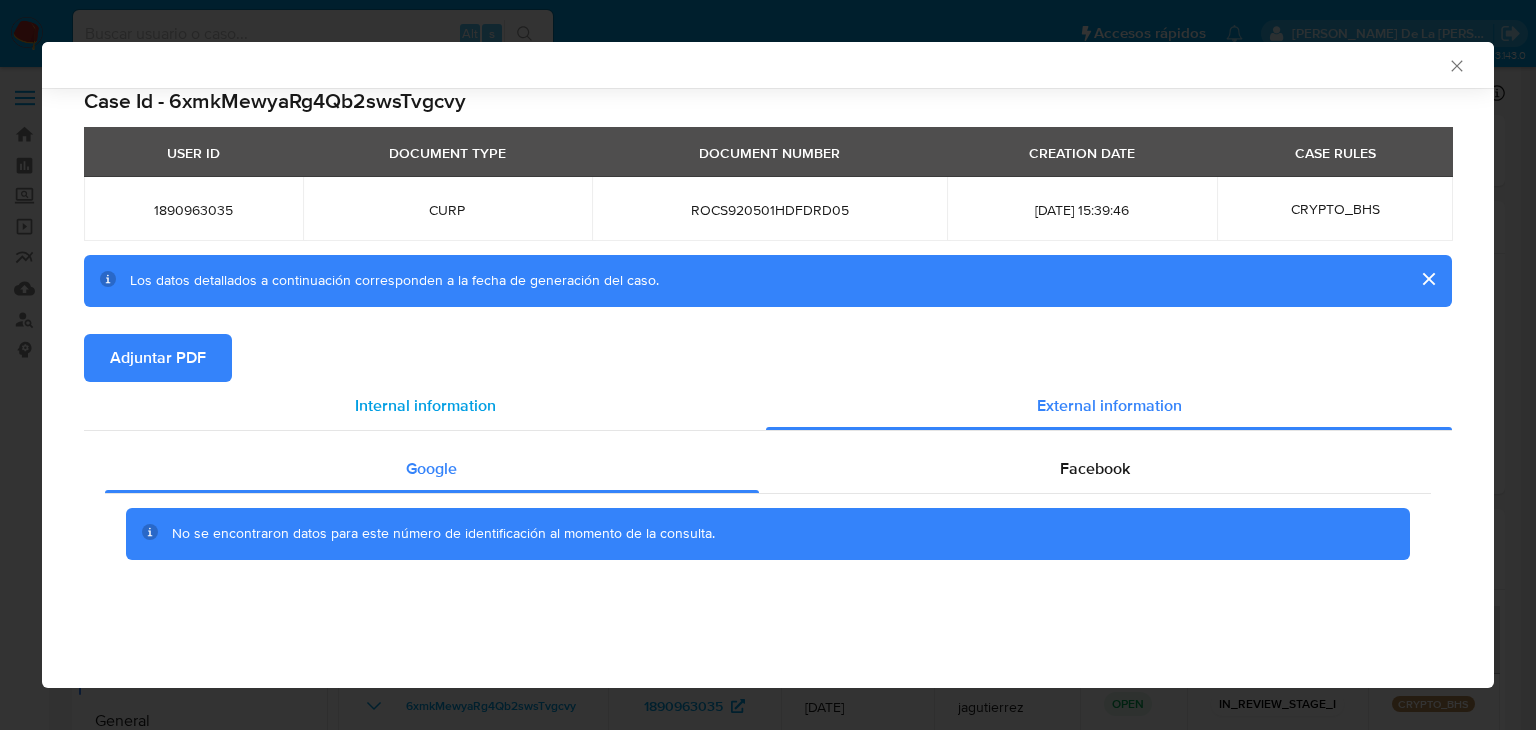 click on "Internal information" at bounding box center (425, 406) 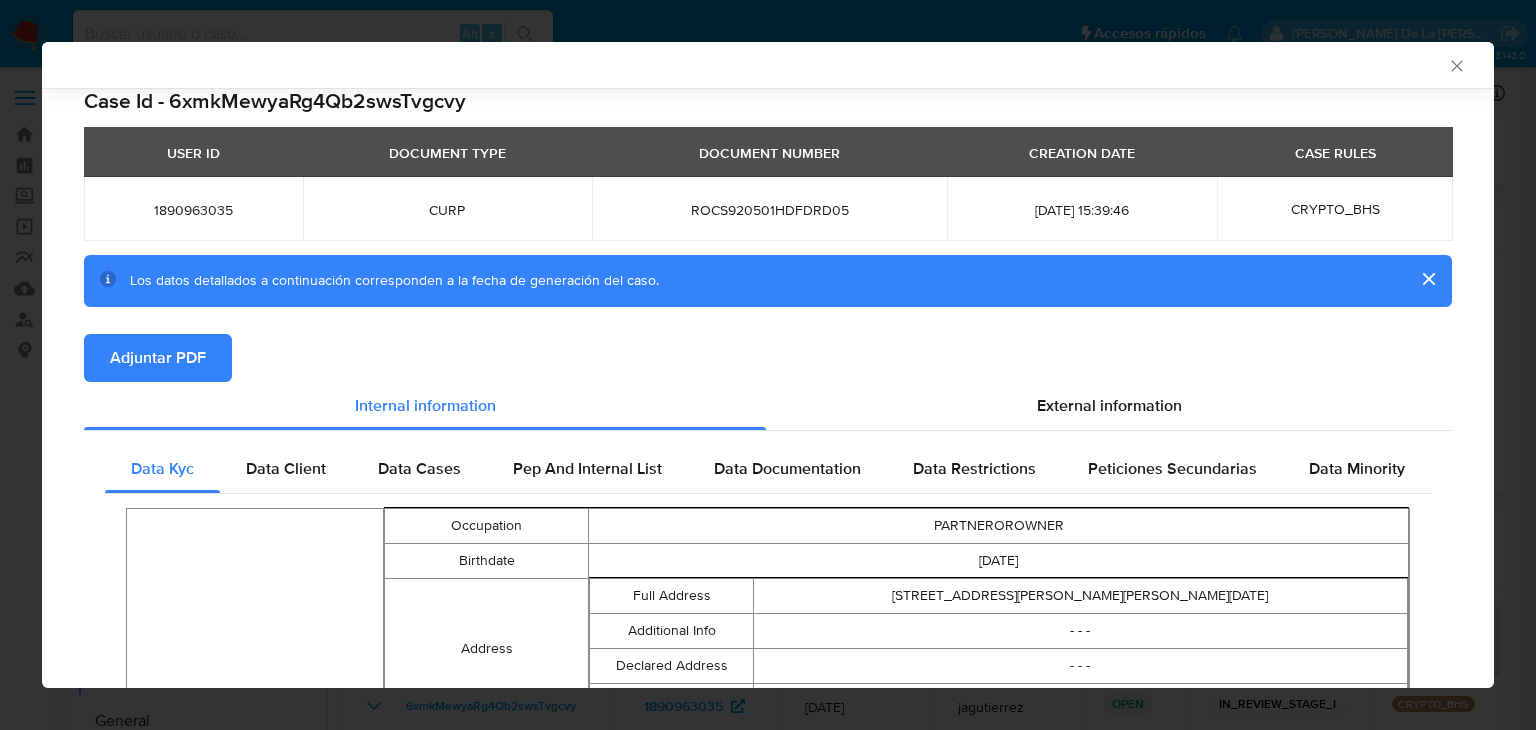 click on "Adjuntar PDF" at bounding box center (768, 358) 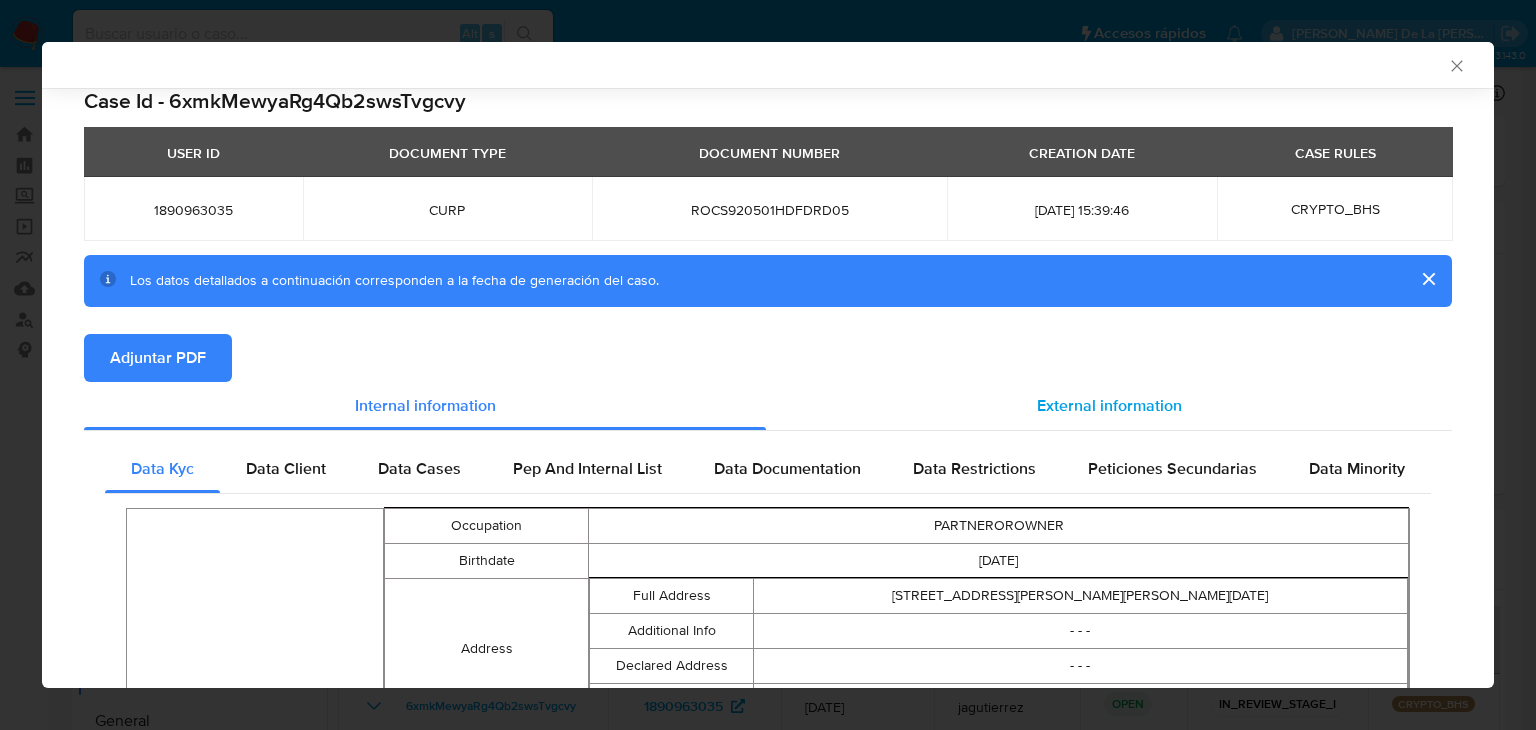 click on "External information" at bounding box center [1109, 406] 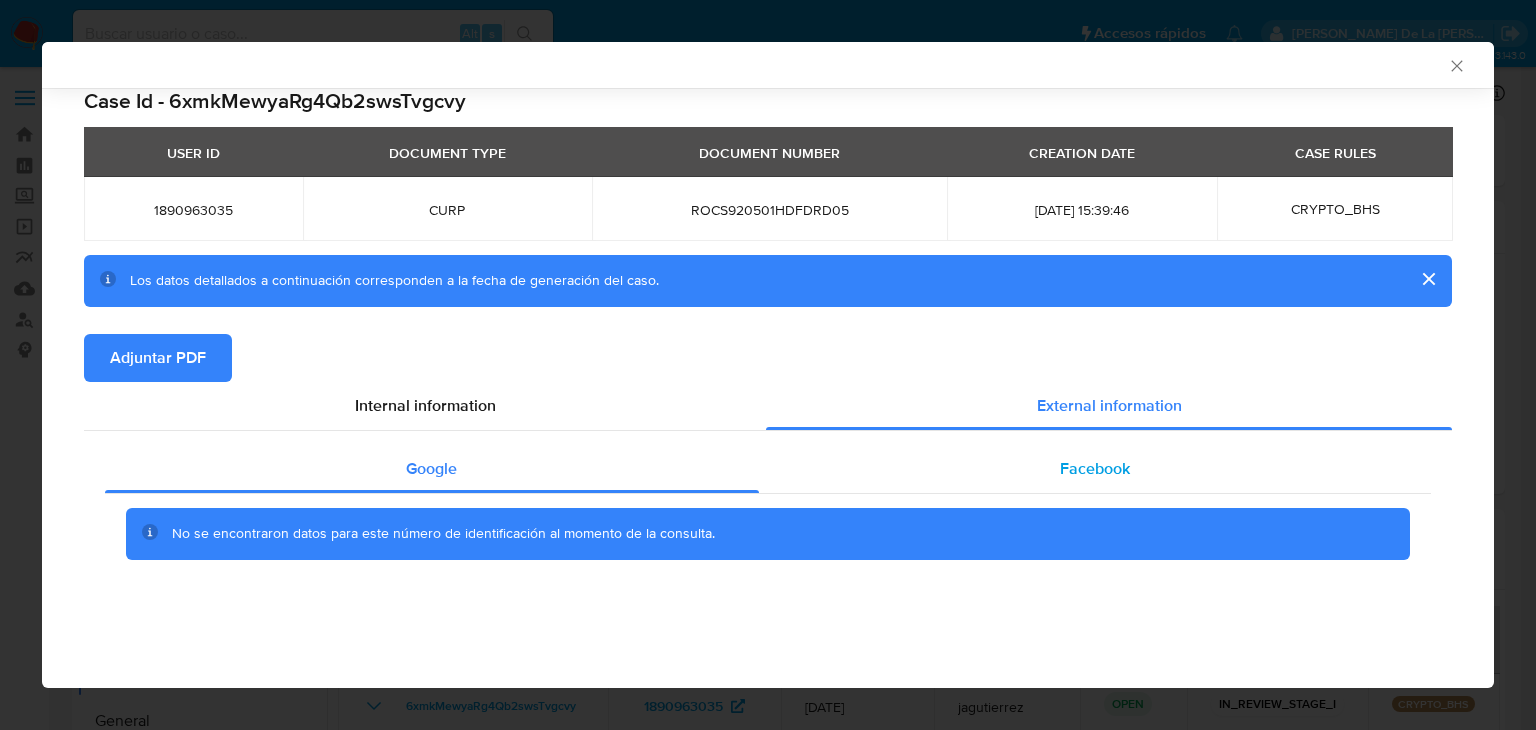 click on "Facebook" at bounding box center [1095, 469] 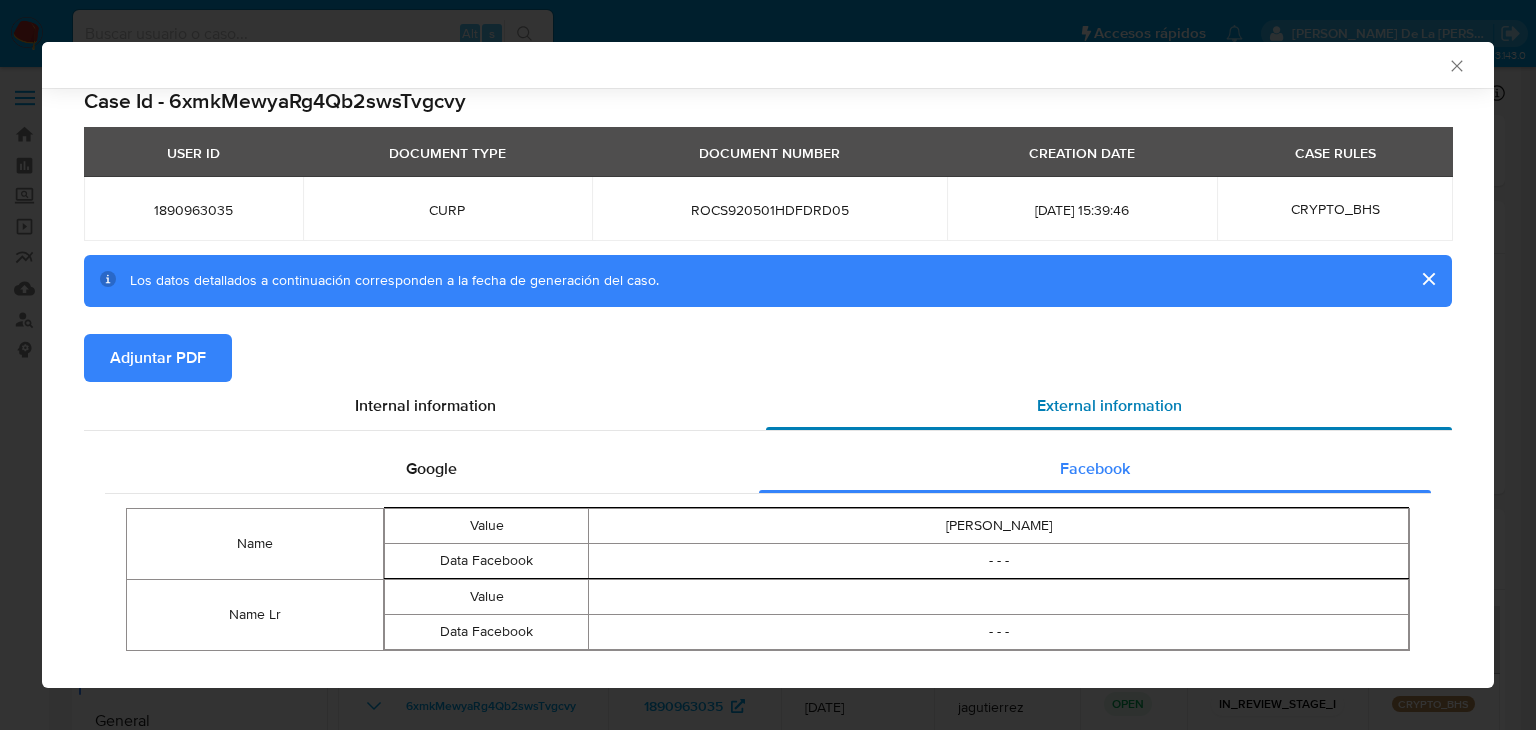 scroll, scrollTop: 37, scrollLeft: 0, axis: vertical 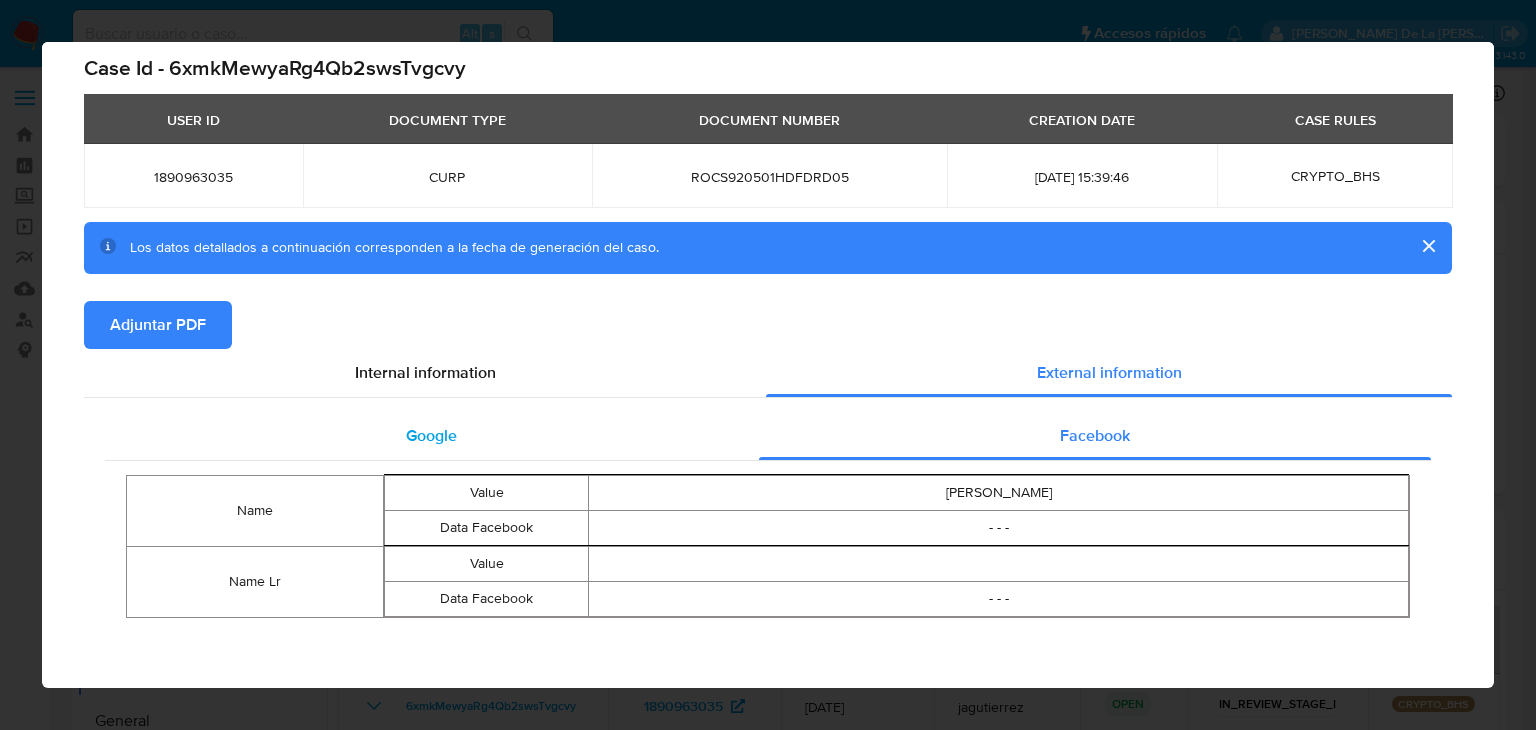 click on "Google" at bounding box center [431, 435] 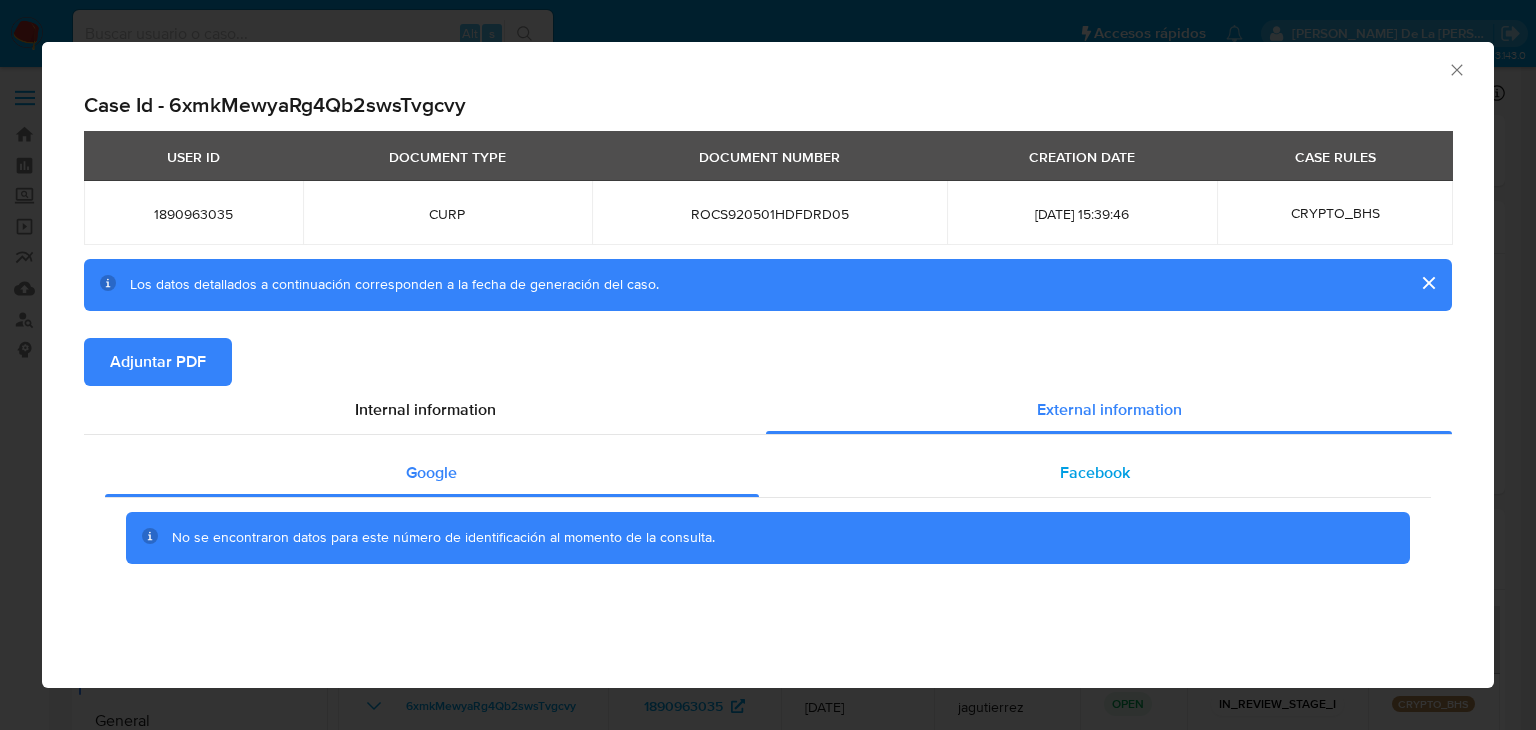 click on "Facebook" at bounding box center (1095, 473) 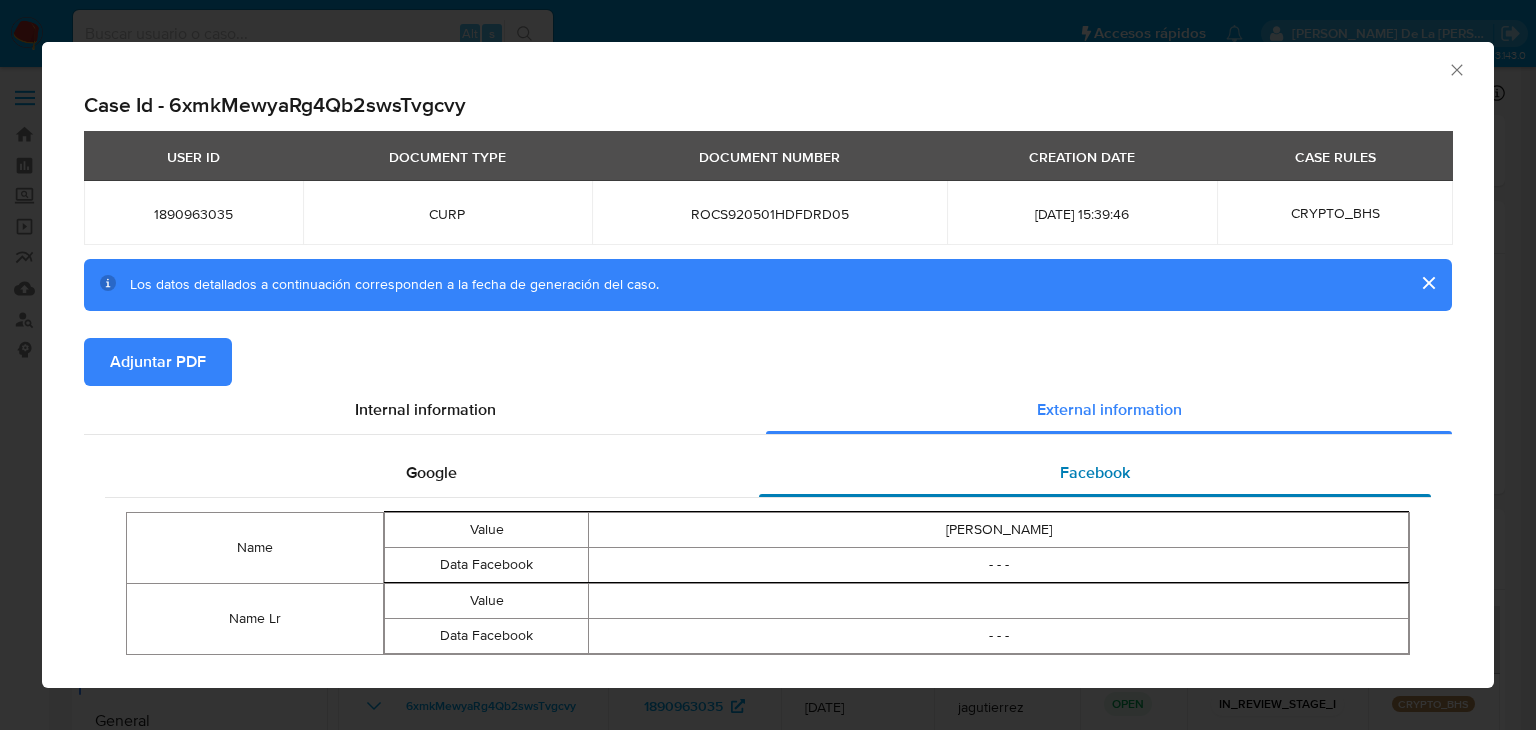 scroll, scrollTop: 37, scrollLeft: 0, axis: vertical 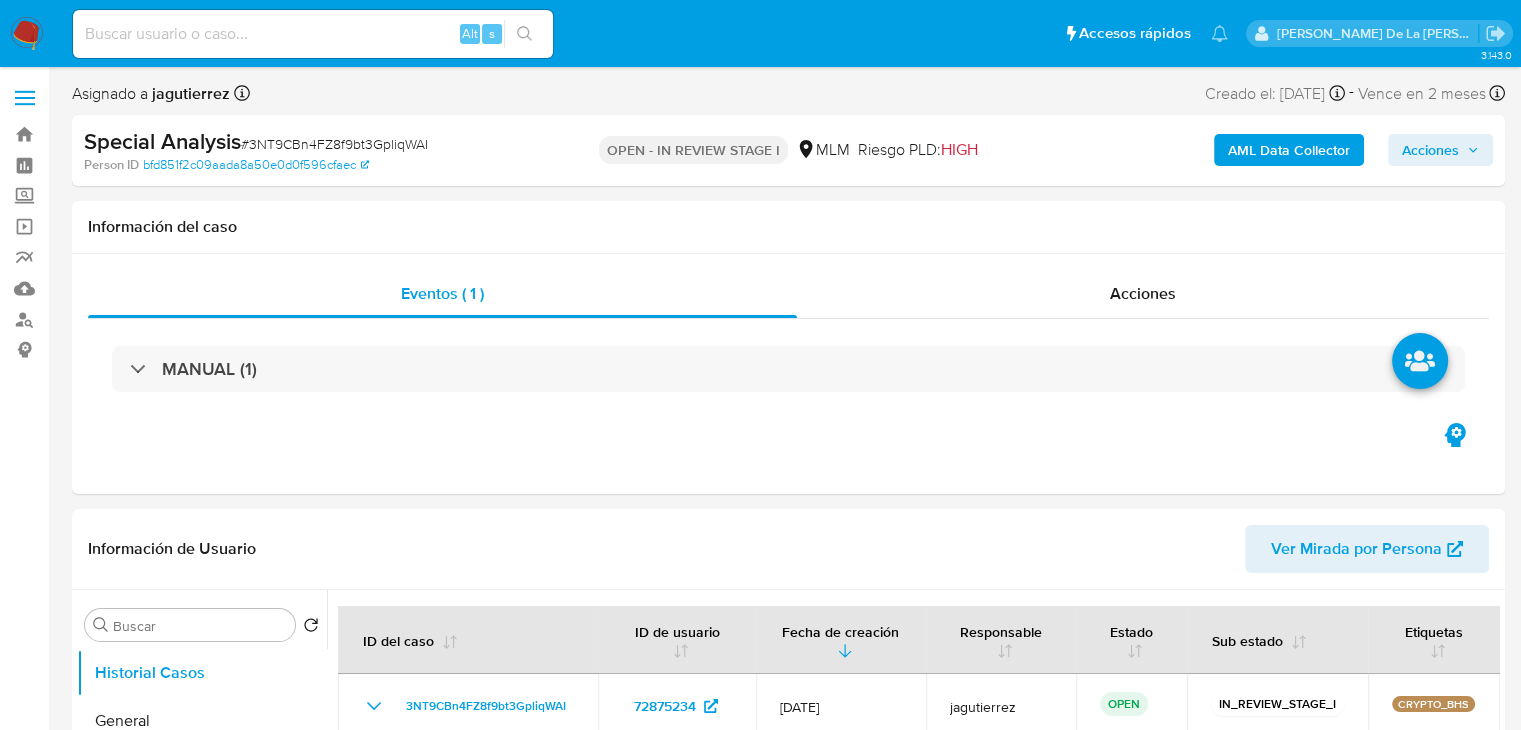 select on "10" 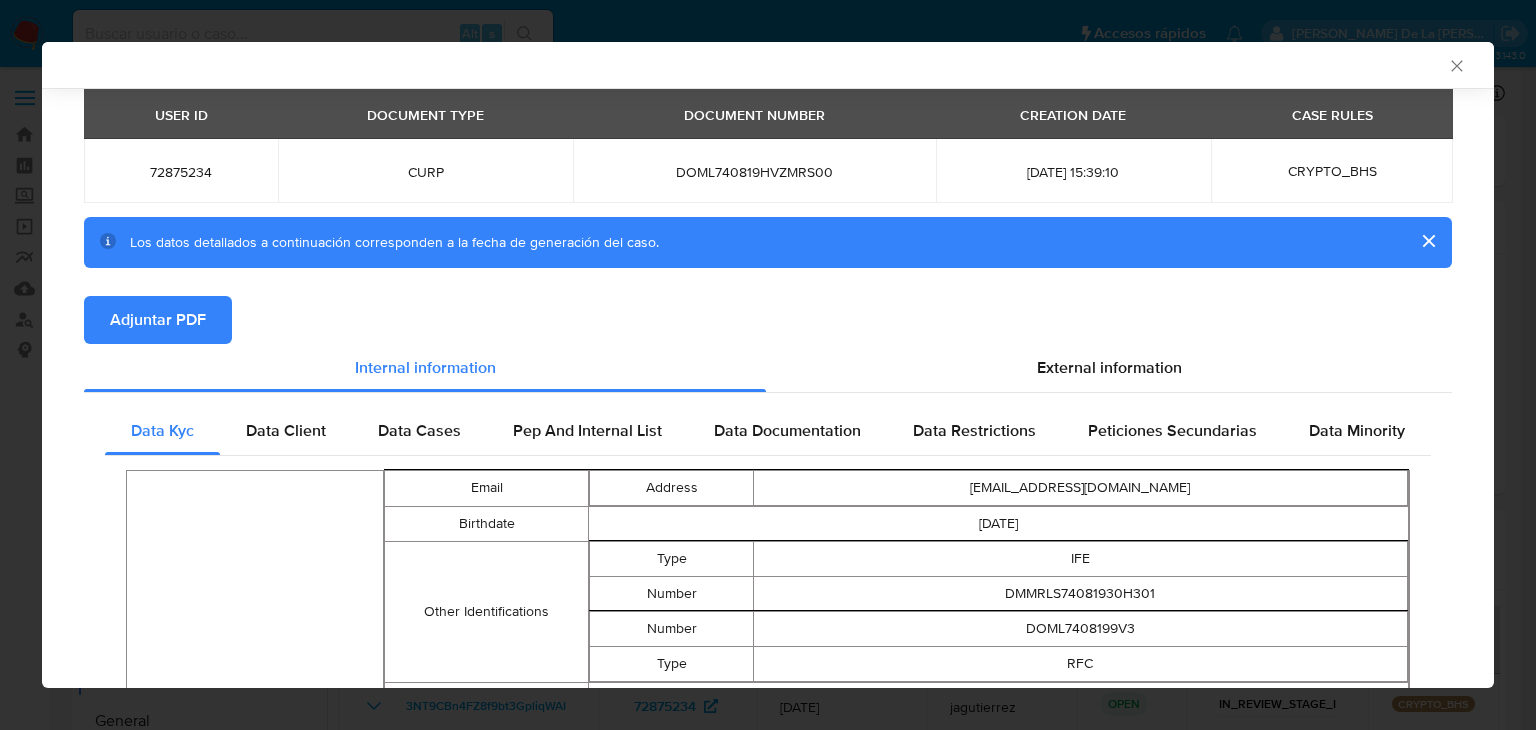 scroll, scrollTop: 0, scrollLeft: 0, axis: both 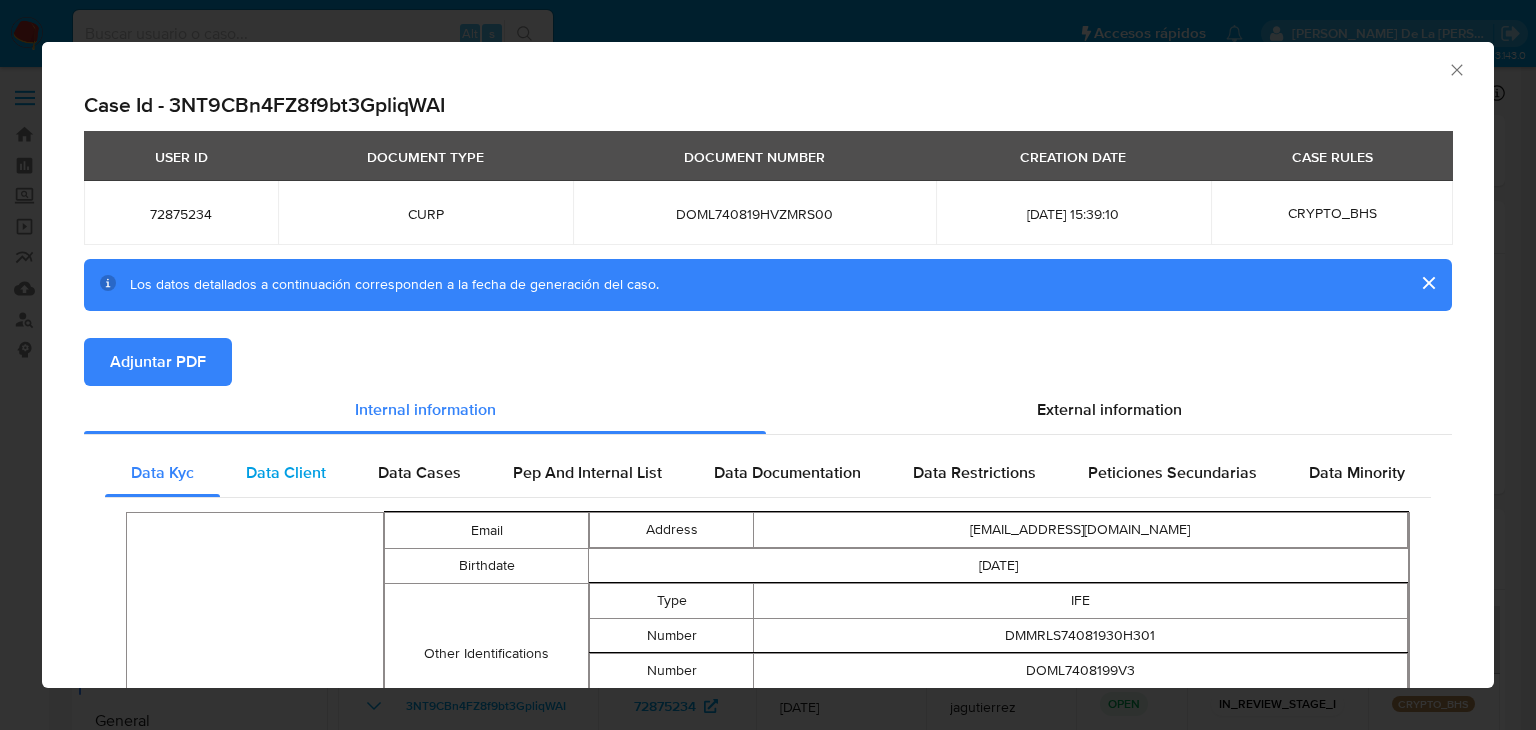 click on "Data Client" at bounding box center (286, 472) 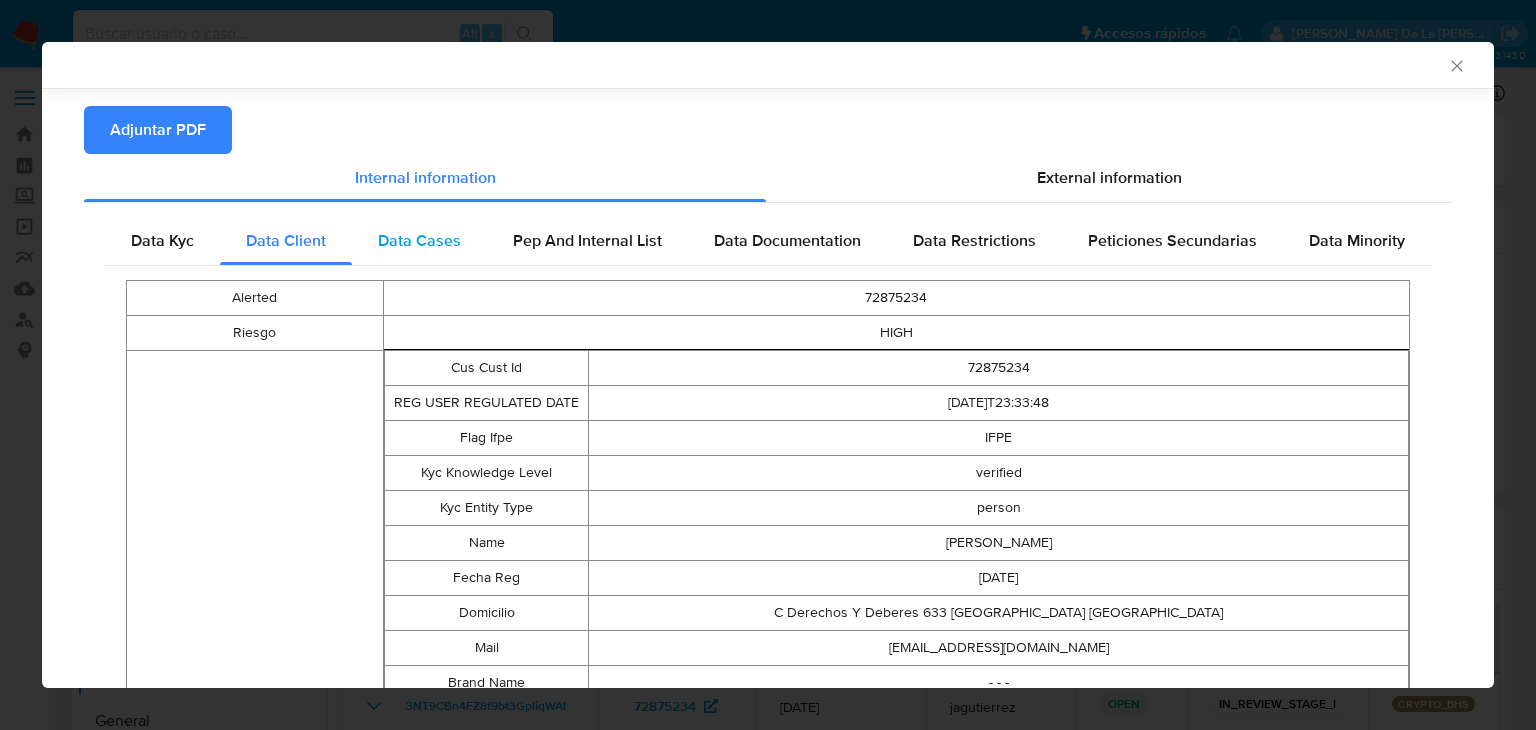 scroll, scrollTop: 228, scrollLeft: 0, axis: vertical 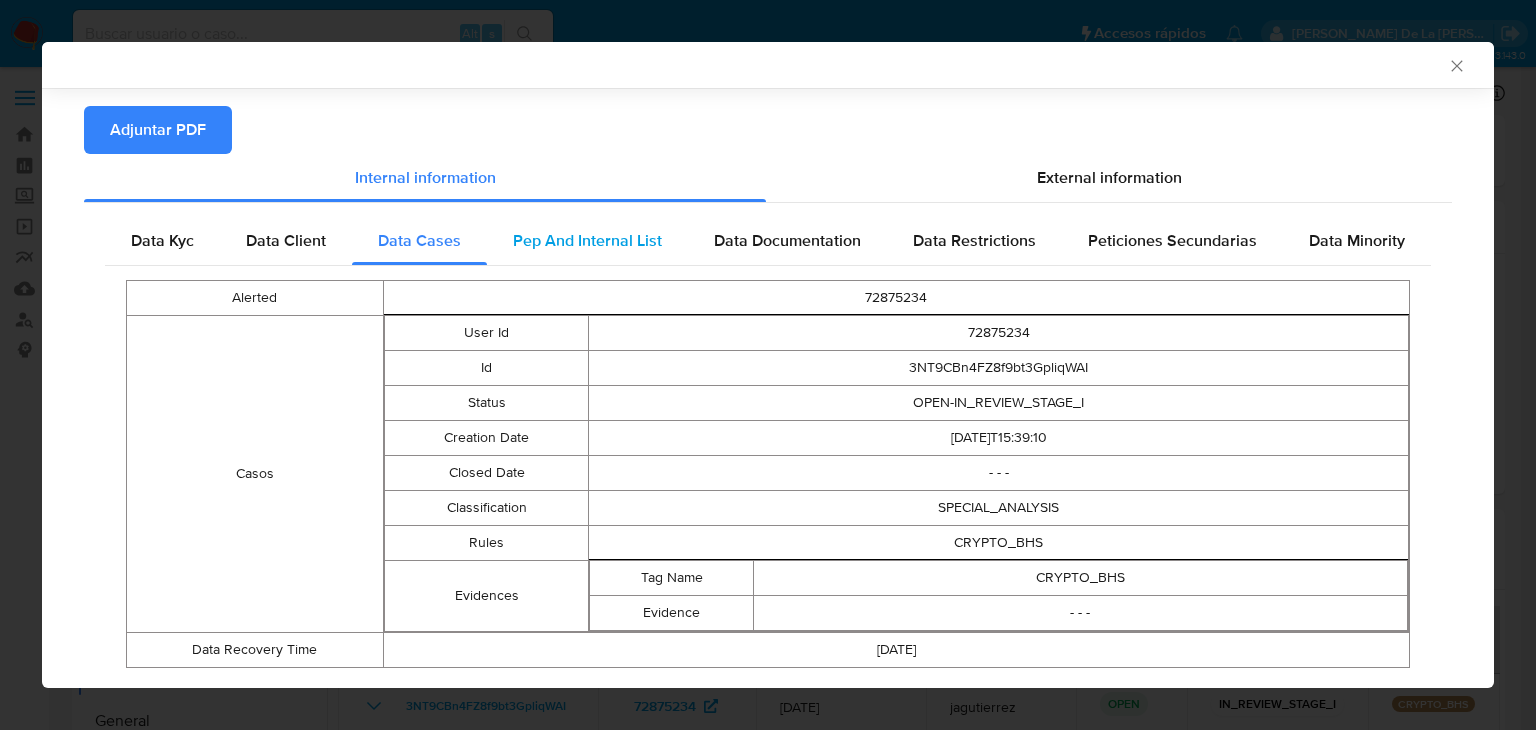 click on "Pep And Internal List" at bounding box center (587, 240) 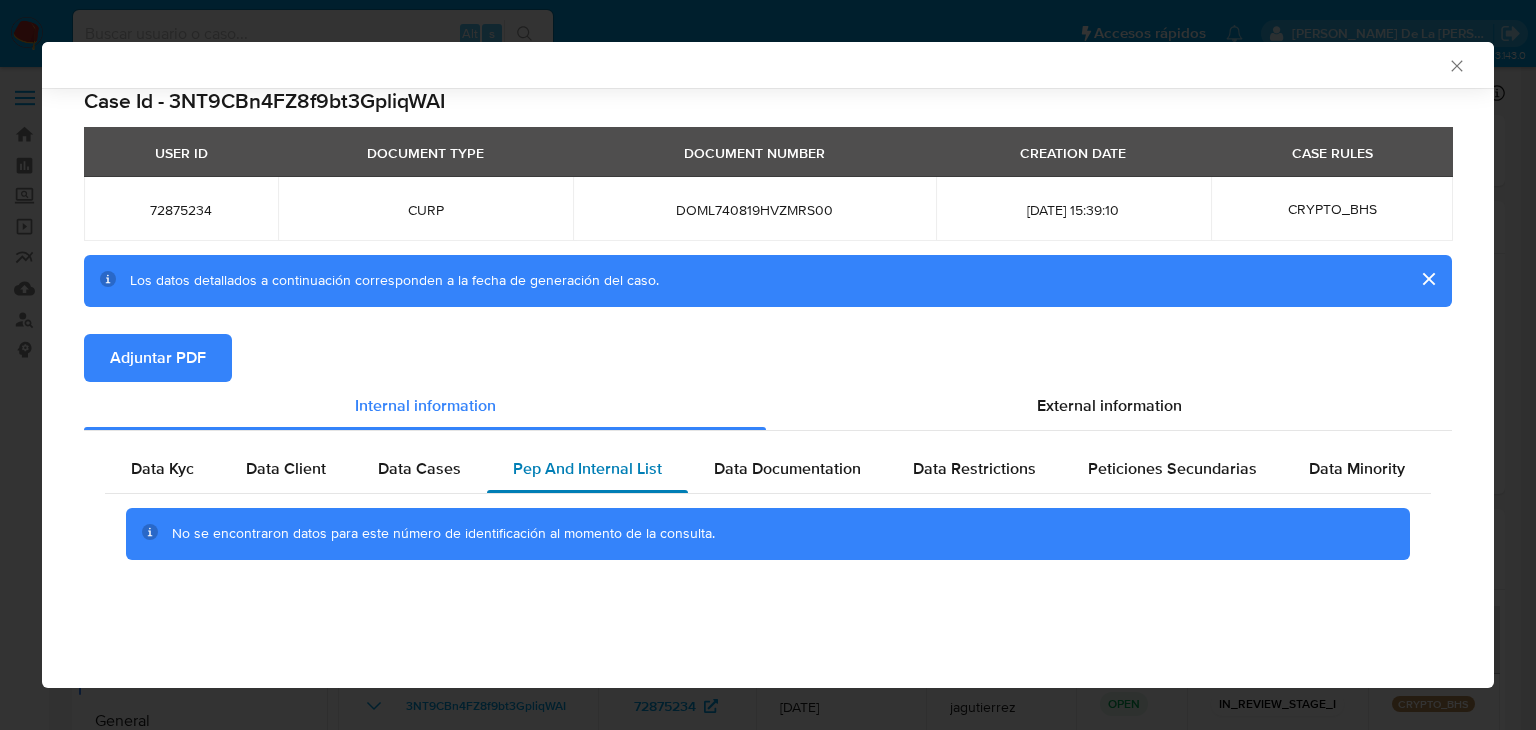 scroll, scrollTop: 0, scrollLeft: 0, axis: both 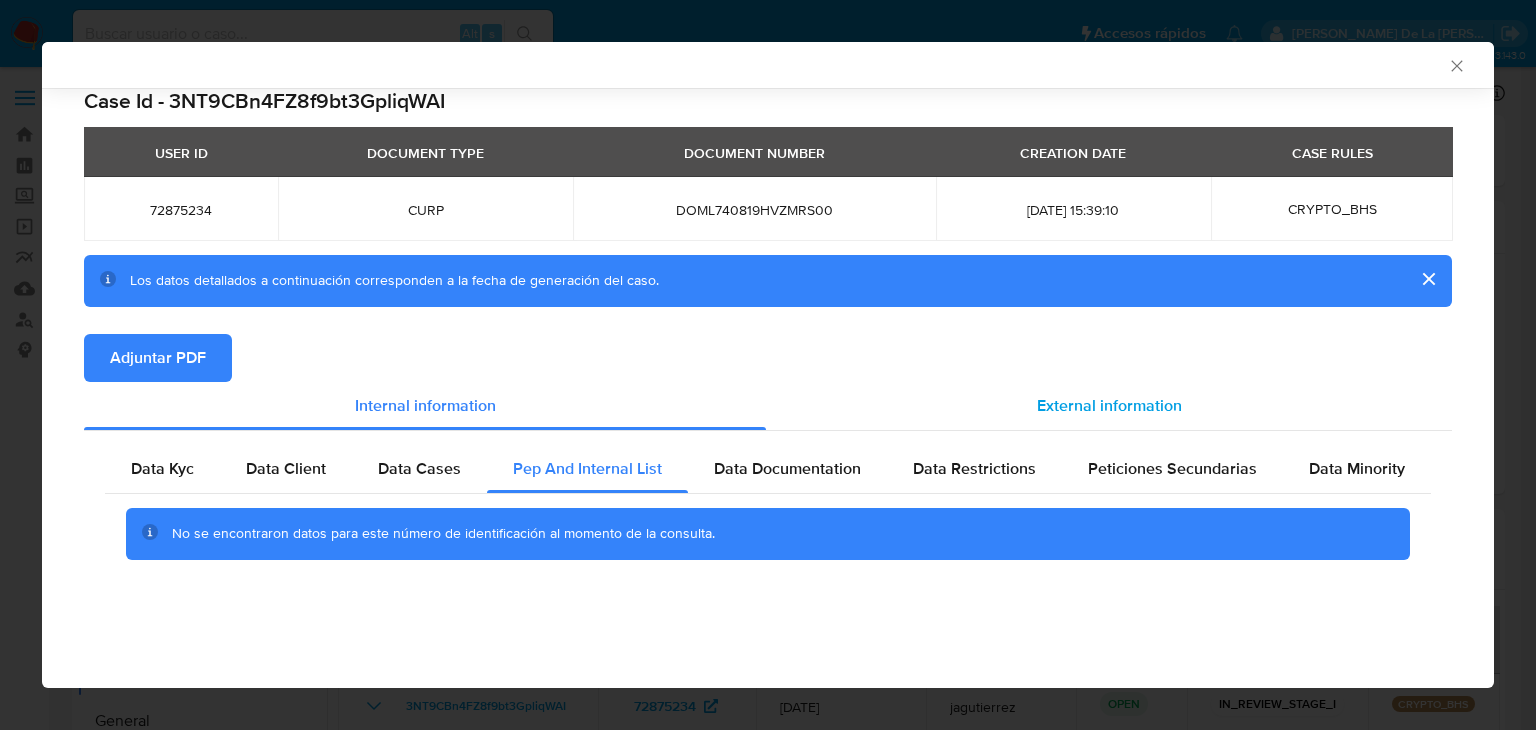 click on "External information" at bounding box center [1109, 405] 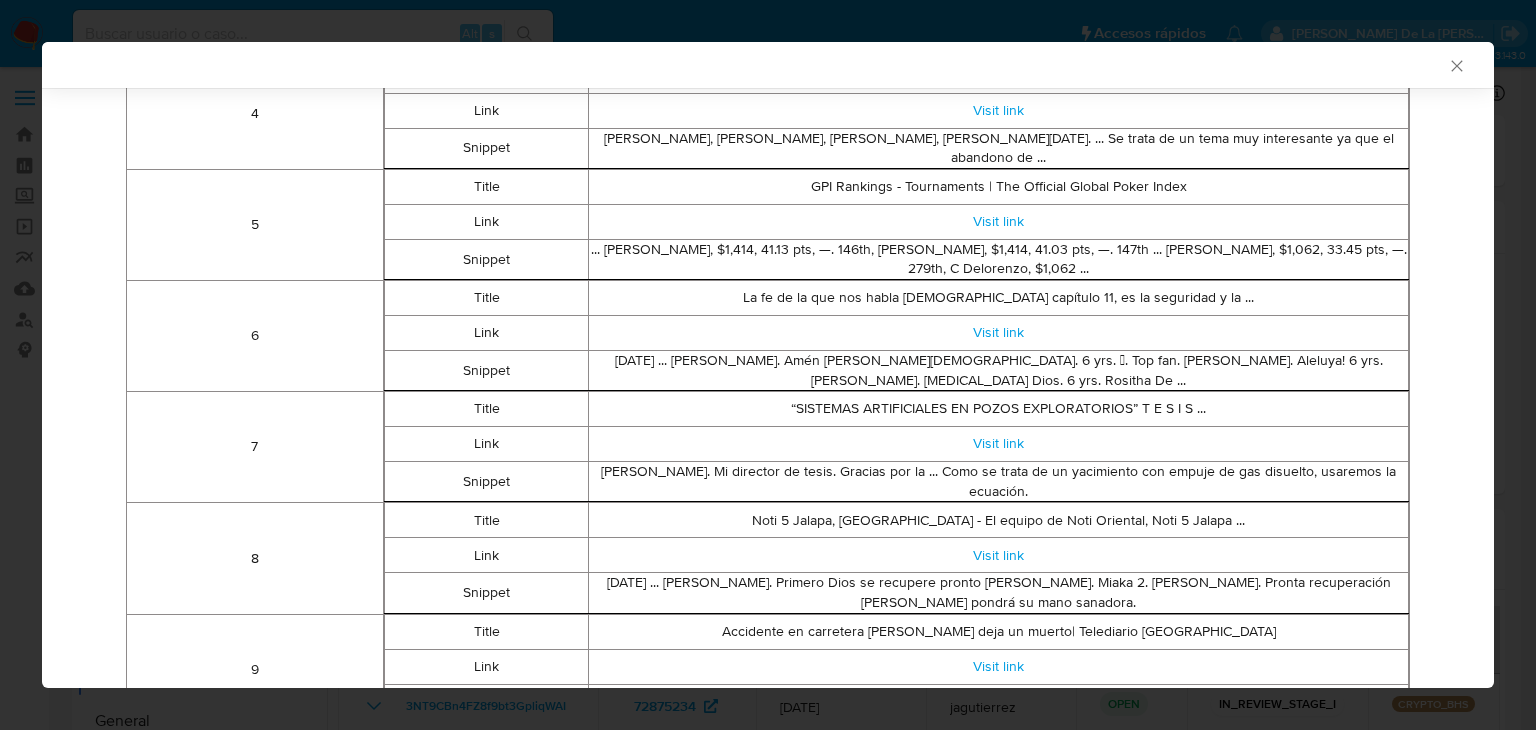scroll, scrollTop: 1010, scrollLeft: 0, axis: vertical 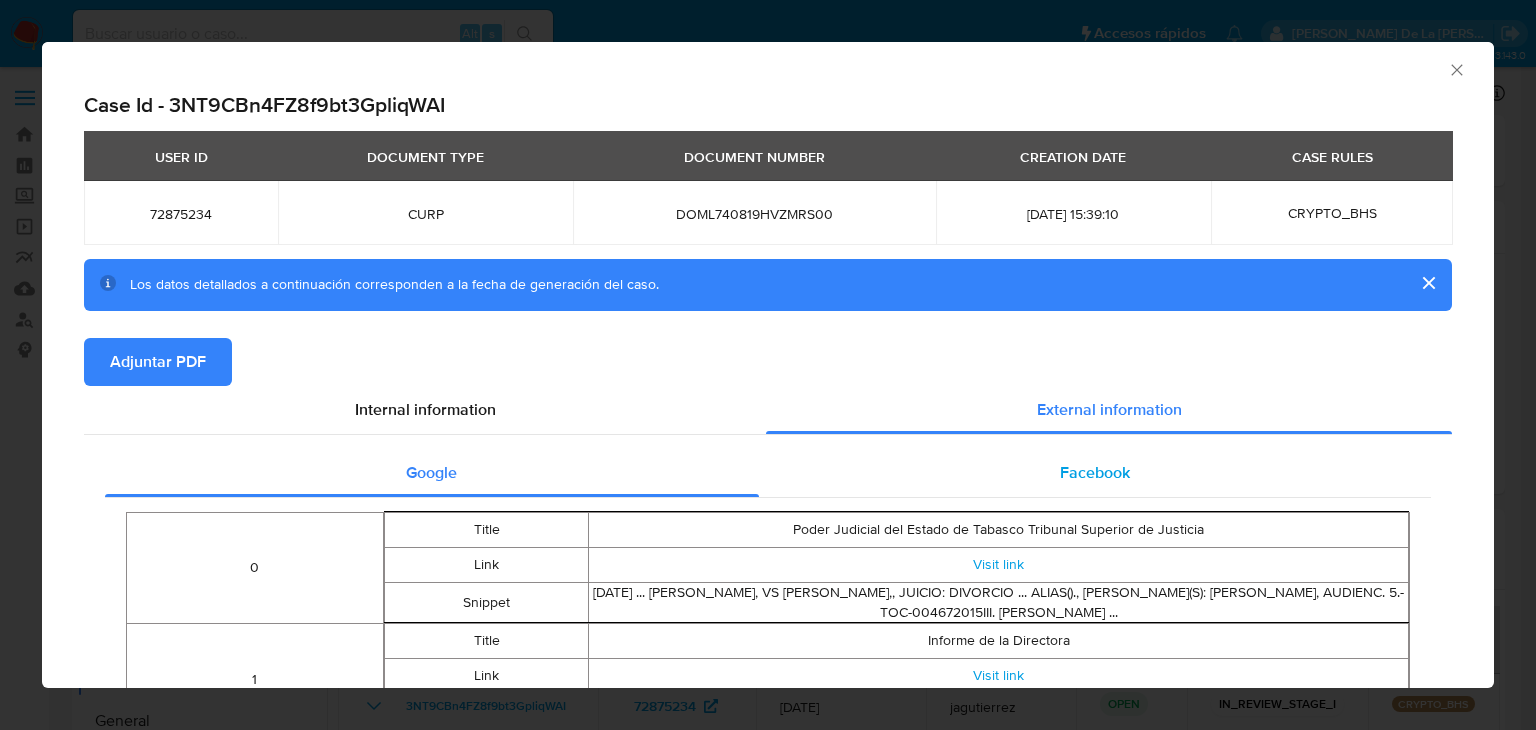 click on "Facebook" at bounding box center (1095, 472) 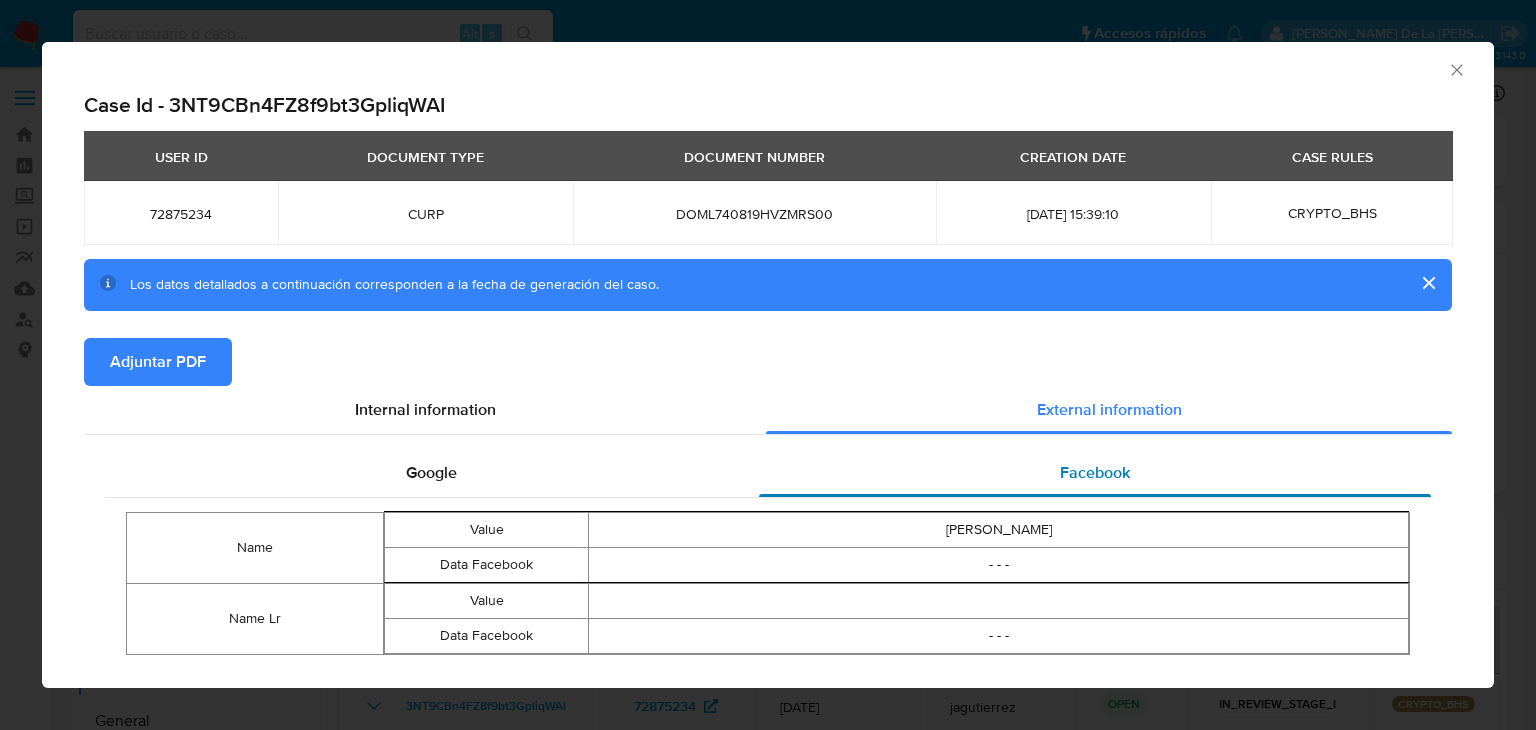 scroll, scrollTop: 37, scrollLeft: 0, axis: vertical 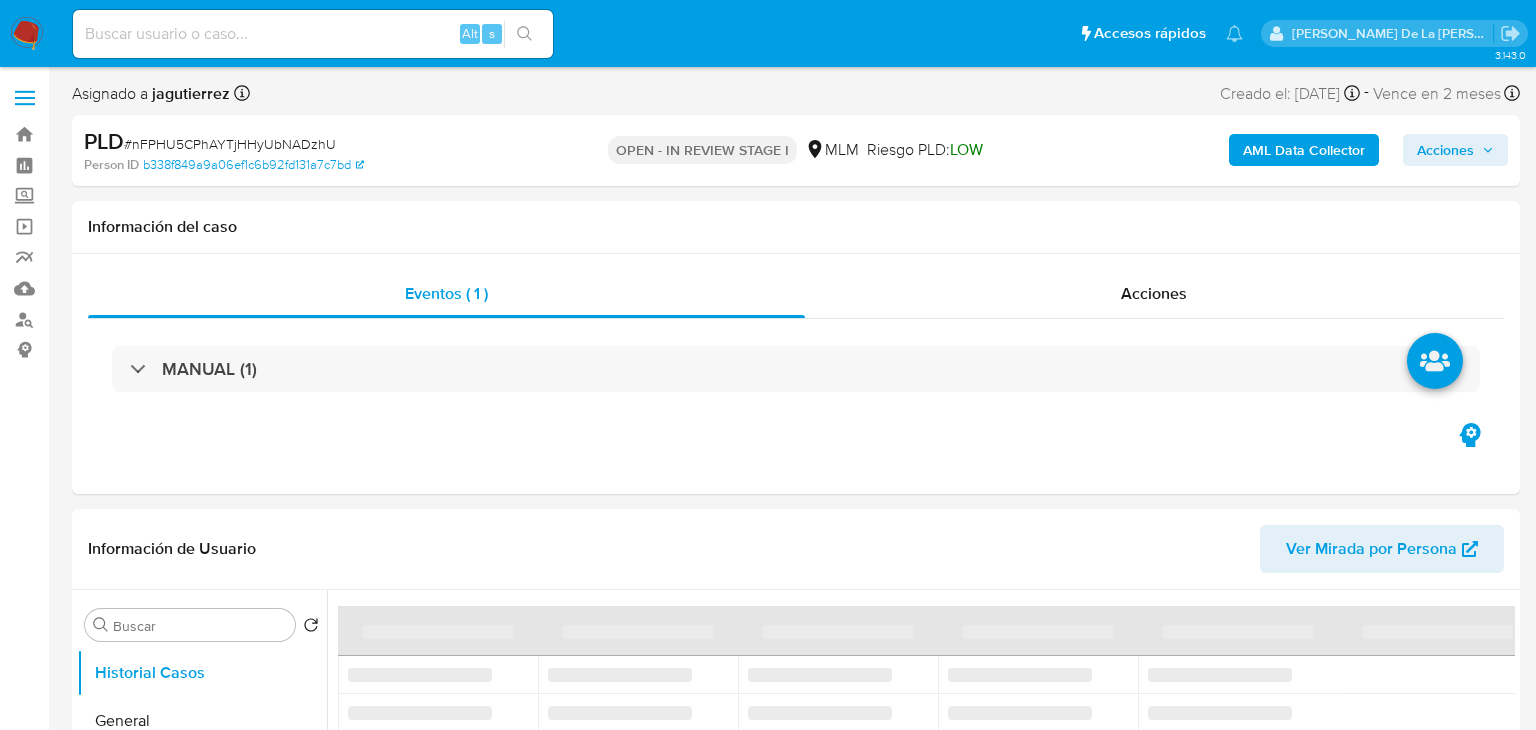 select on "10" 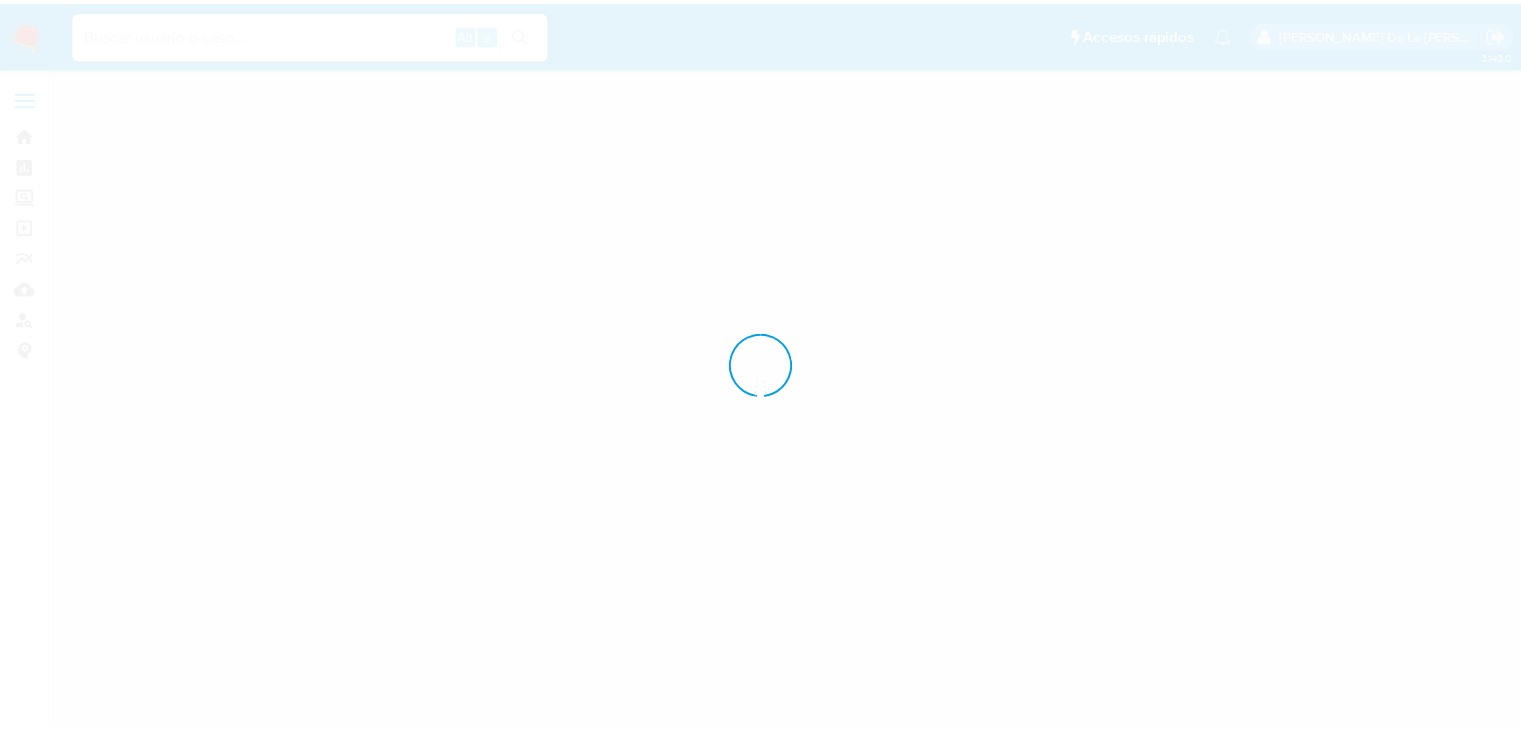 scroll, scrollTop: 0, scrollLeft: 0, axis: both 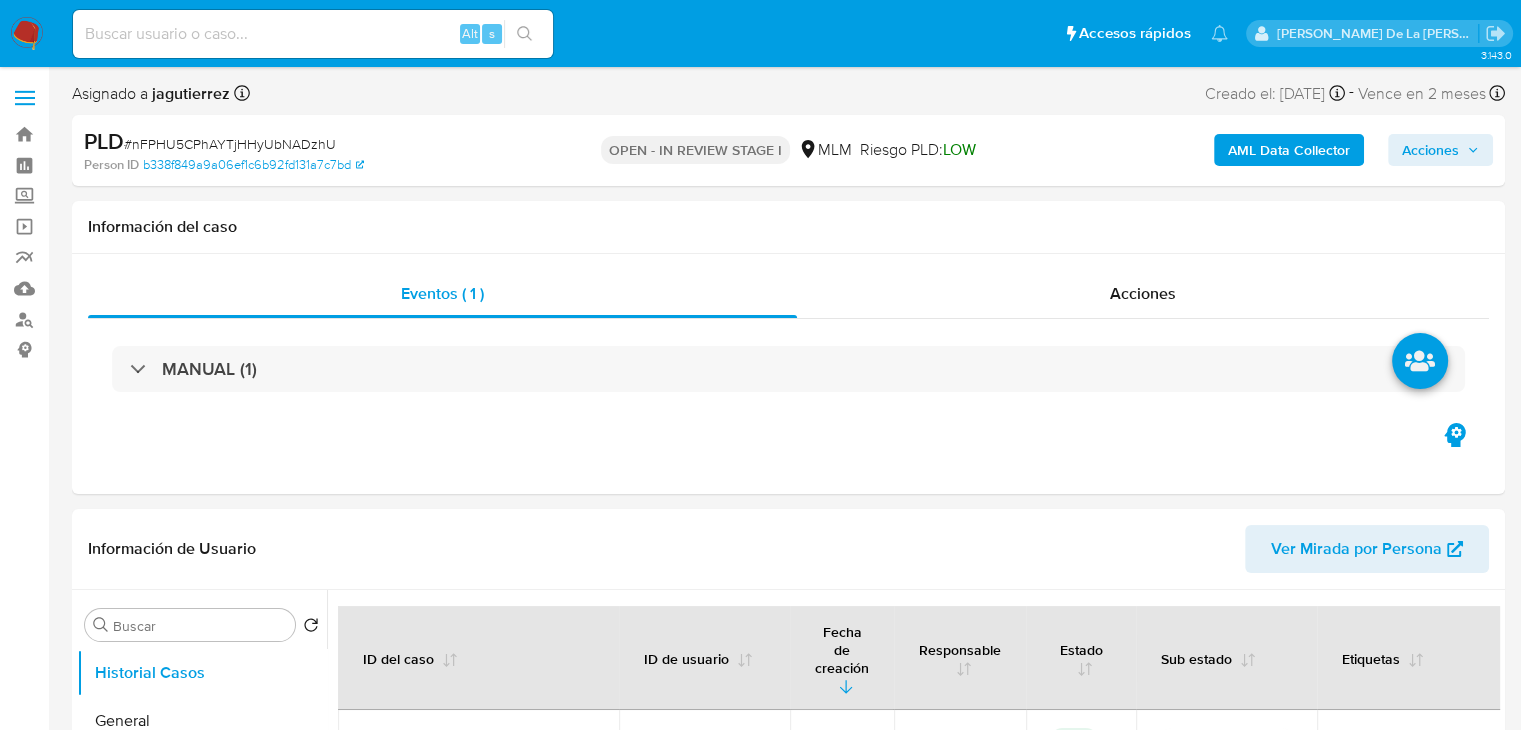 select on "10" 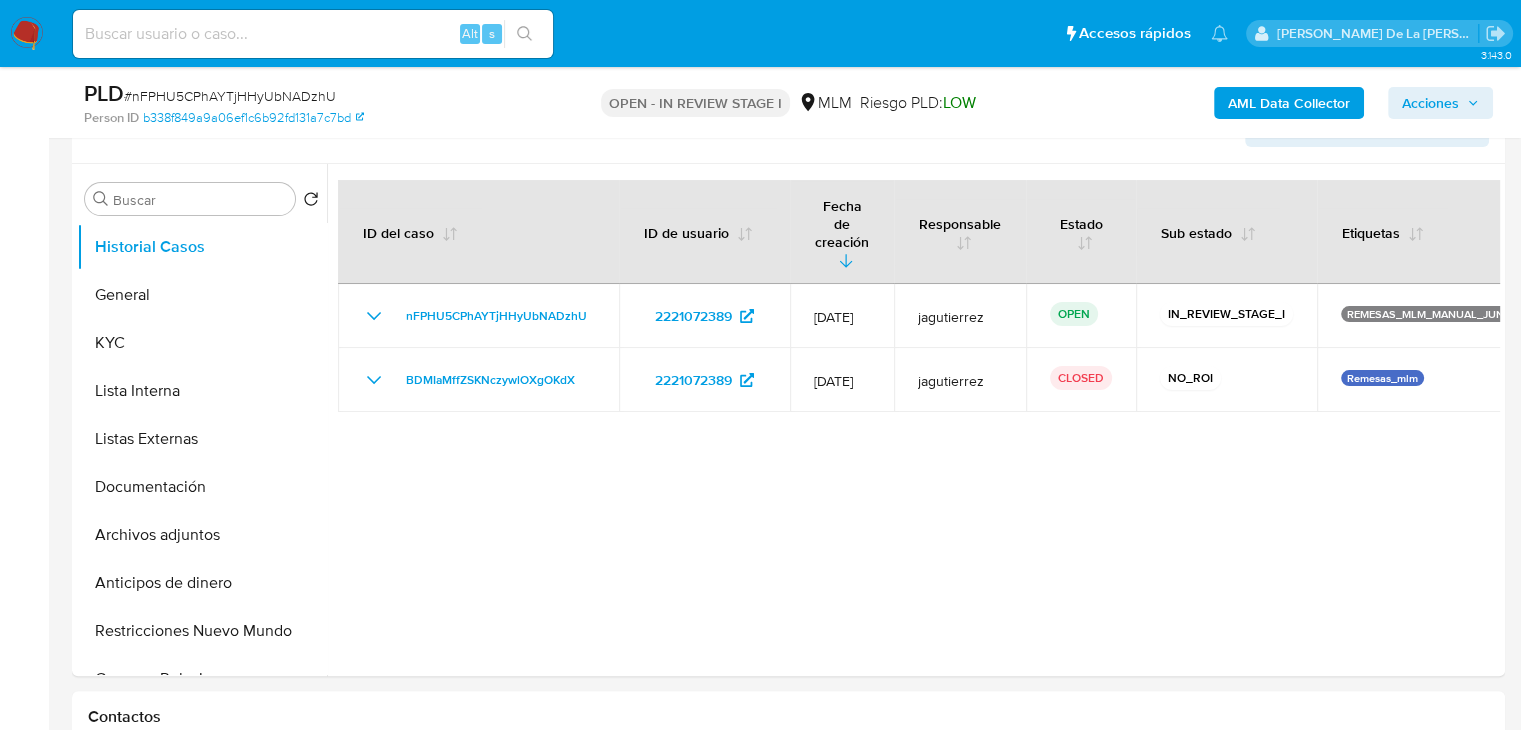scroll, scrollTop: 356, scrollLeft: 0, axis: vertical 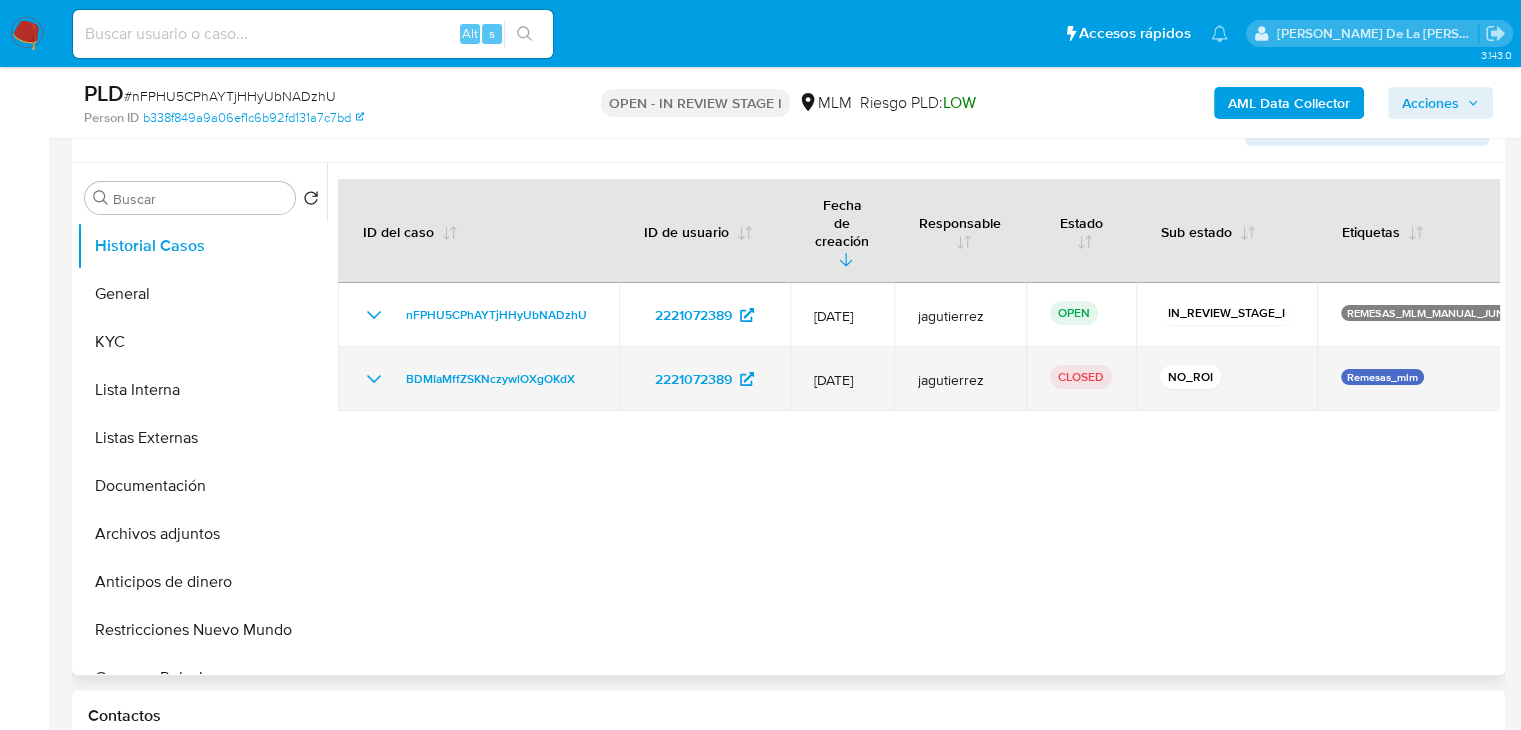 click 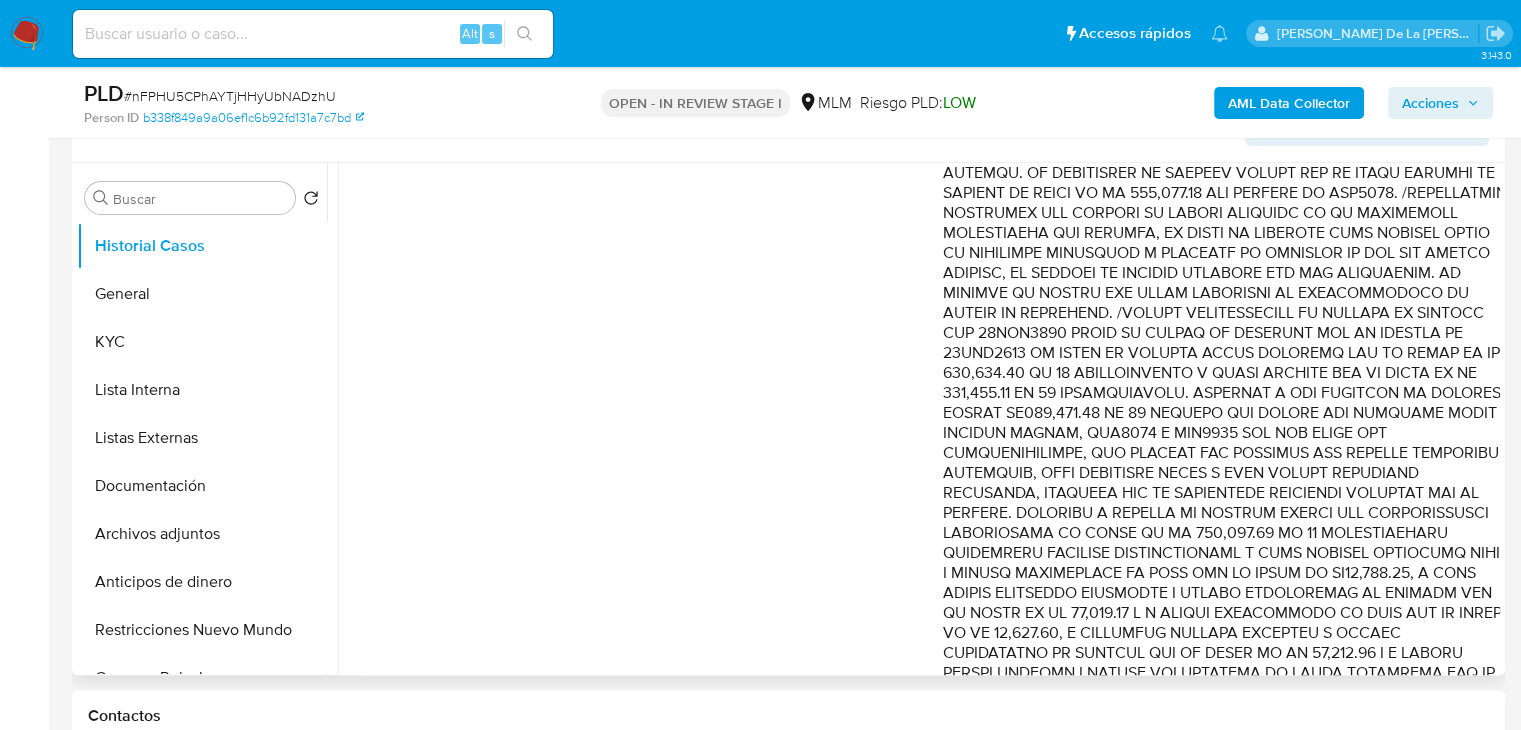 scroll, scrollTop: 967, scrollLeft: 0, axis: vertical 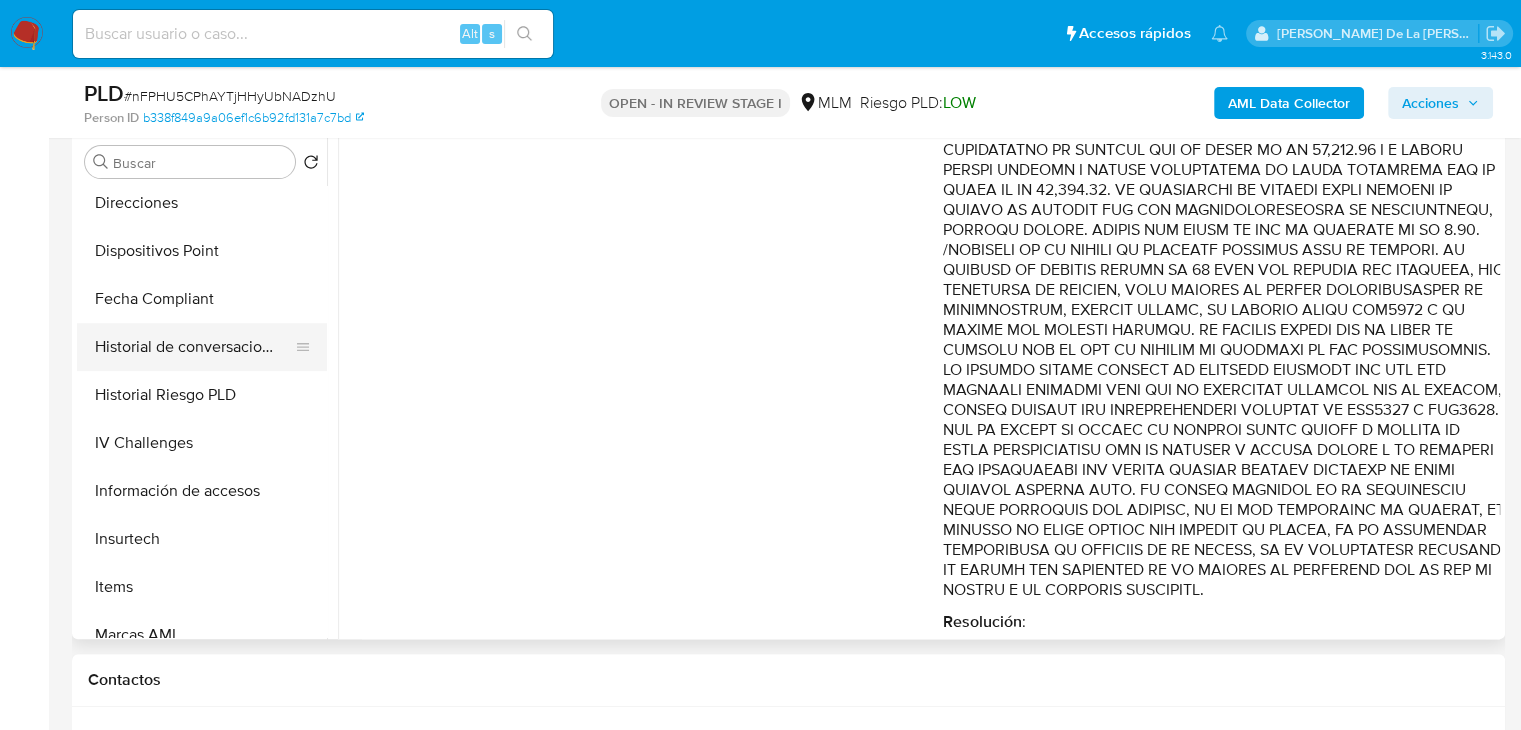 click on "Información de accesos" at bounding box center [202, 491] 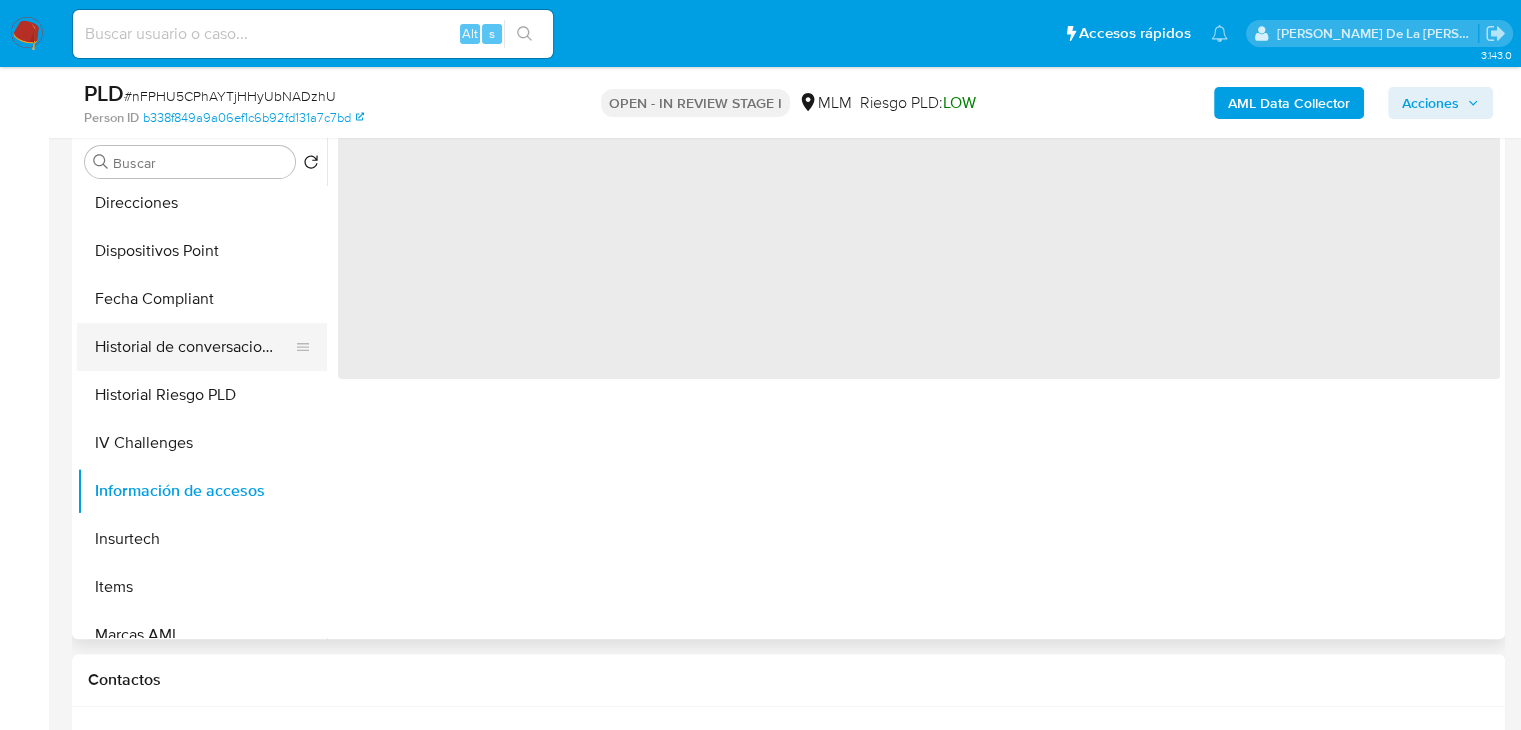 click on "Información de accesos" at bounding box center (202, 491) 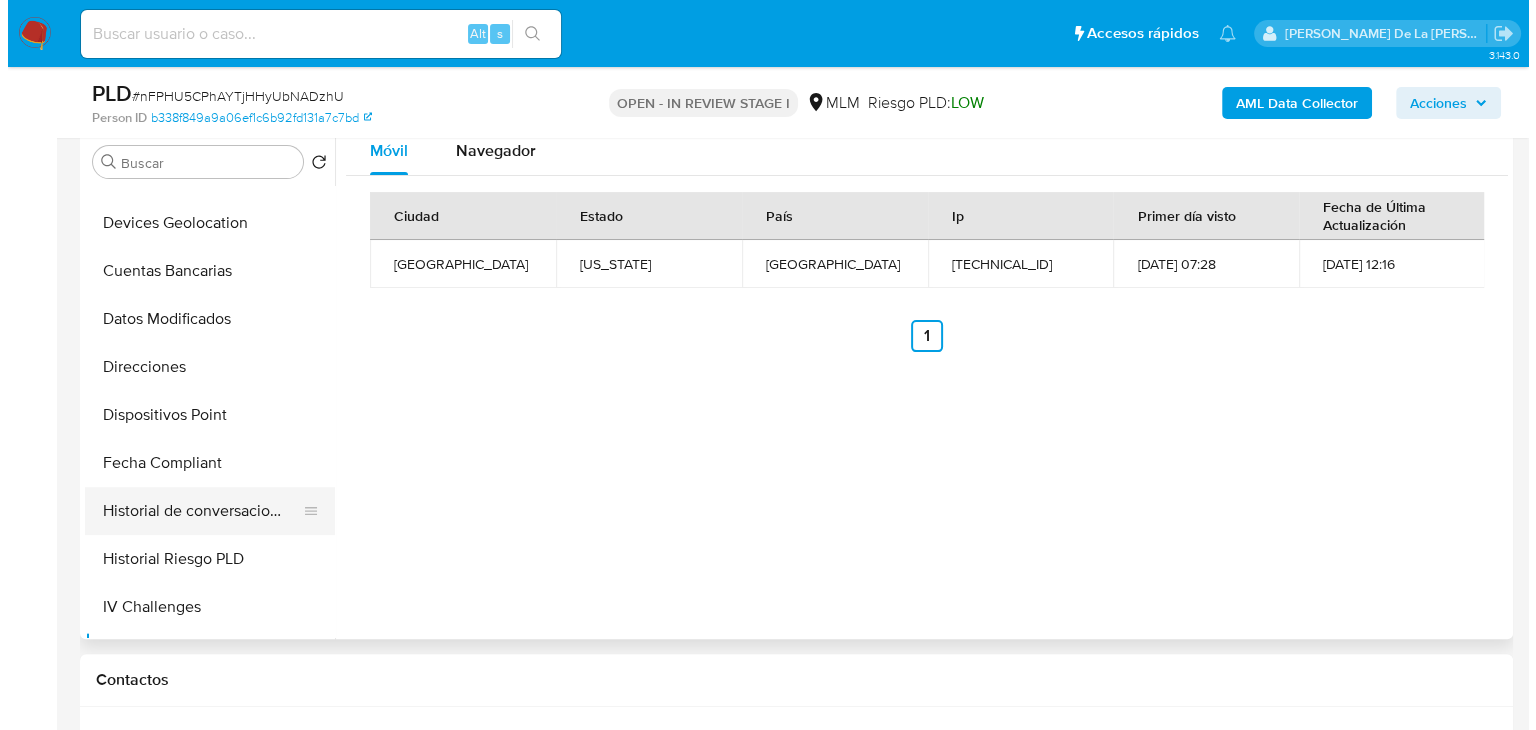 scroll, scrollTop: 479, scrollLeft: 0, axis: vertical 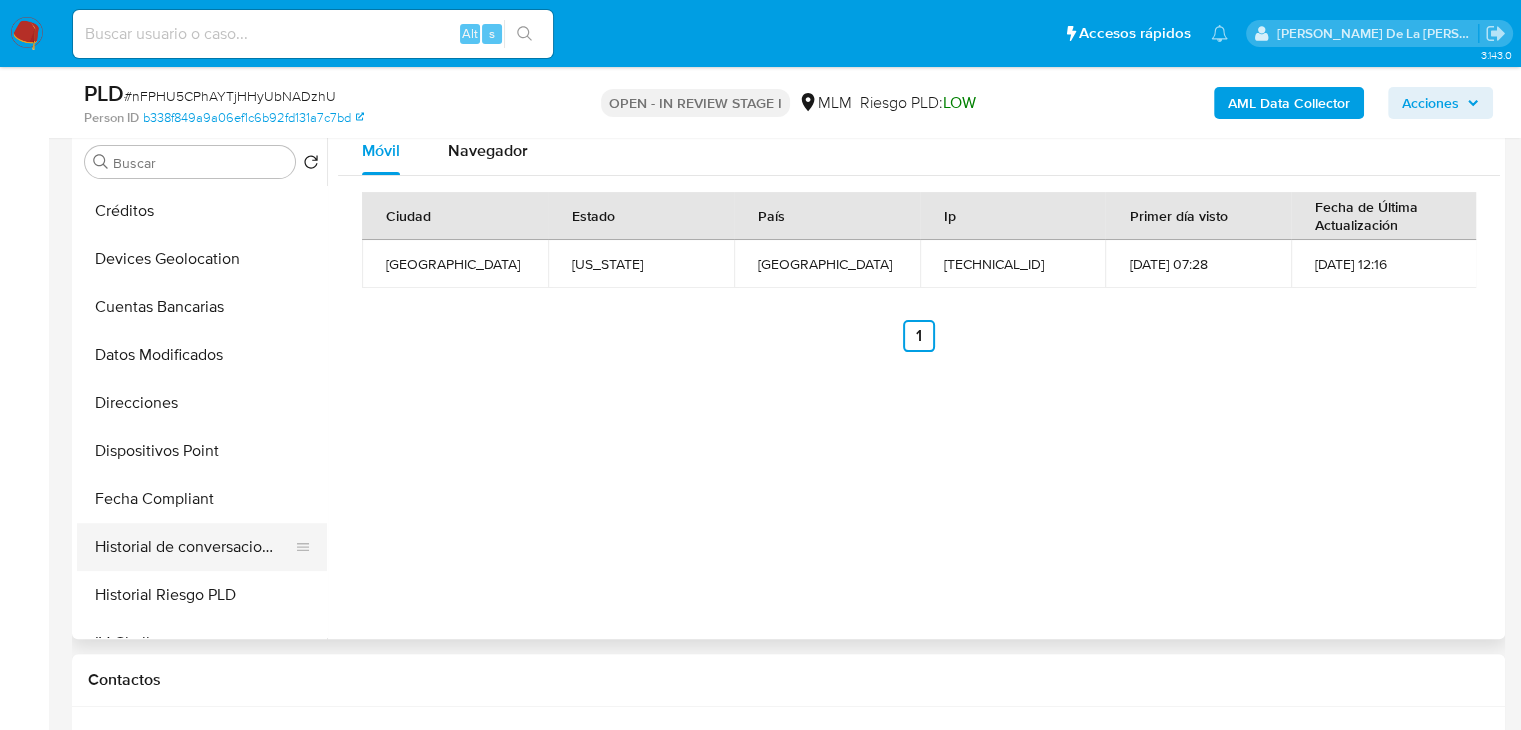 click on "Historial de conversaciones" at bounding box center (194, 547) 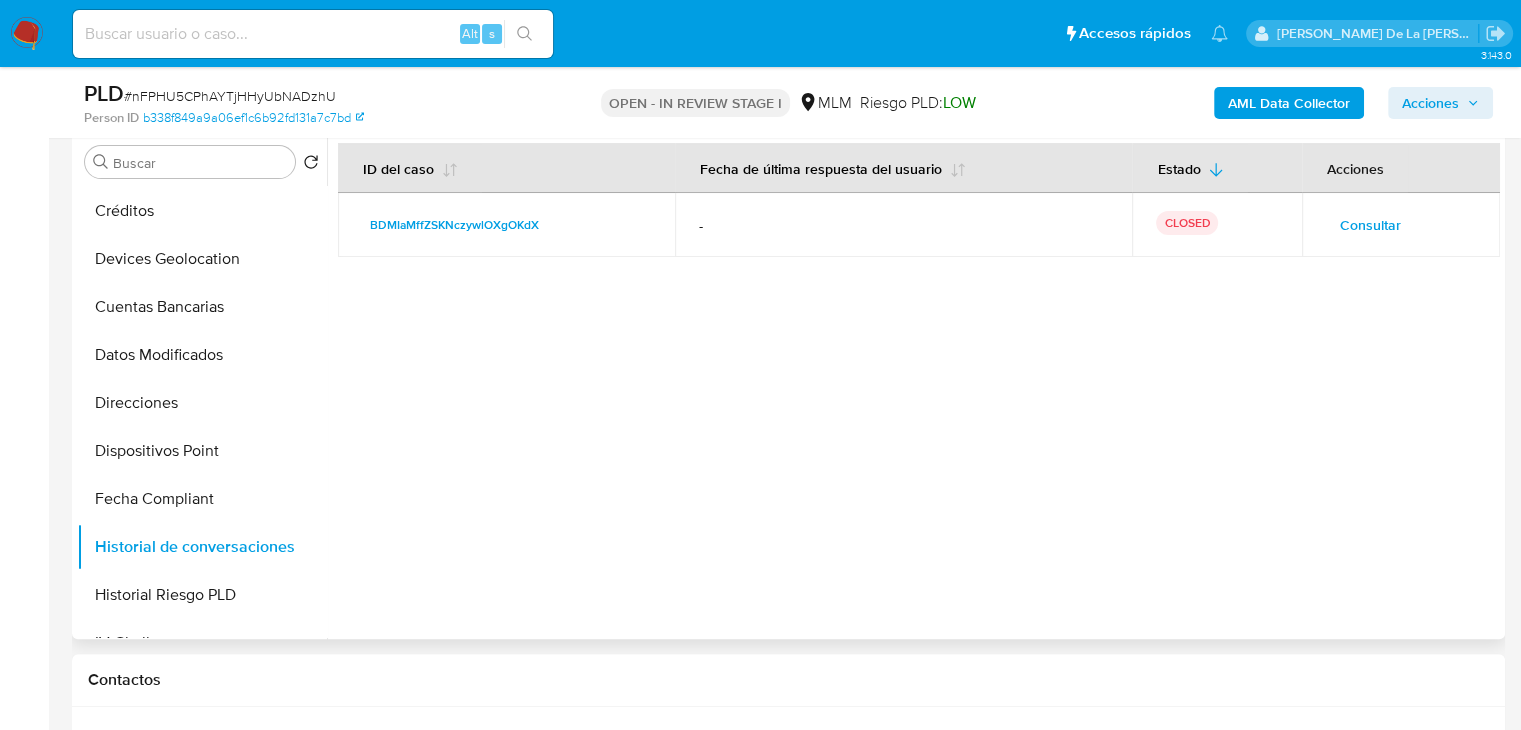 click on "Consultar" at bounding box center (1370, 225) 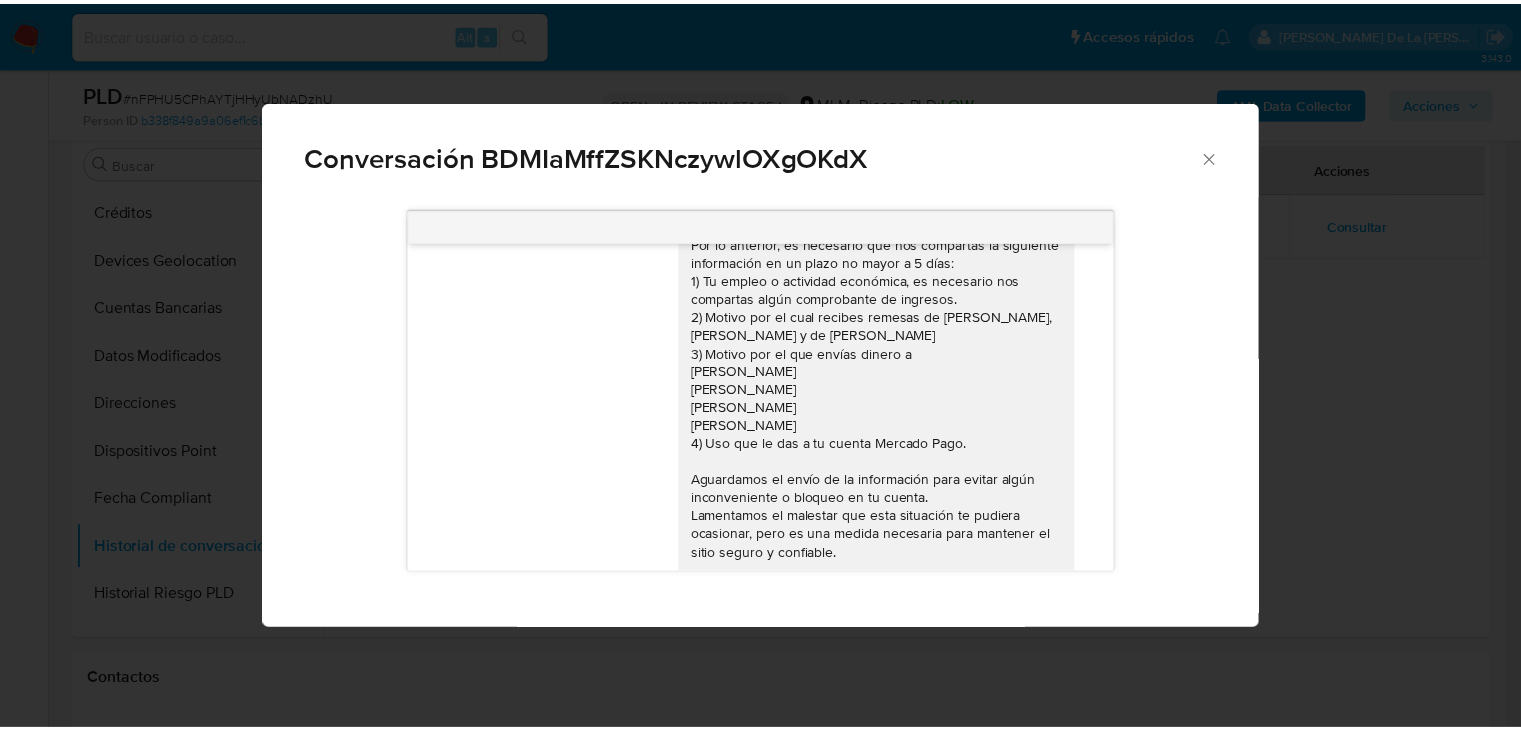 scroll, scrollTop: 148, scrollLeft: 0, axis: vertical 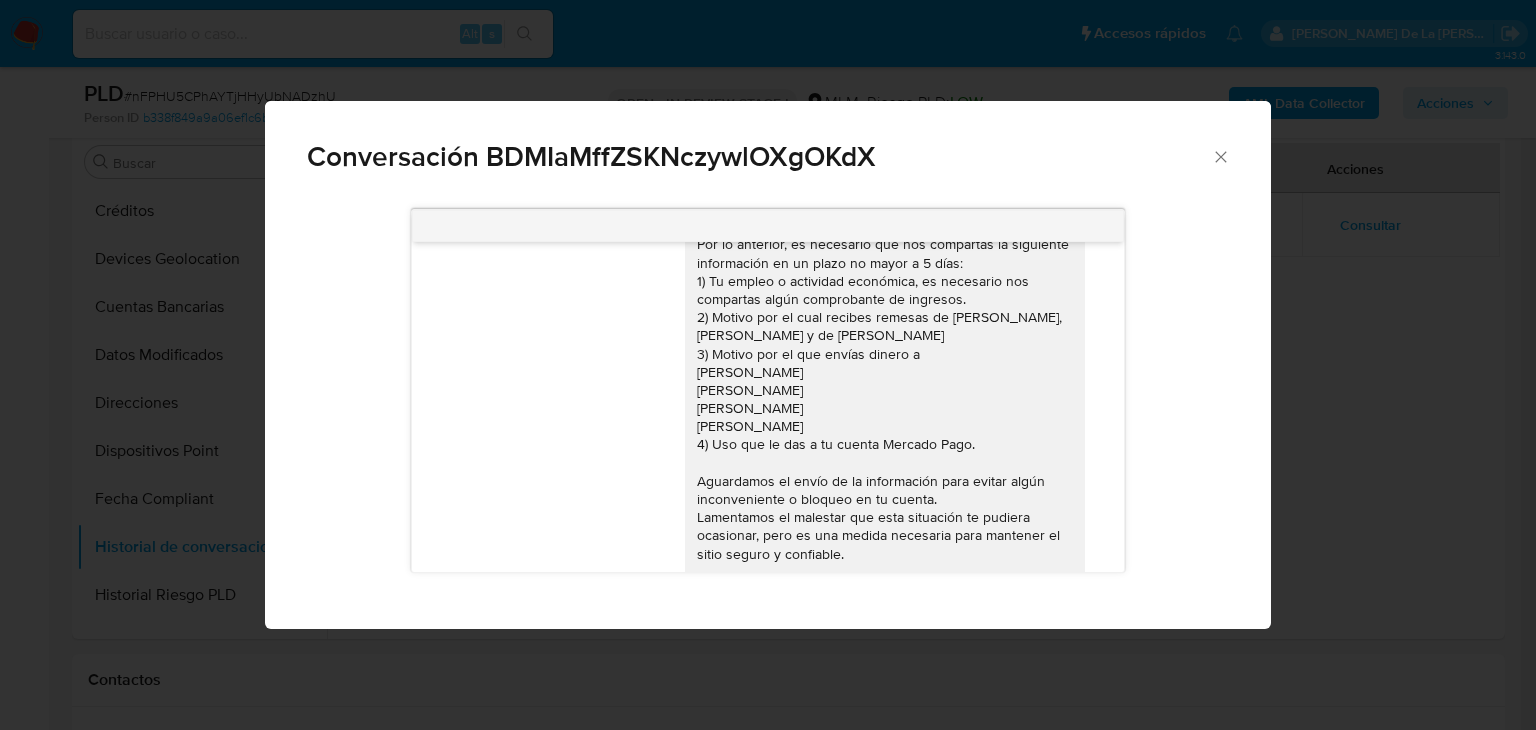 click on "Conversación BDMIaMffZSKNczywlOXgOKdX Estimado Cliente,
Te comunicamos que de acuerdo con las políticas de control de Mercado Pago, debemos llevar a cabo un proceso de verificación para garantizar la seguridad de tu cuenta.
Por lo anterior, es necesario que nos compartas la siguiente información en un plazo no mayor a 5 días:
1) Tu empleo o actividad económica, es necesario nos compartas algún comprobante de ingresos.
2) Motivo por el cual recibes remesas de Gerardo Hernandez Hernandez, Jose Hernandez Ramos y de Jose Miguel Hernandez Hernandez
3) Motivo por el que envías dinero a
Jose Alberto Hernandez Ramos
Jose Miguel Hernandez Hernandez
Francisco Mendoza Aguilera
Rafael Moreno Manuels
4) Uso que le das a tu cuenta Mercado Pago.
Aguardamos el envío de la información para evitar algún inconveniente o bloqueo en tu cuenta.
Lamentamos el malestar que esta situación te pudiera ocasionar, pero es una medida necesaria para mantener el sitio seguro y confiable.
Atentamente,
Mercado Pago" at bounding box center (768, 365) 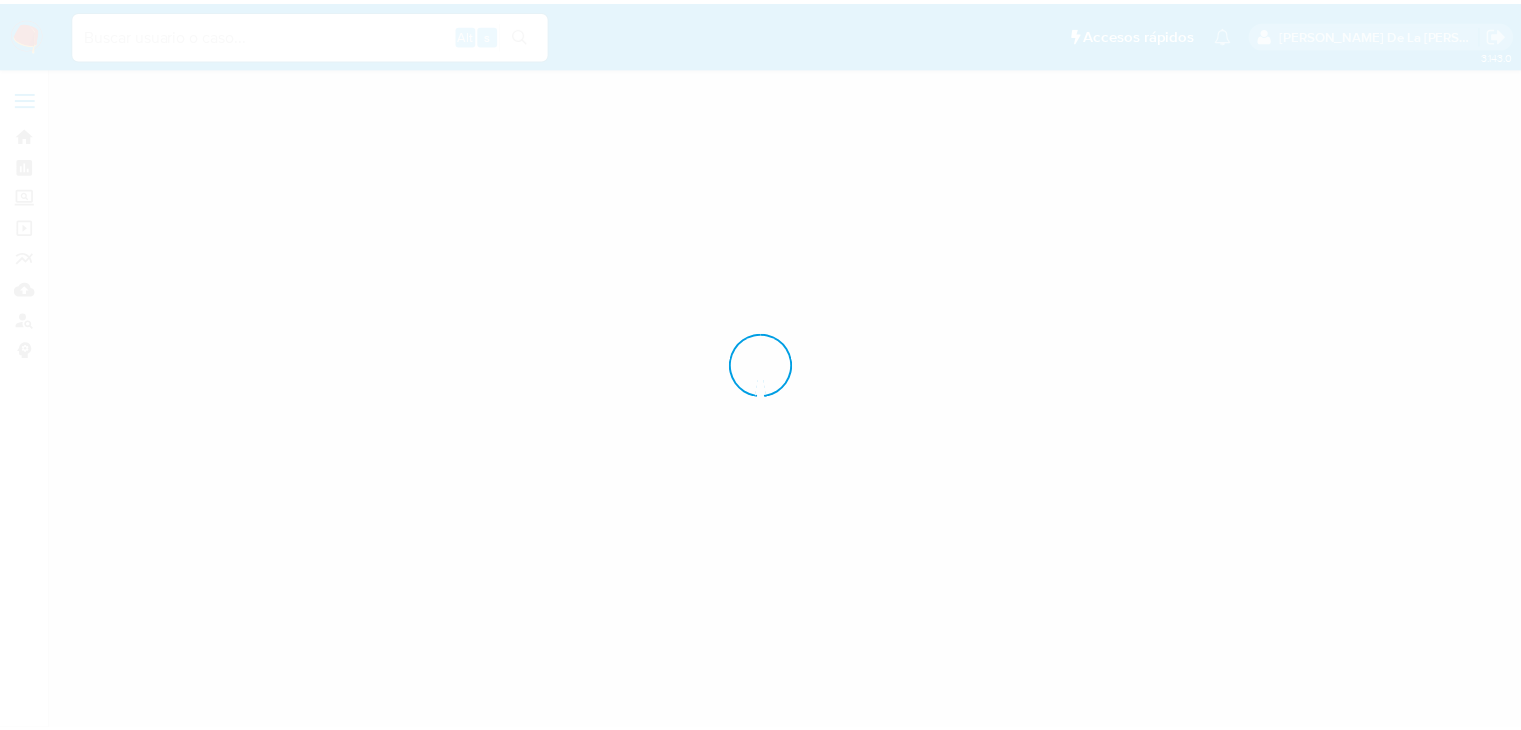 scroll, scrollTop: 0, scrollLeft: 0, axis: both 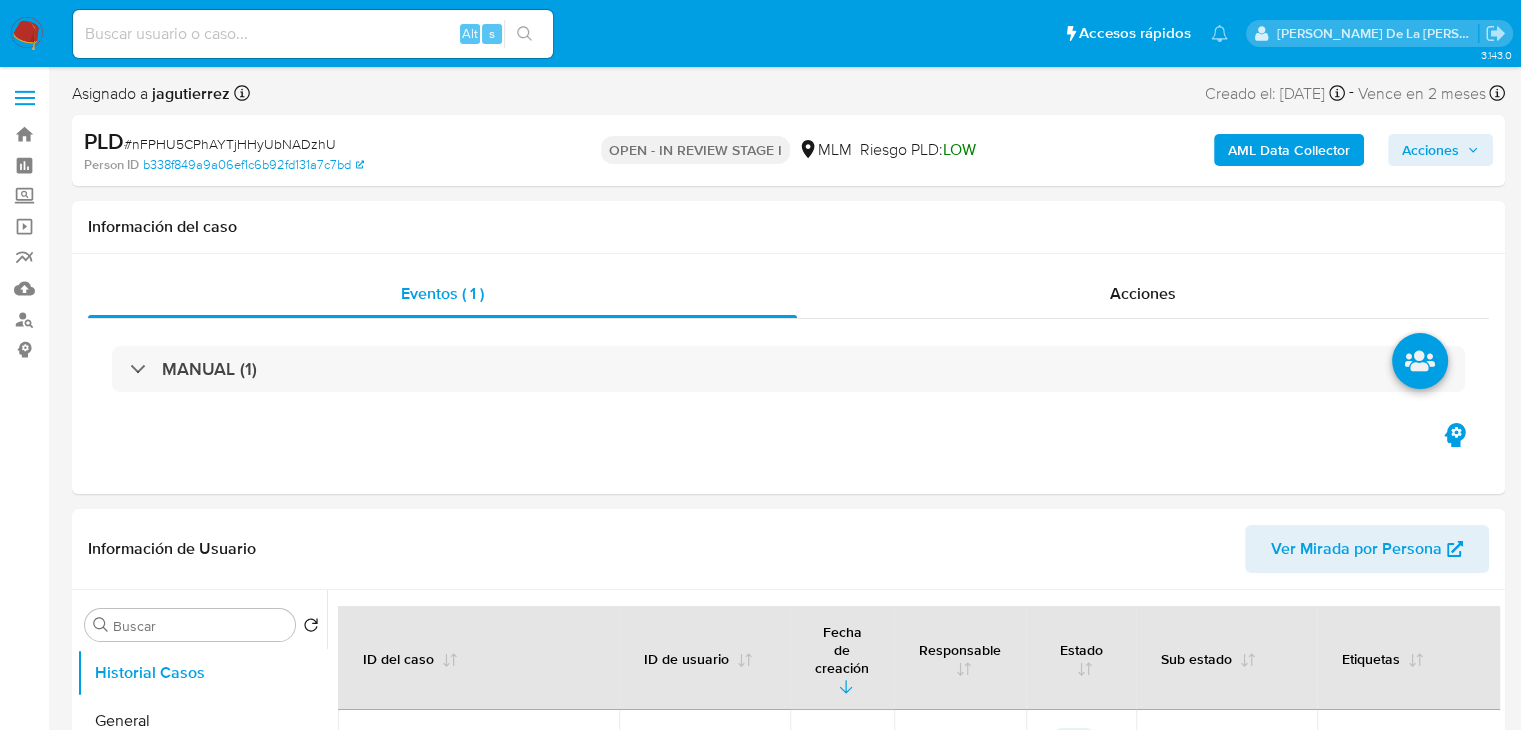 select on "10" 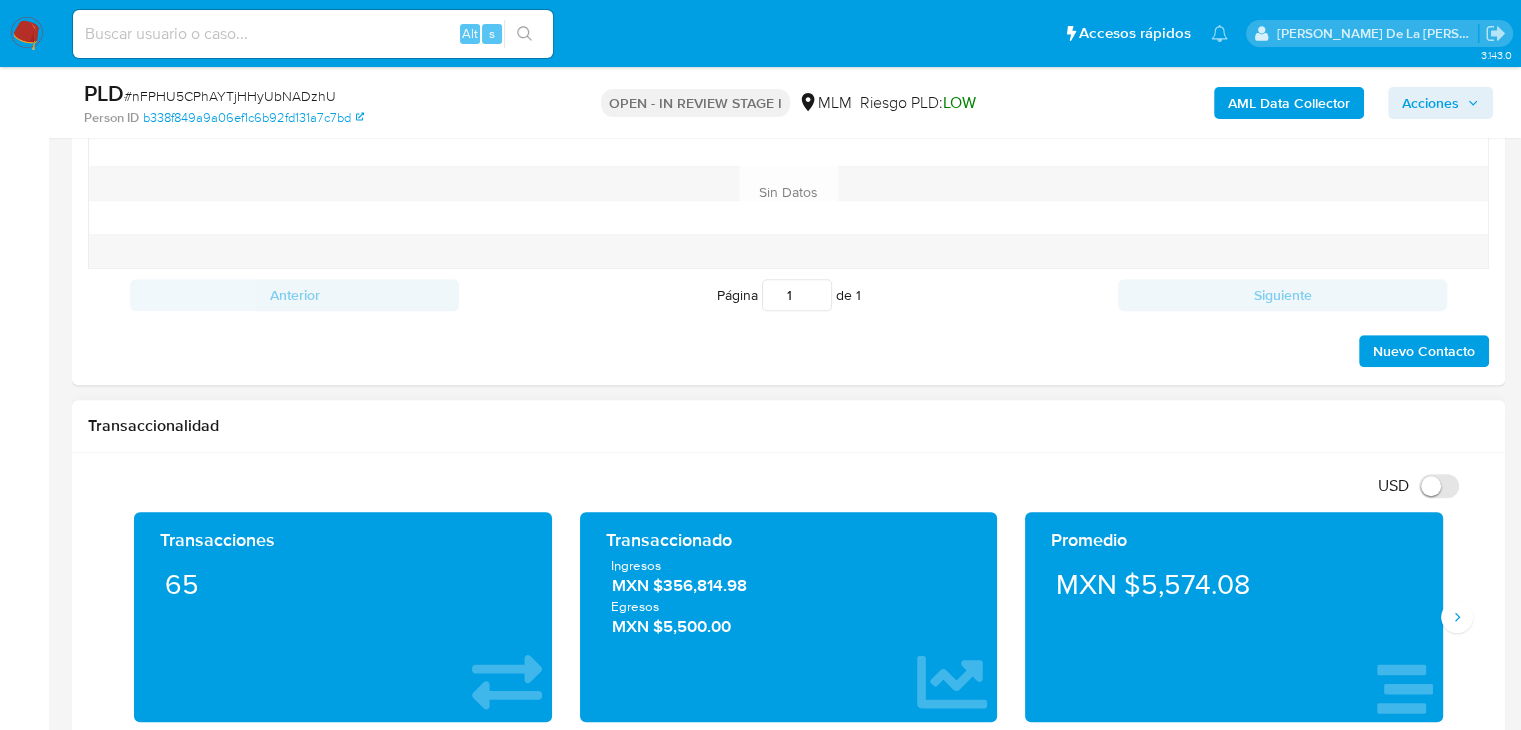 scroll, scrollTop: 1300, scrollLeft: 0, axis: vertical 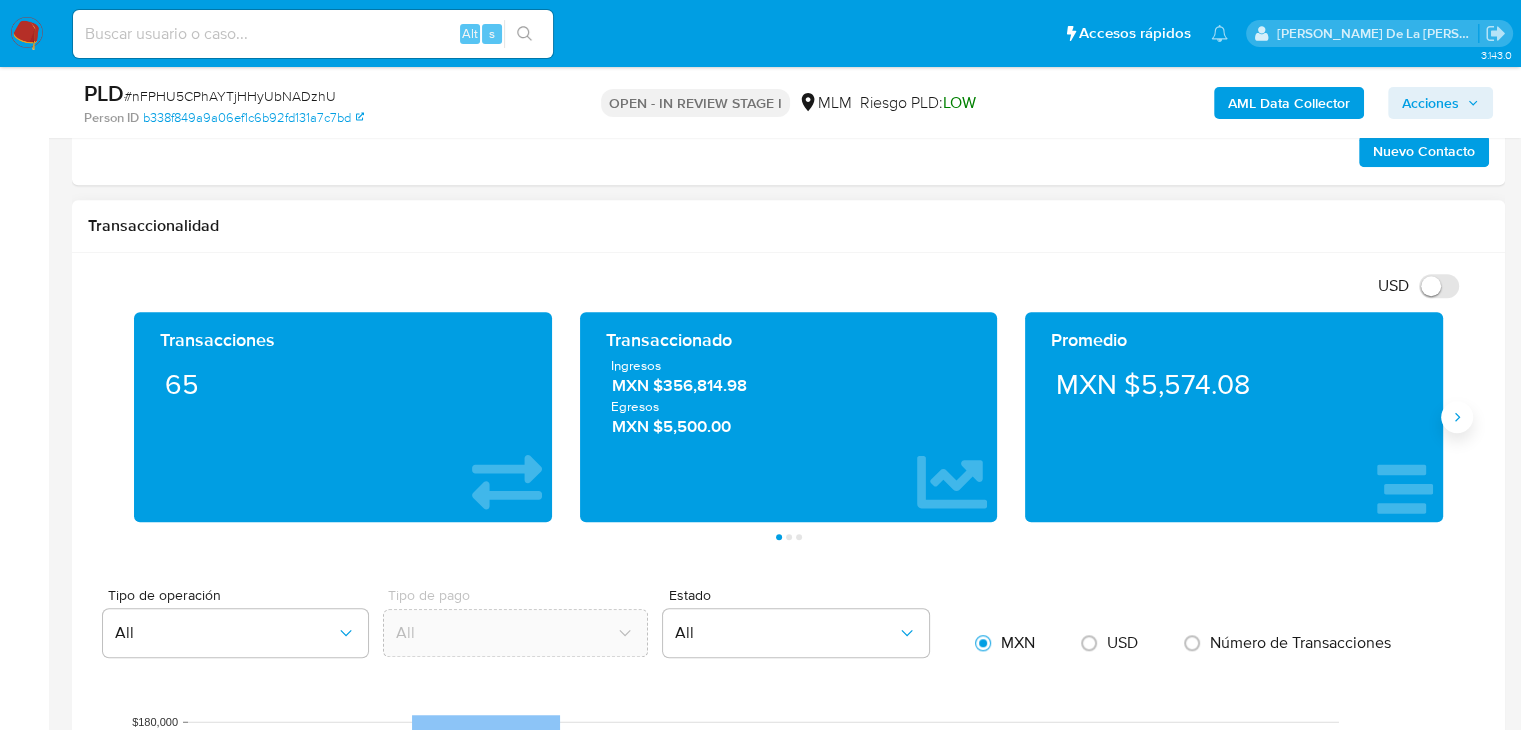click 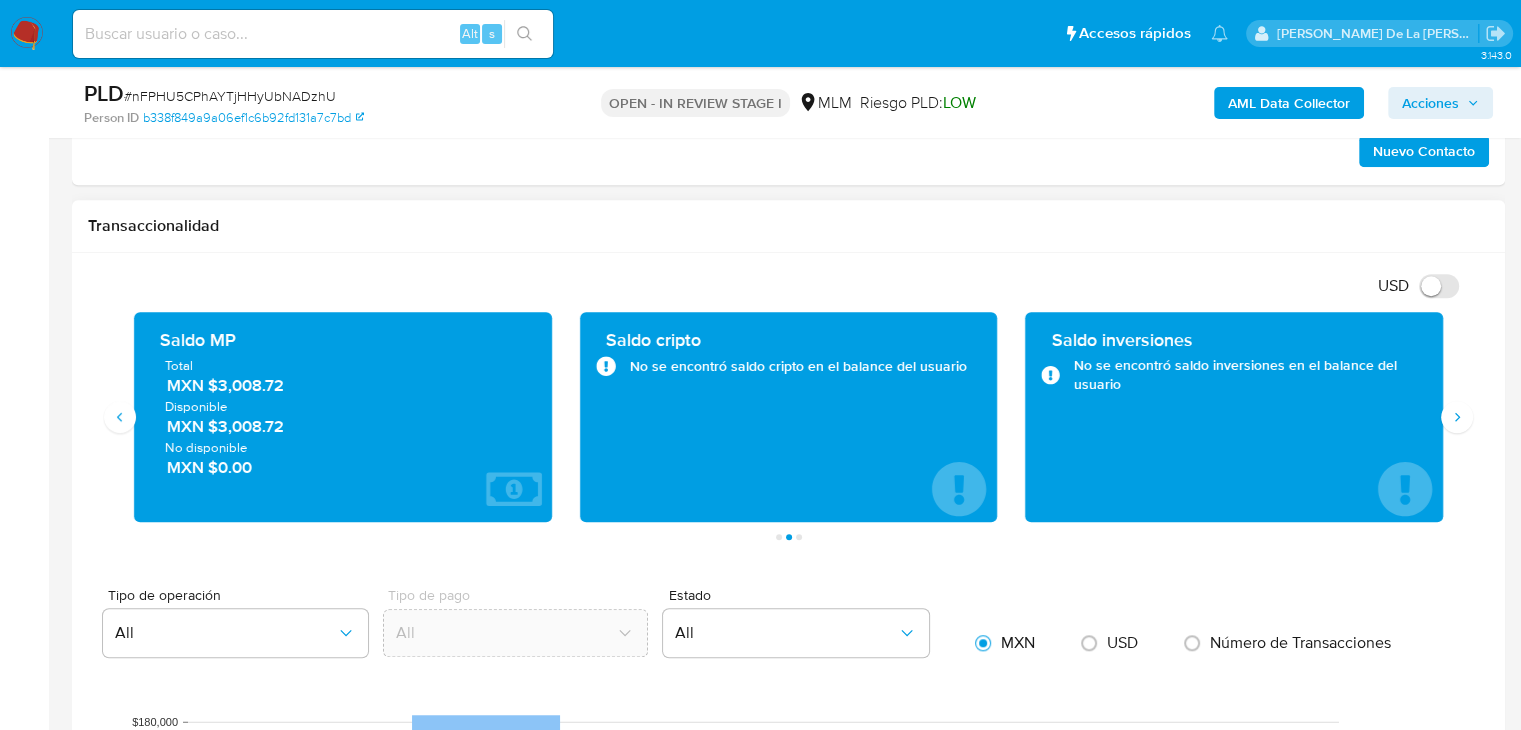 click on "MXN $3,008.72" at bounding box center [344, 385] 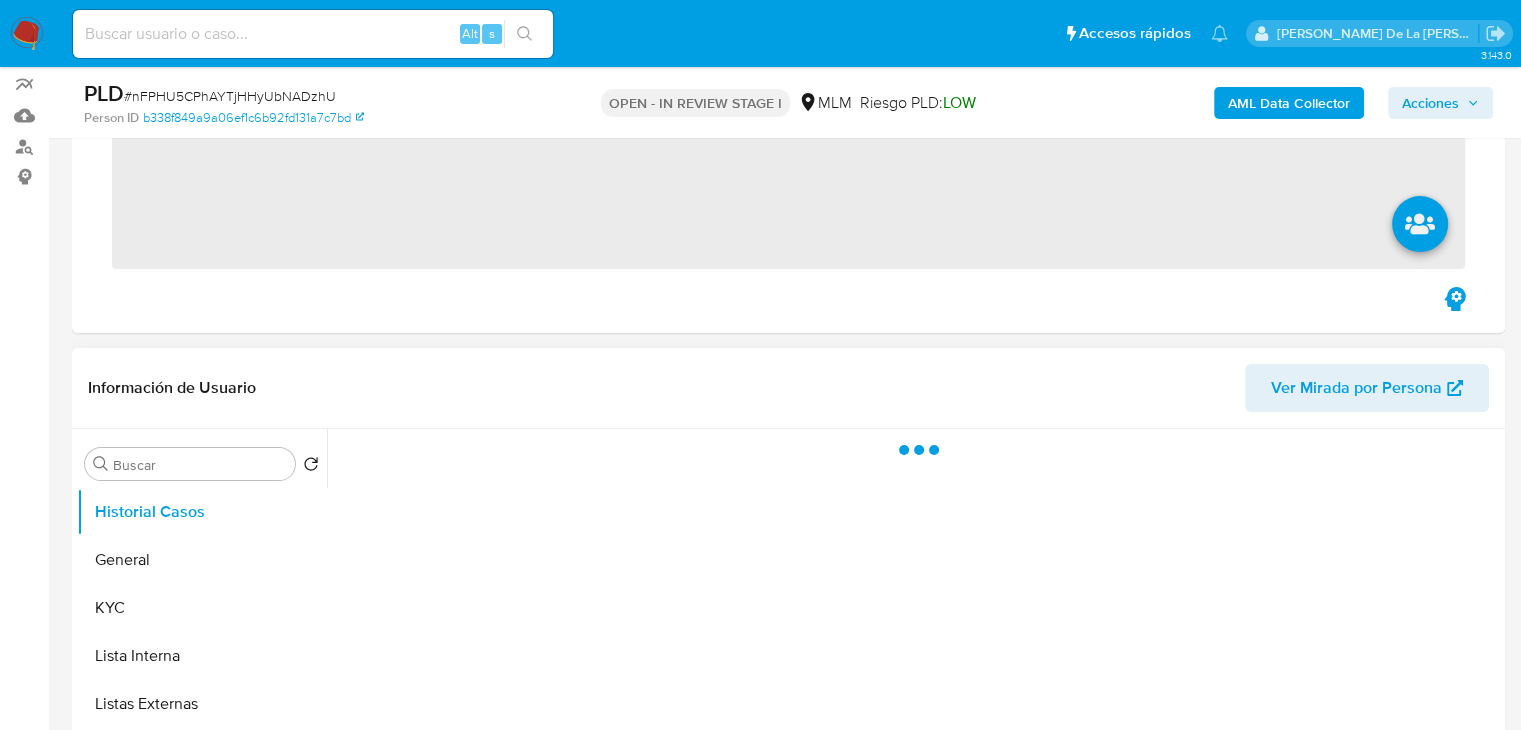 scroll, scrollTop: 200, scrollLeft: 0, axis: vertical 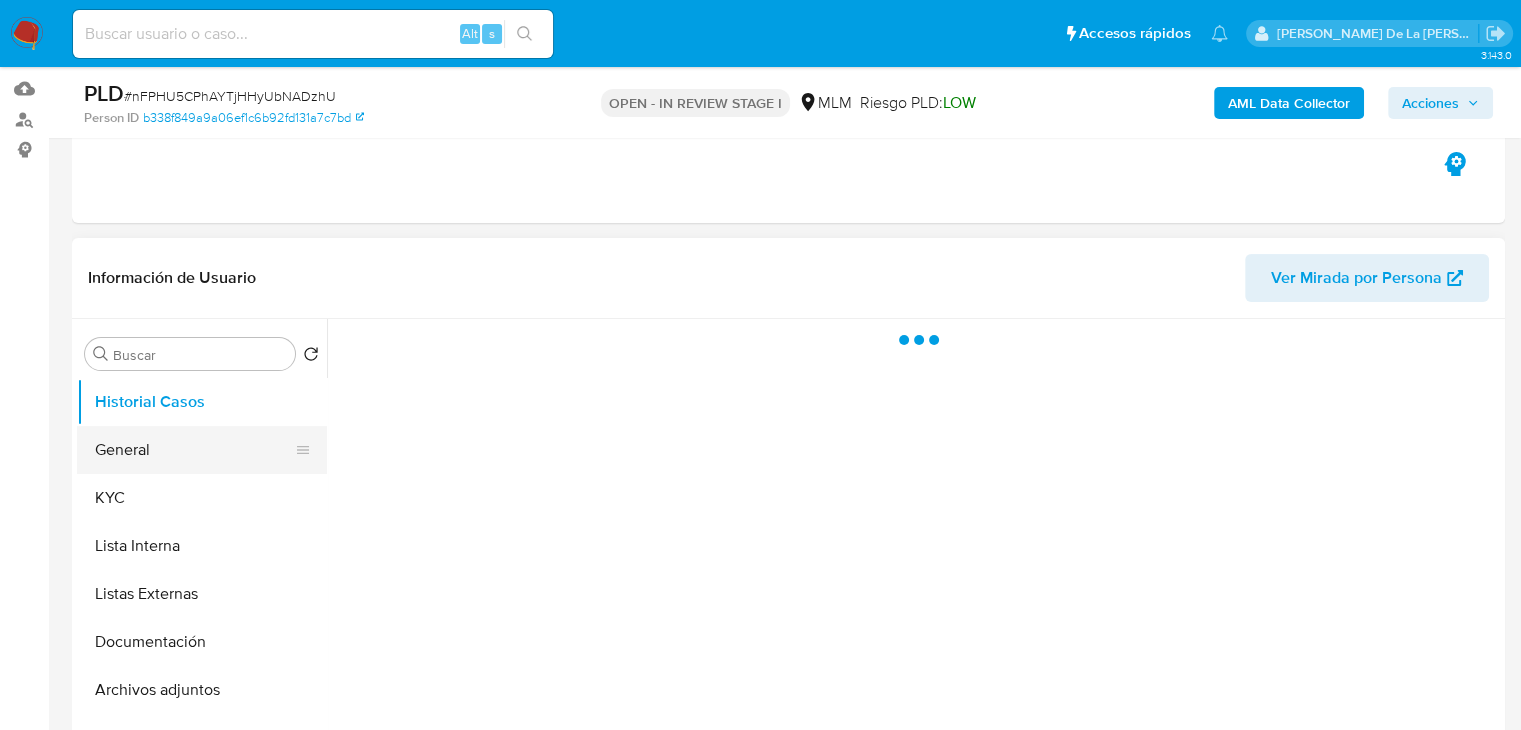 click on "General" at bounding box center (194, 450) 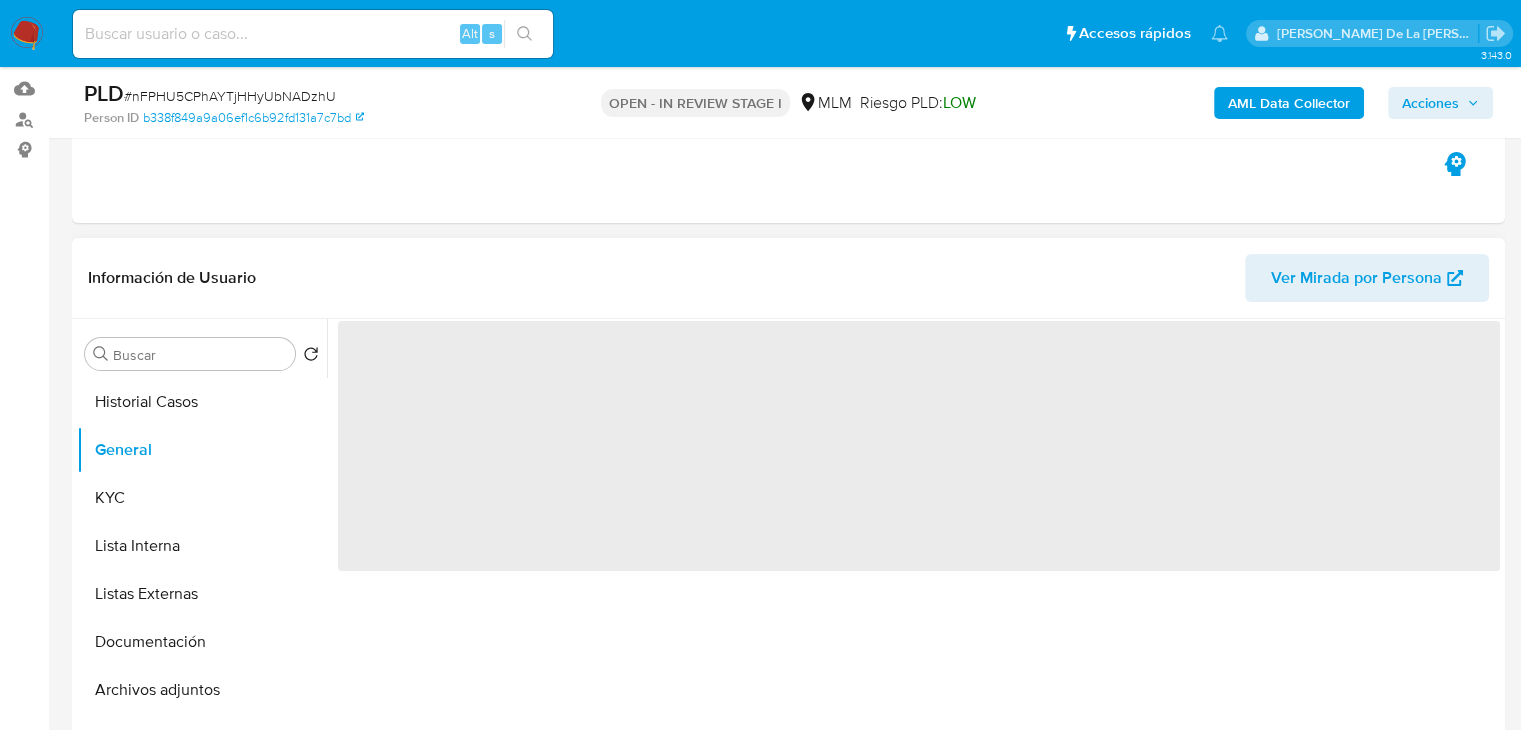 select on "10" 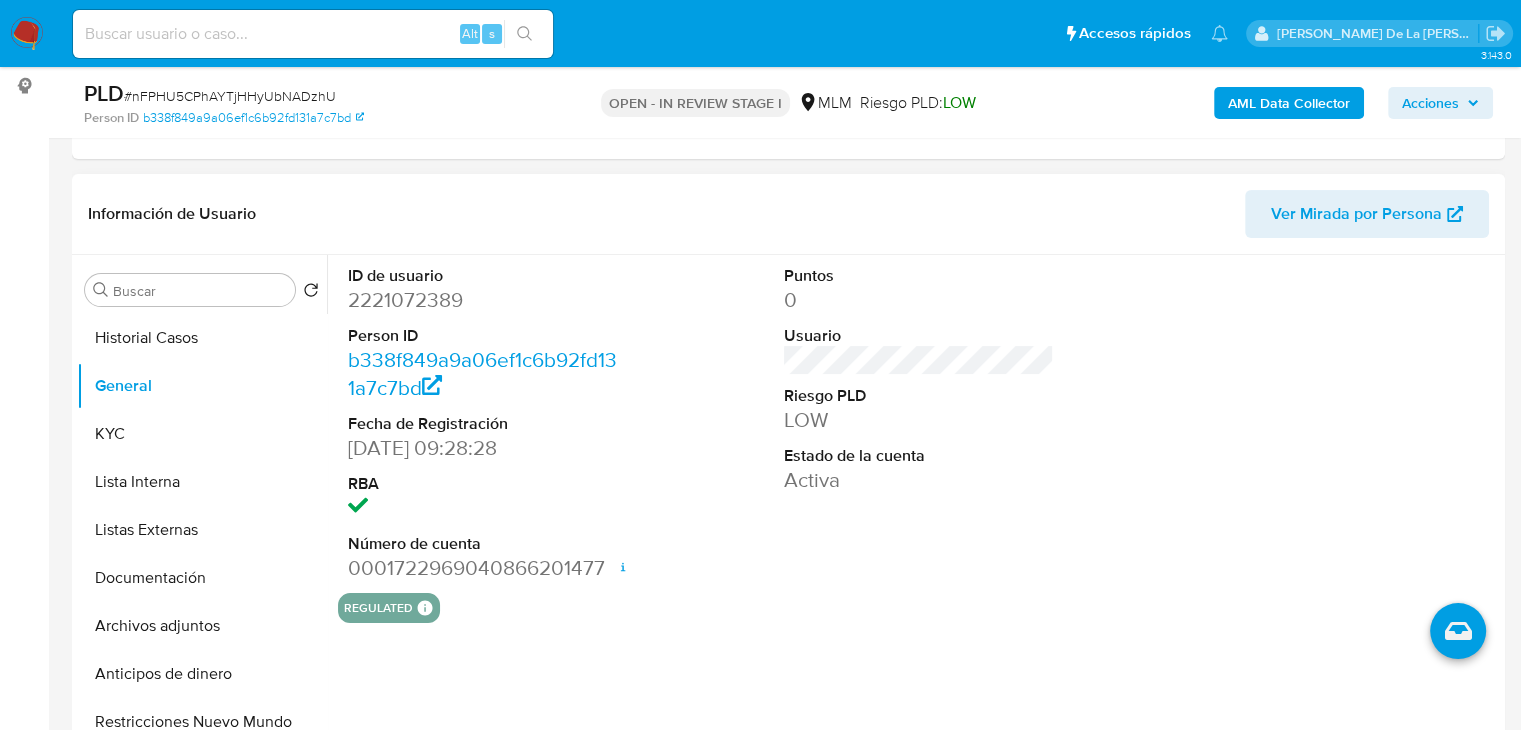 scroll, scrollTop: 300, scrollLeft: 0, axis: vertical 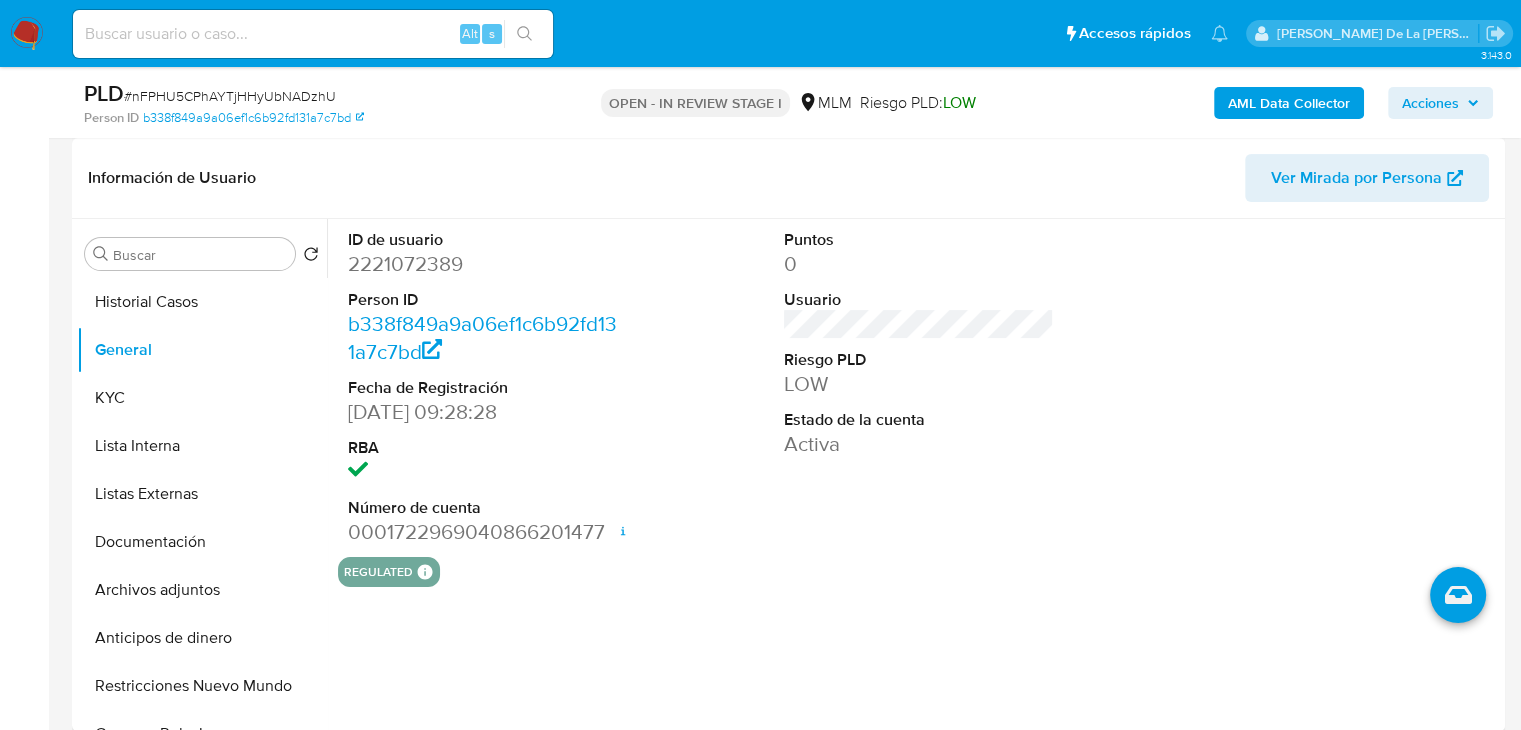 type 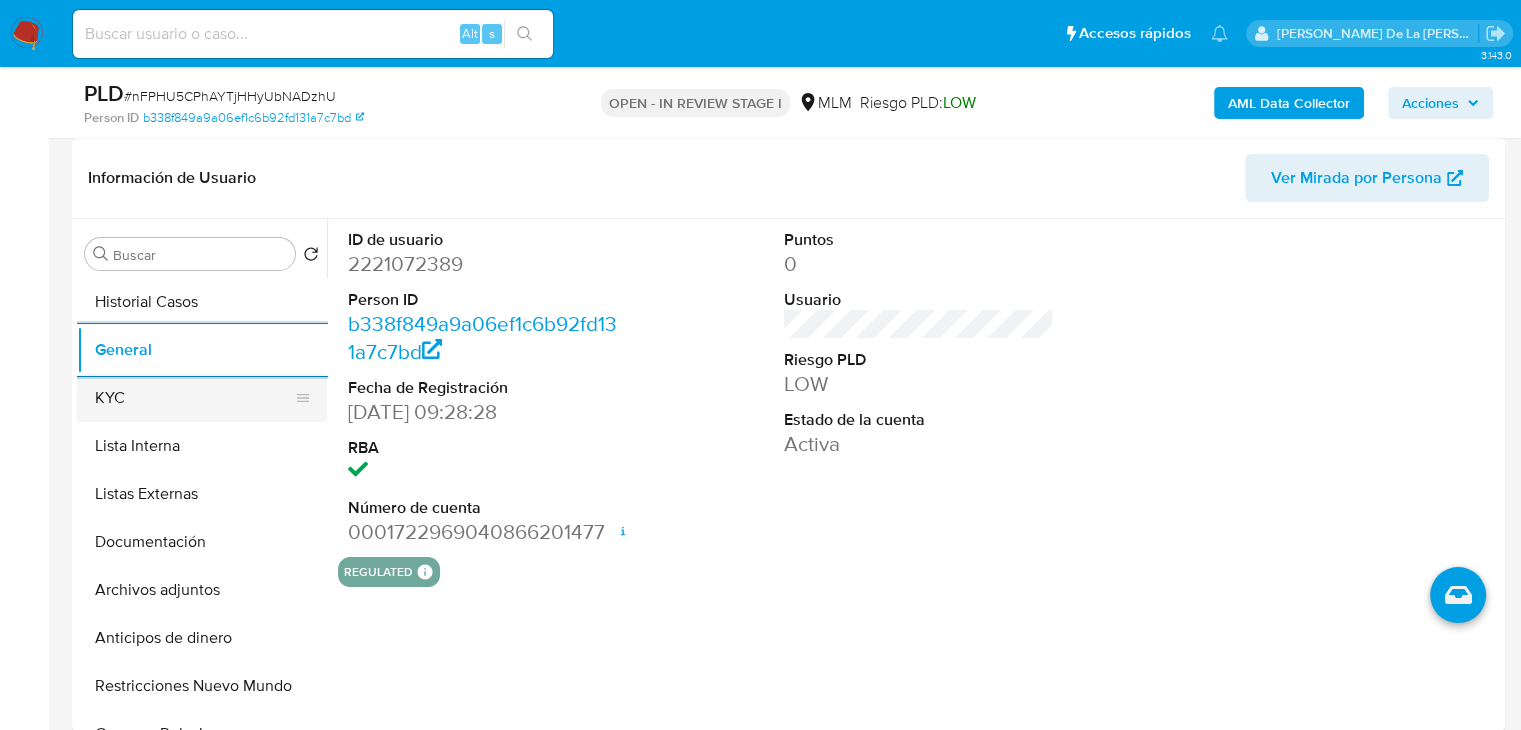 click on "KYC" at bounding box center [194, 398] 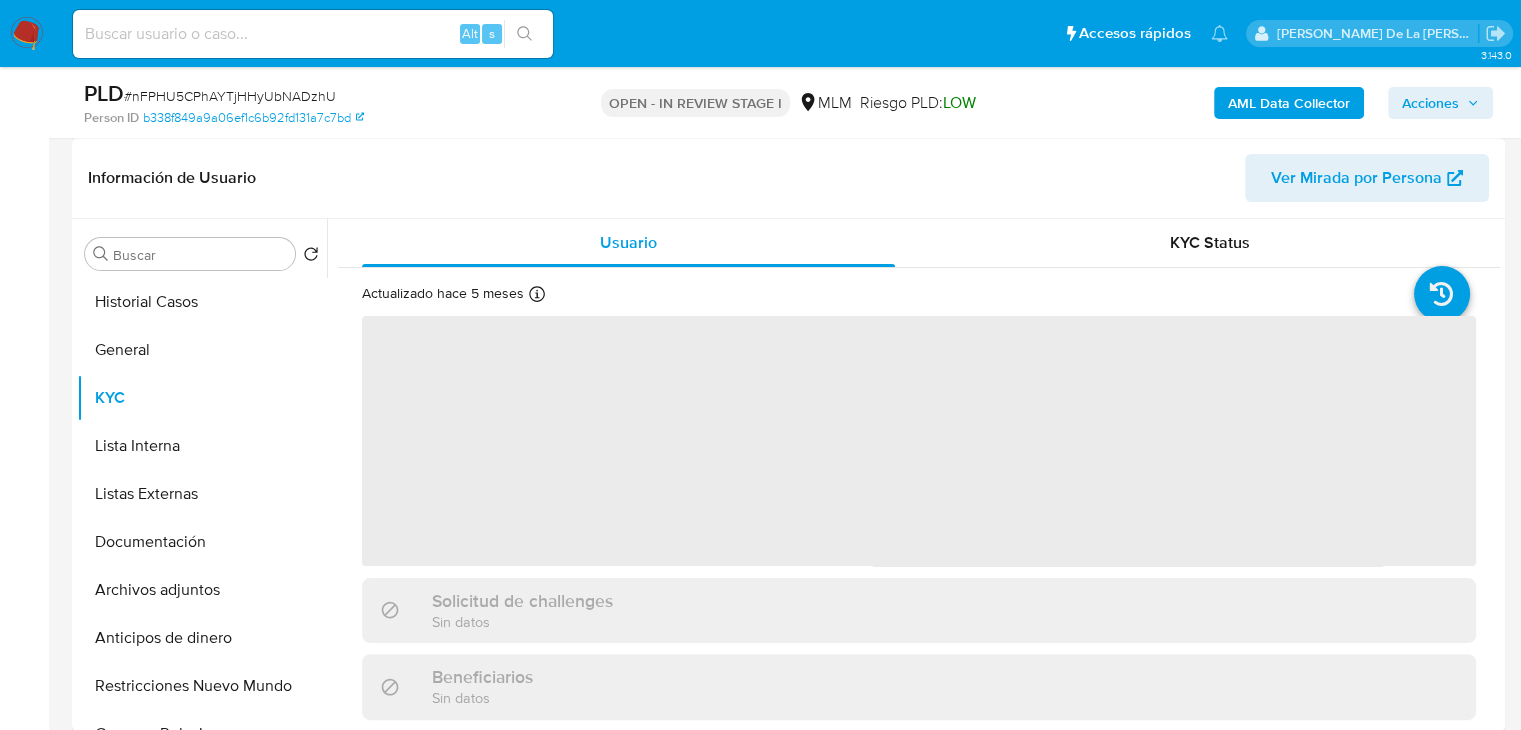 scroll, scrollTop: 308, scrollLeft: 0, axis: vertical 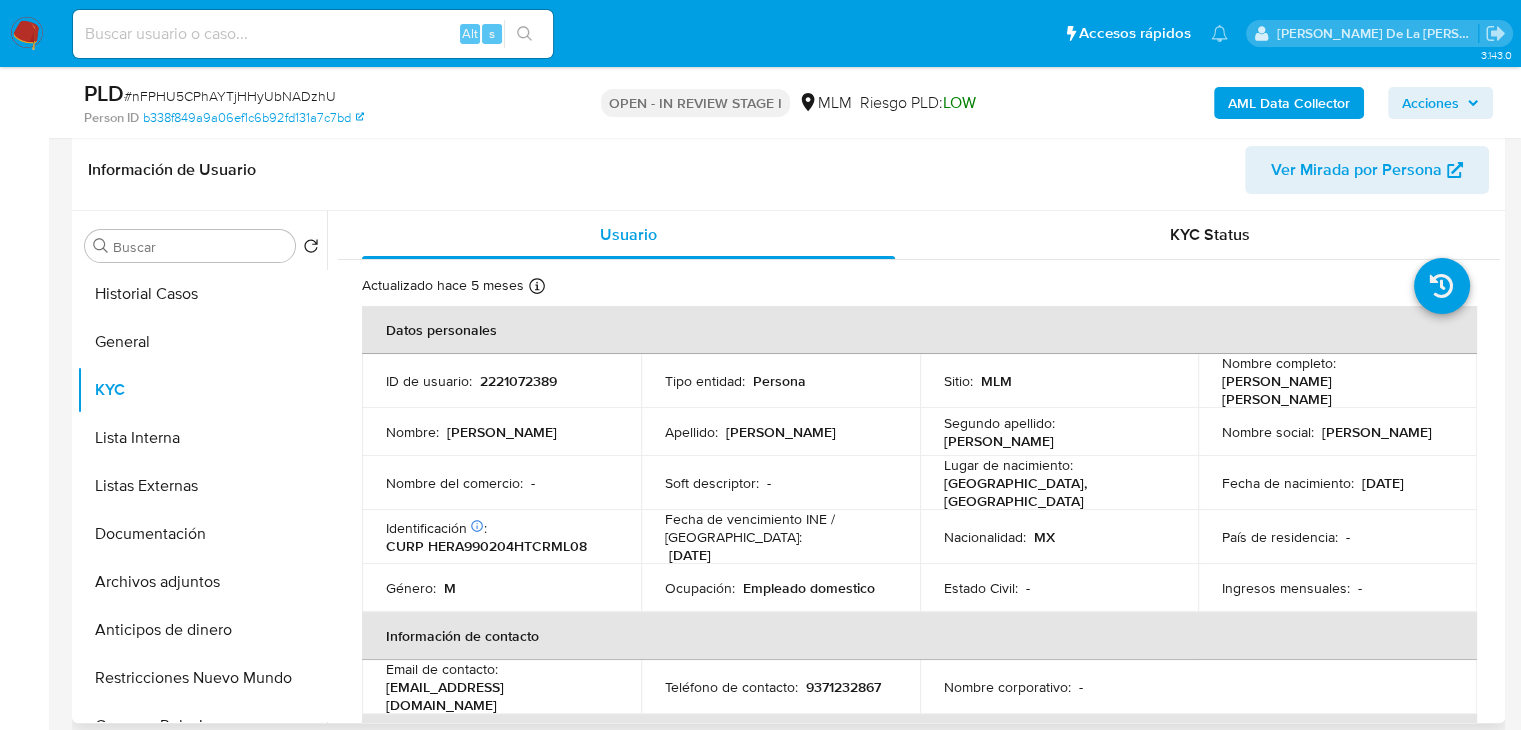 type 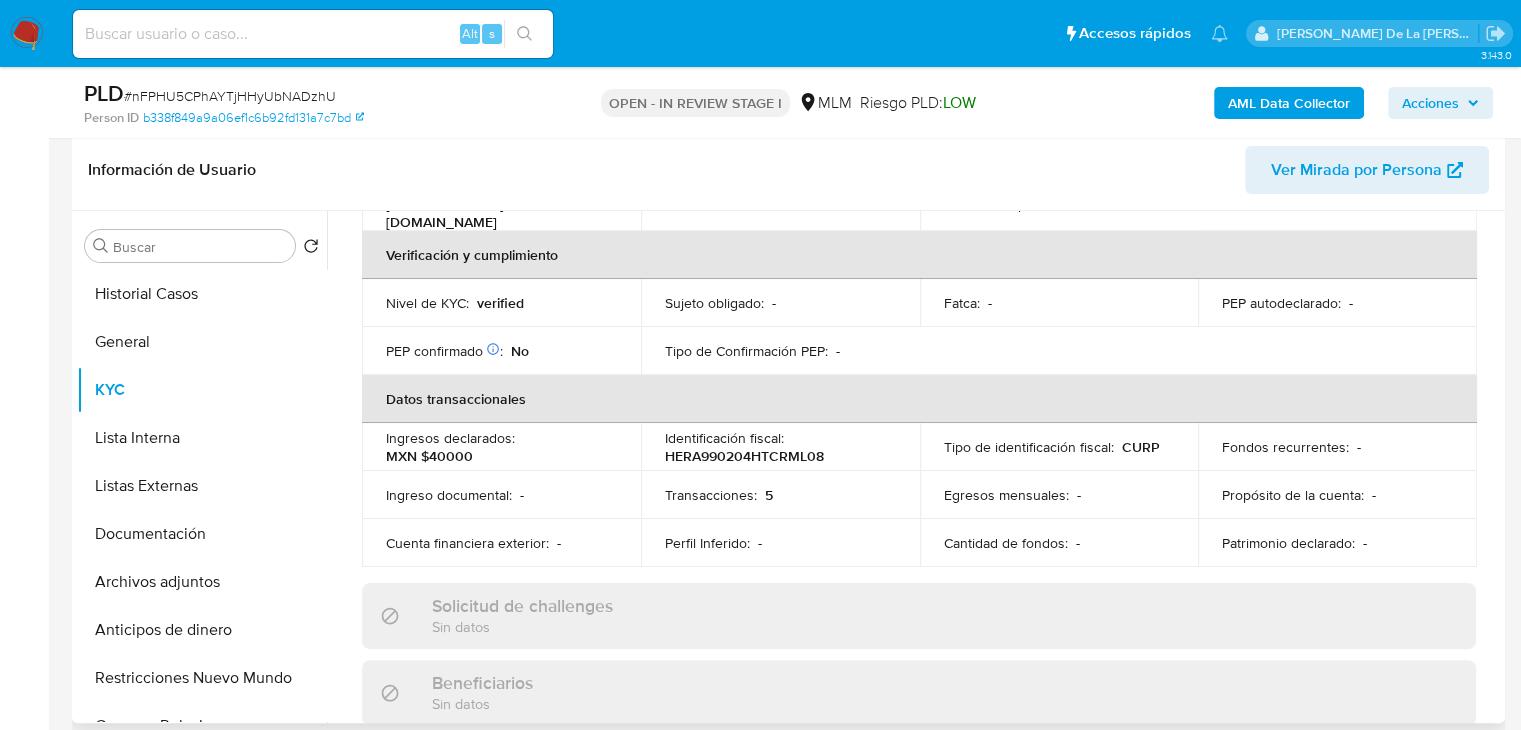 scroll, scrollTop: 484, scrollLeft: 0, axis: vertical 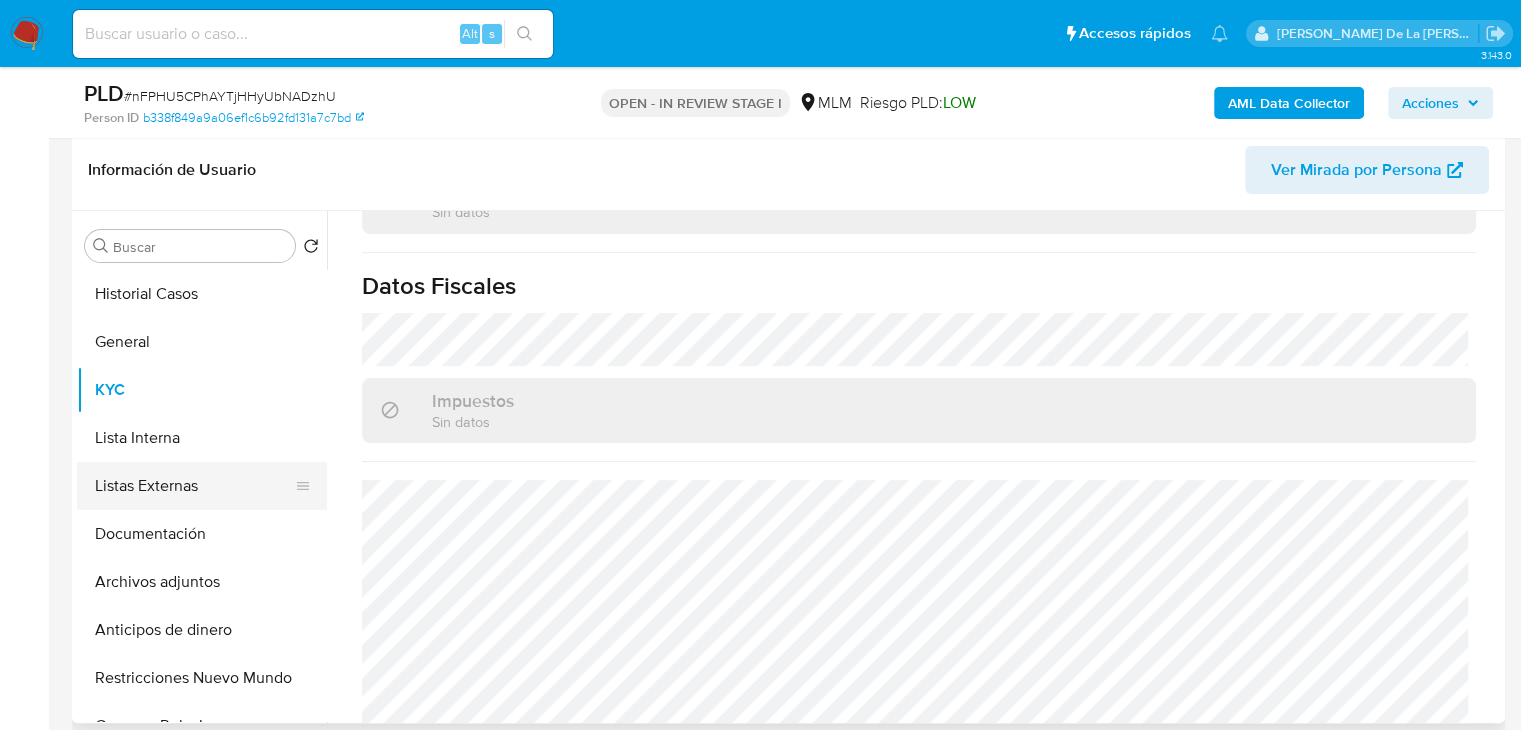 click on "Listas Externas" at bounding box center [194, 486] 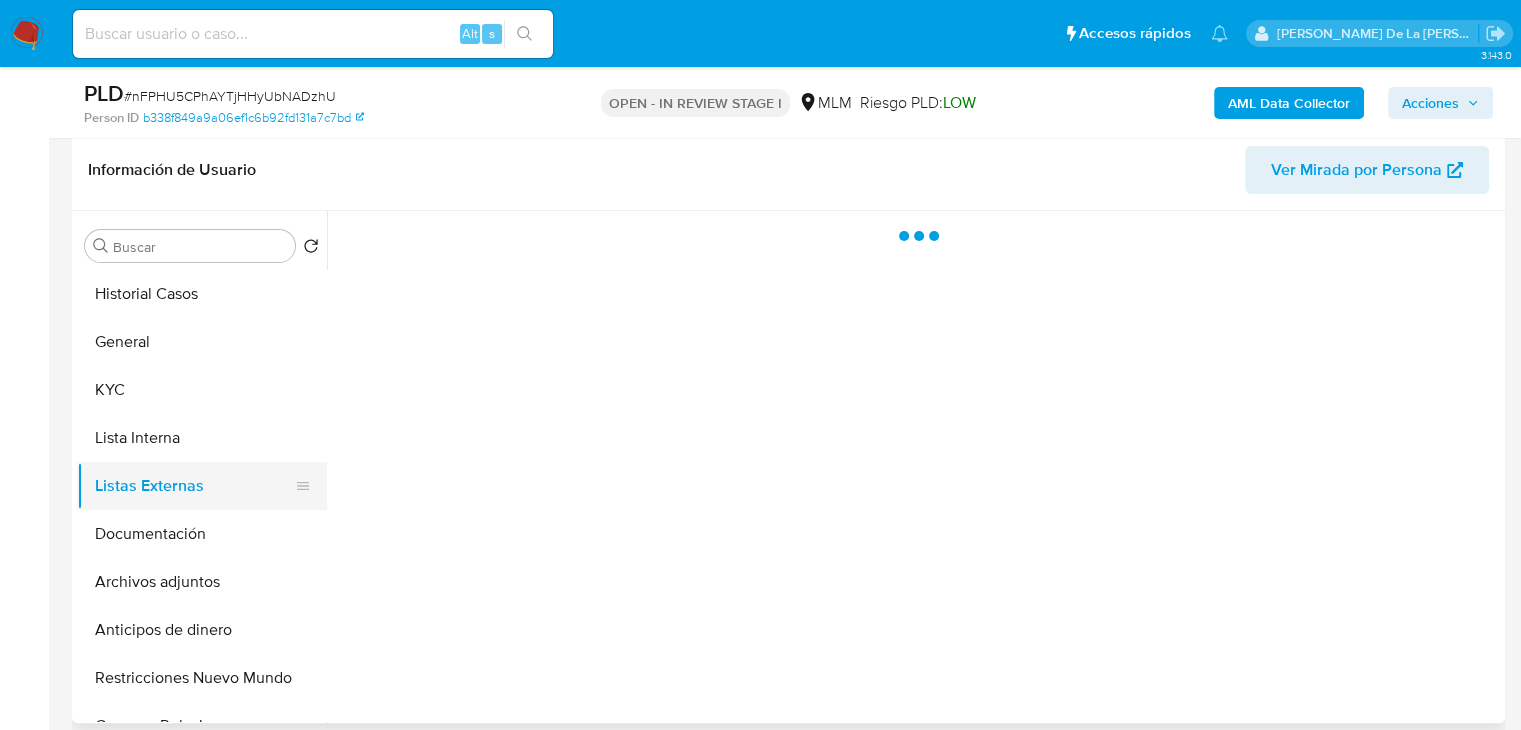 scroll, scrollTop: 0, scrollLeft: 0, axis: both 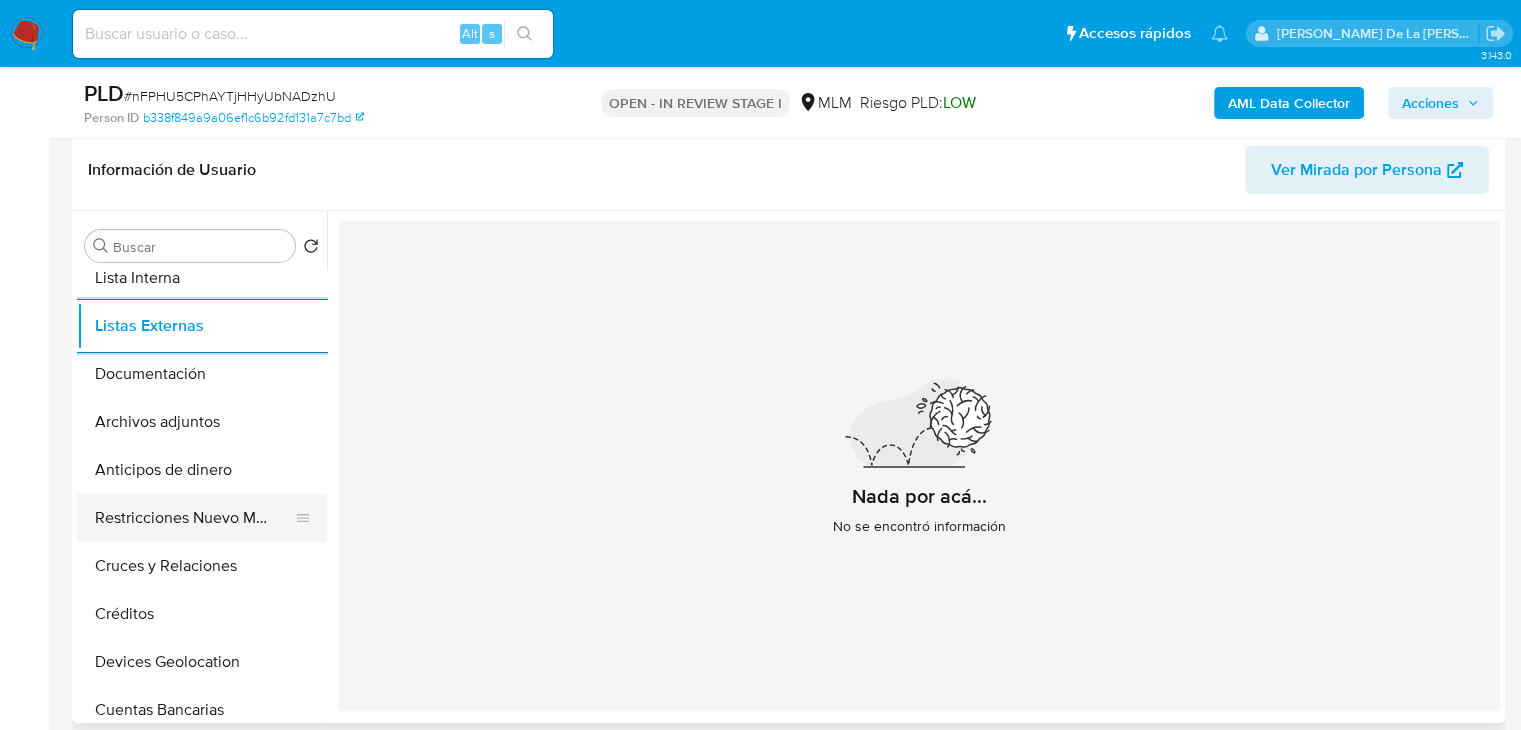 click on "Restricciones Nuevo Mundo" at bounding box center (194, 518) 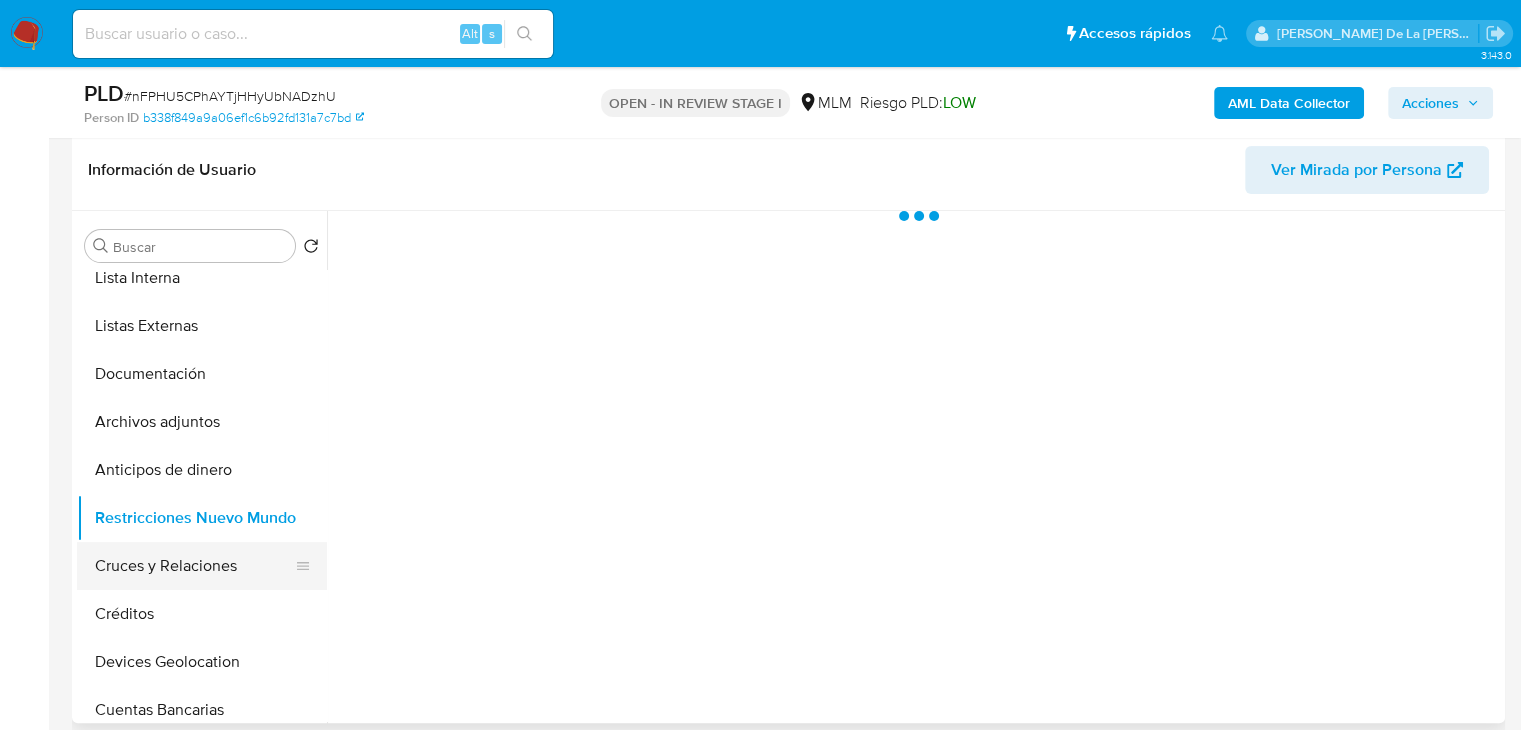 click on "Cruces y Relaciones" at bounding box center (194, 566) 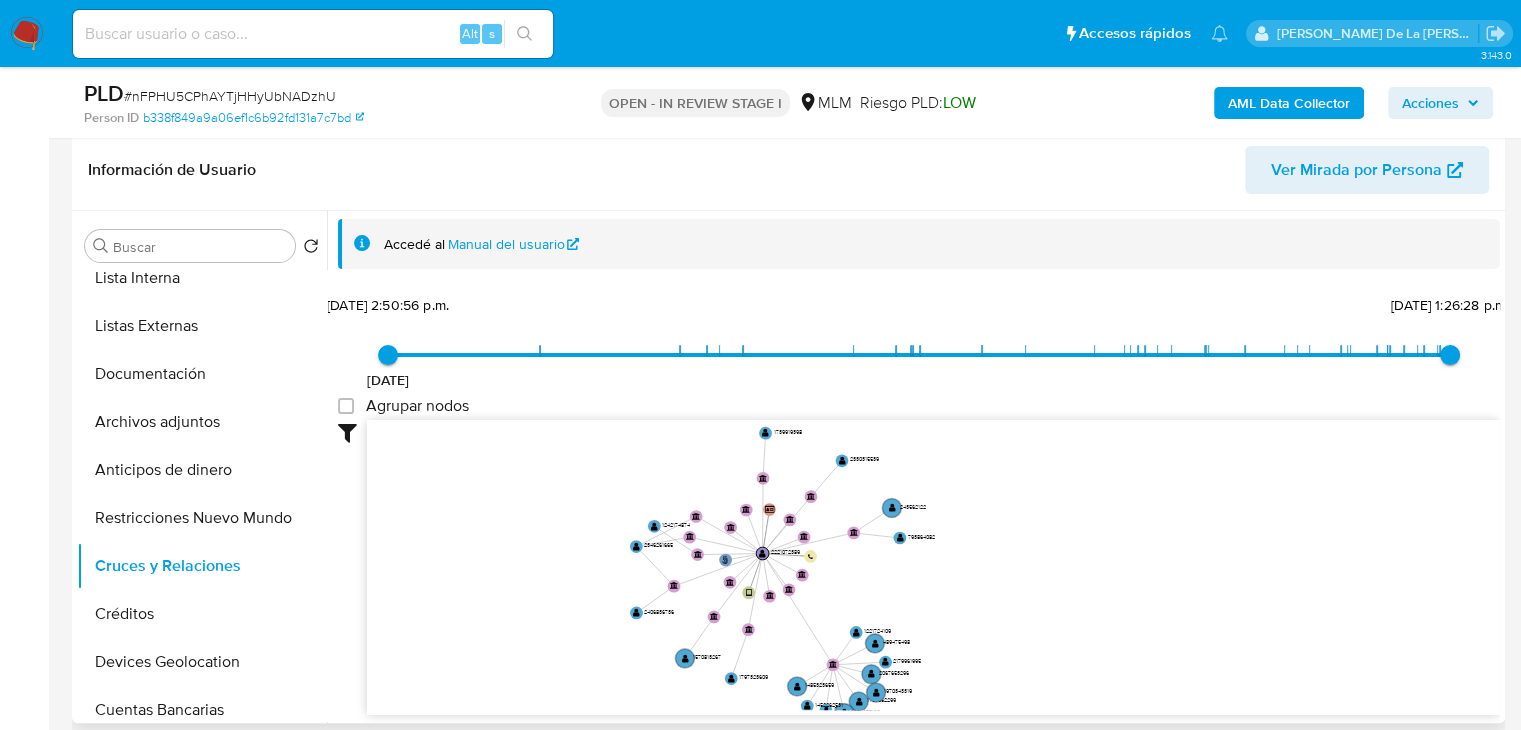 drag, startPoint x: 728, startPoint y: 587, endPoint x: 715, endPoint y: 629, distance: 43.965897 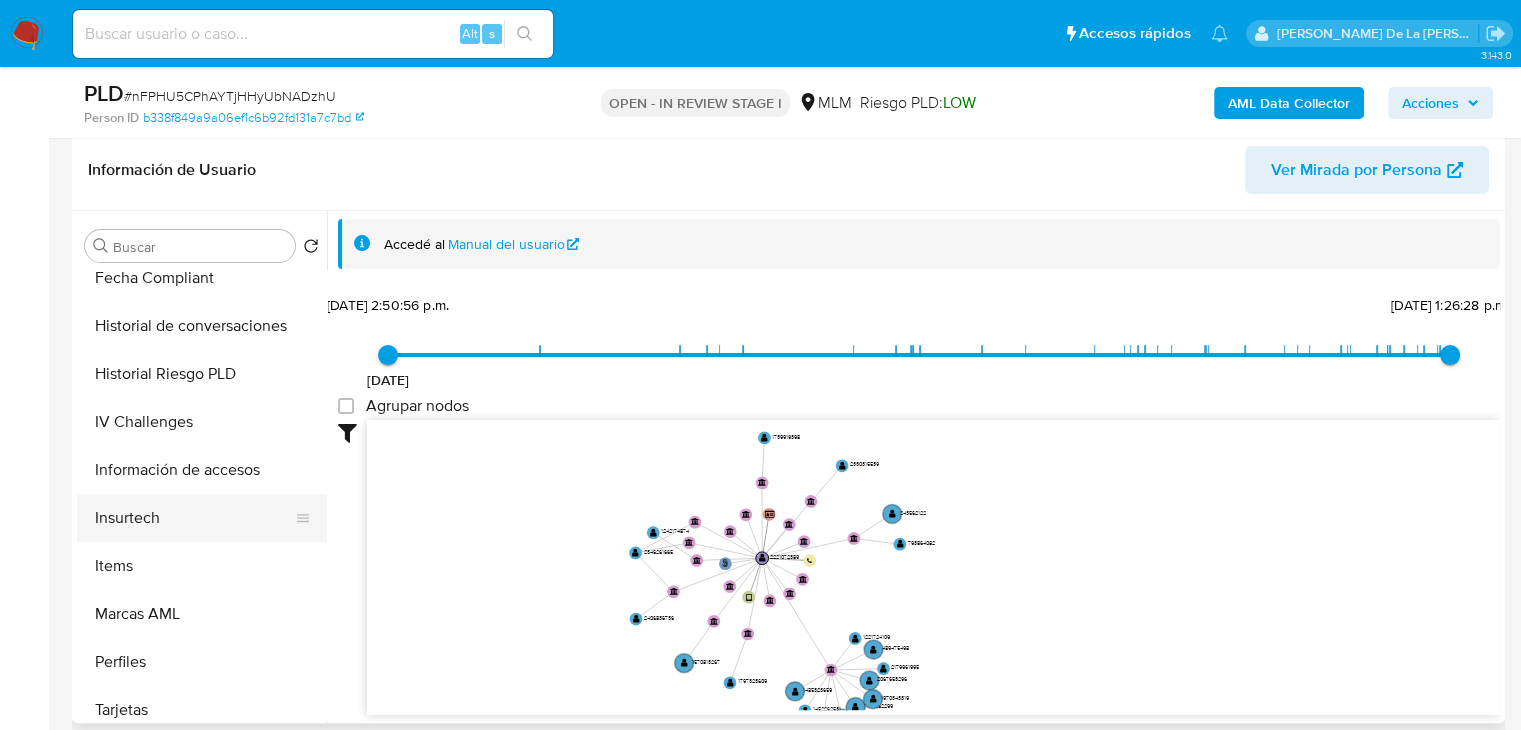 scroll, scrollTop: 796, scrollLeft: 0, axis: vertical 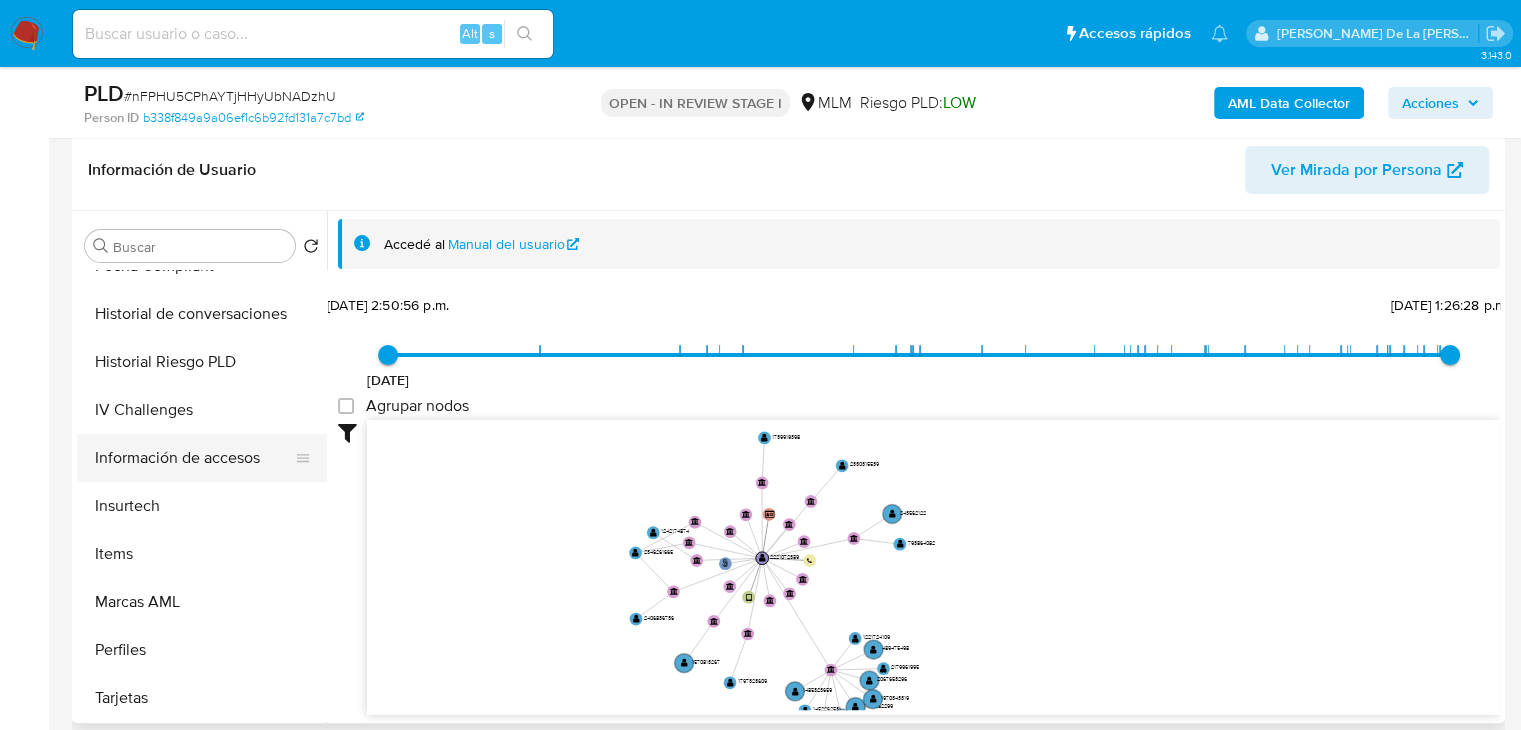 click on "Información de accesos" at bounding box center [194, 458] 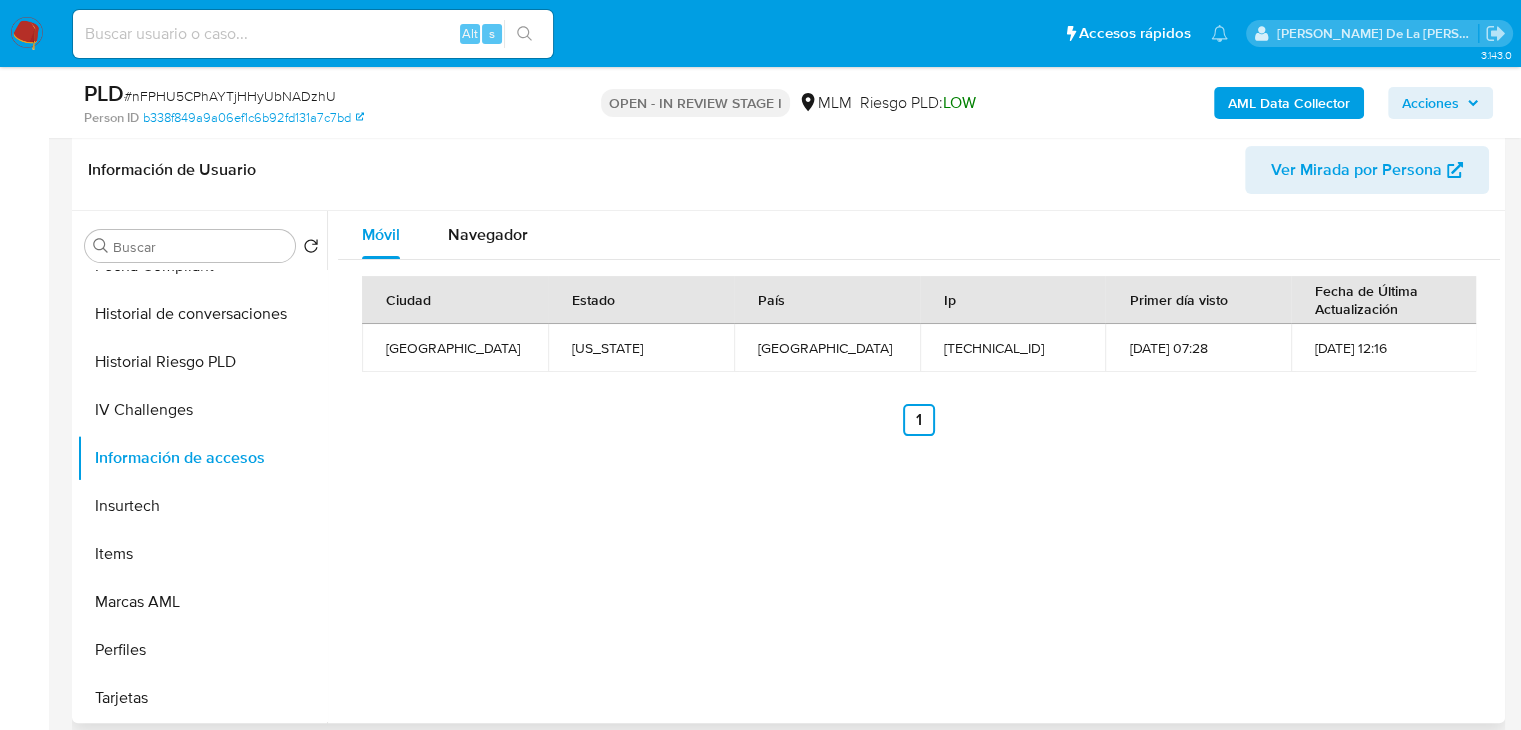 type 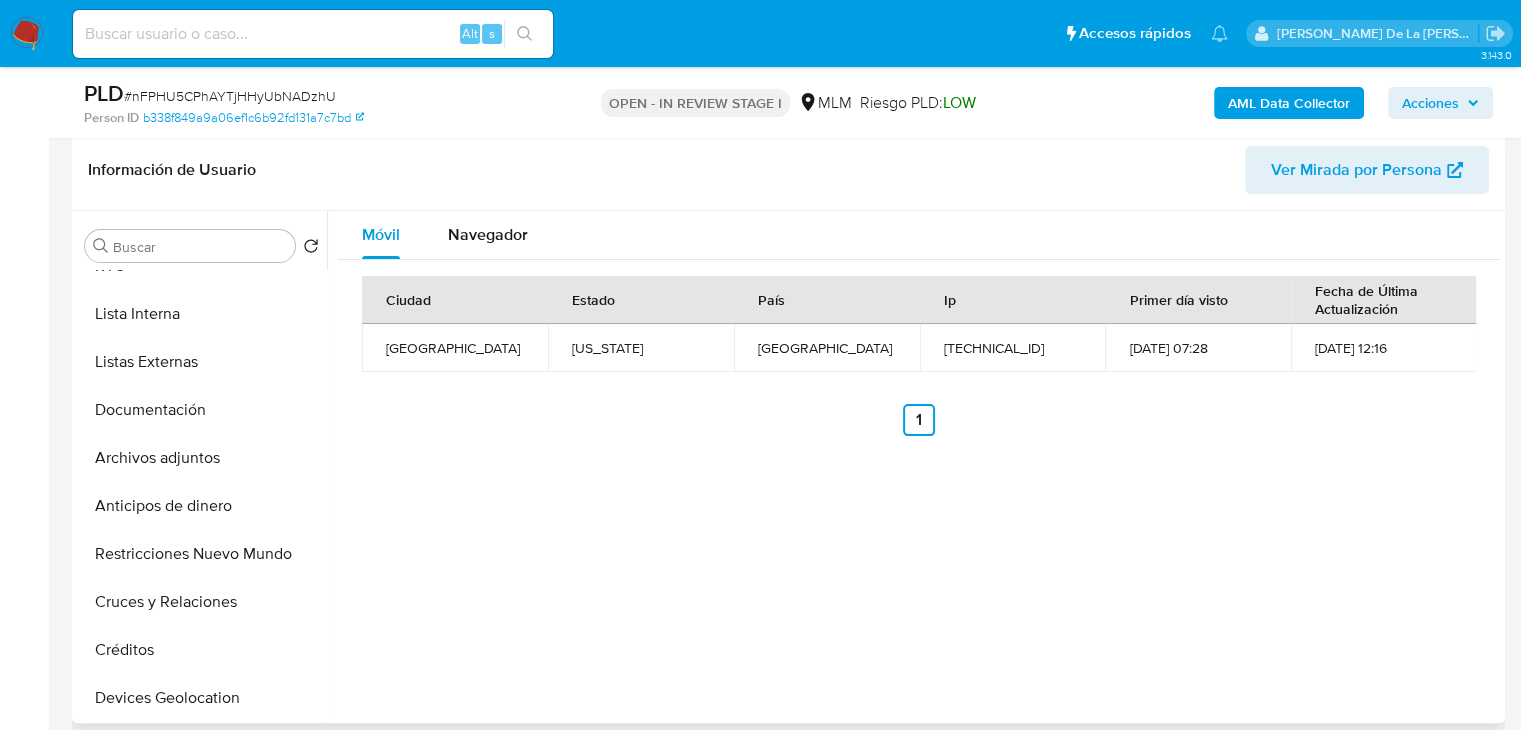 scroll, scrollTop: 0, scrollLeft: 0, axis: both 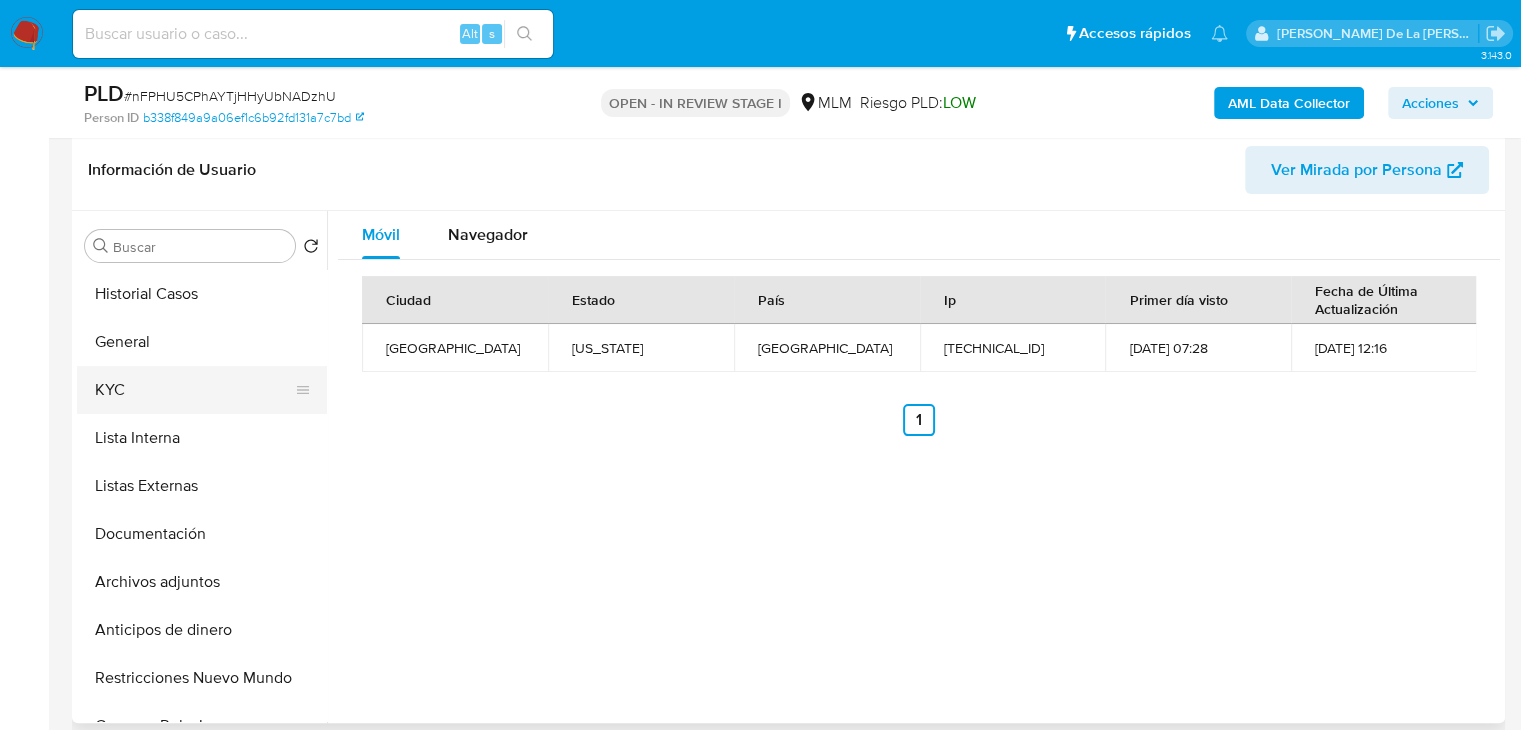 click on "KYC" at bounding box center (194, 390) 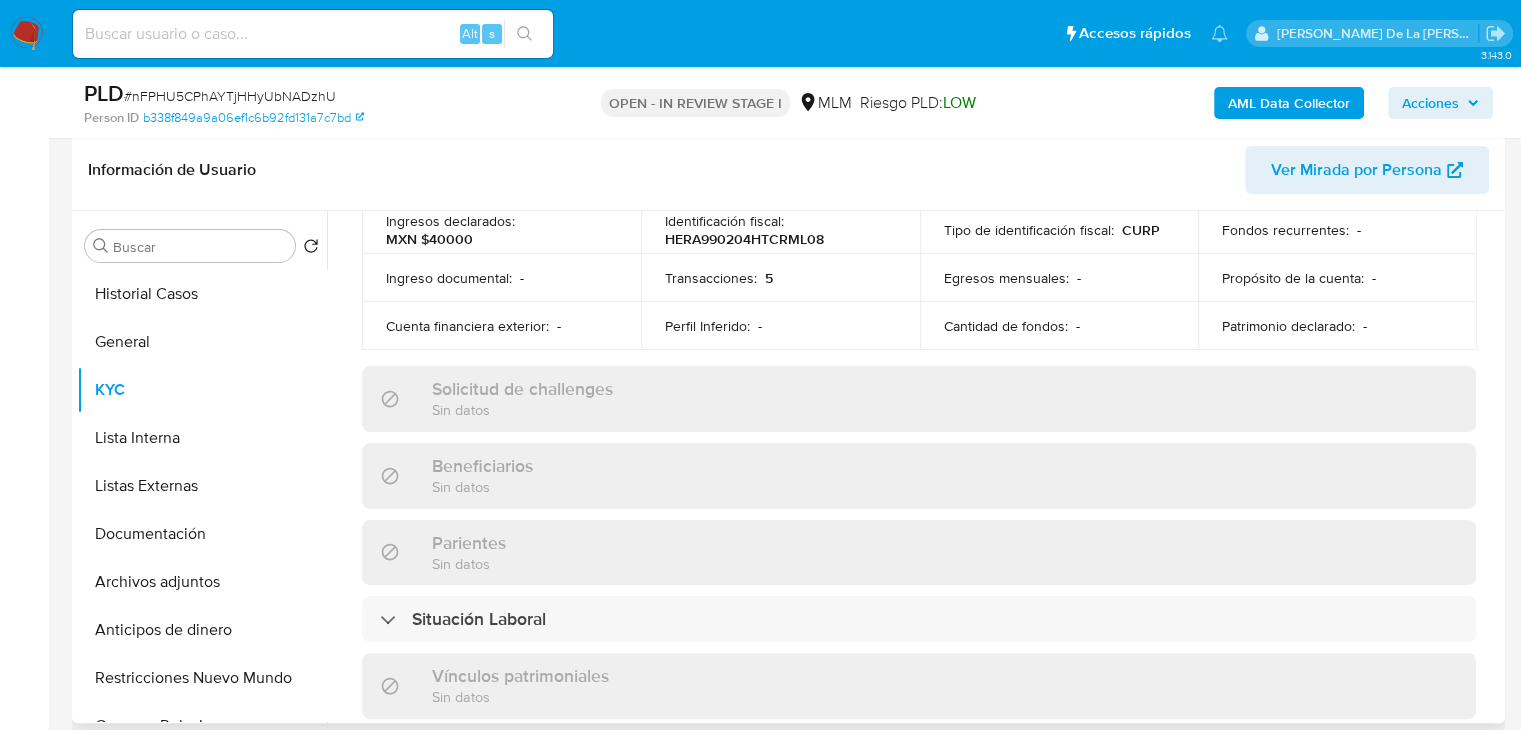 scroll, scrollTop: 1262, scrollLeft: 0, axis: vertical 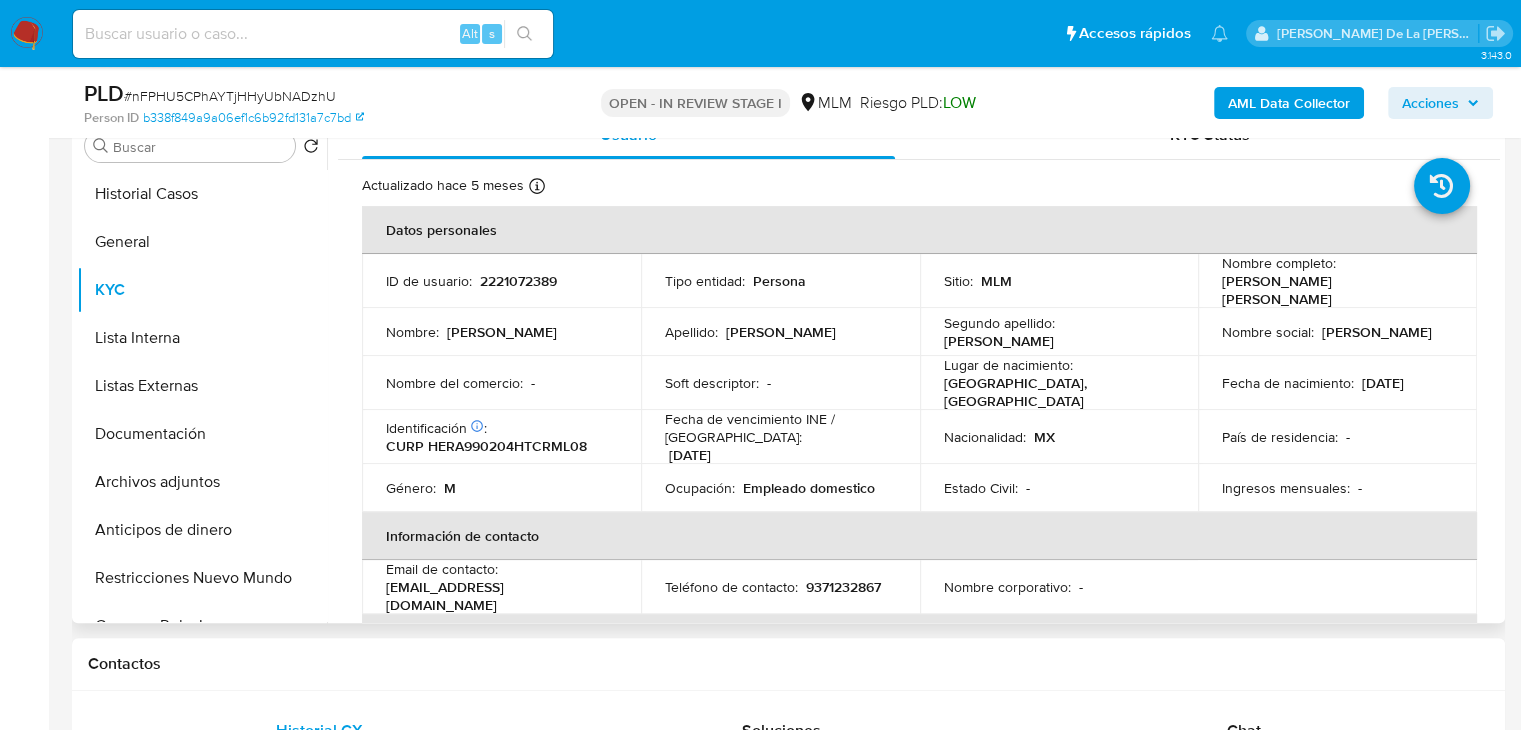 drag, startPoint x: 1208, startPoint y: 281, endPoint x: 1410, endPoint y: 290, distance: 202.2004 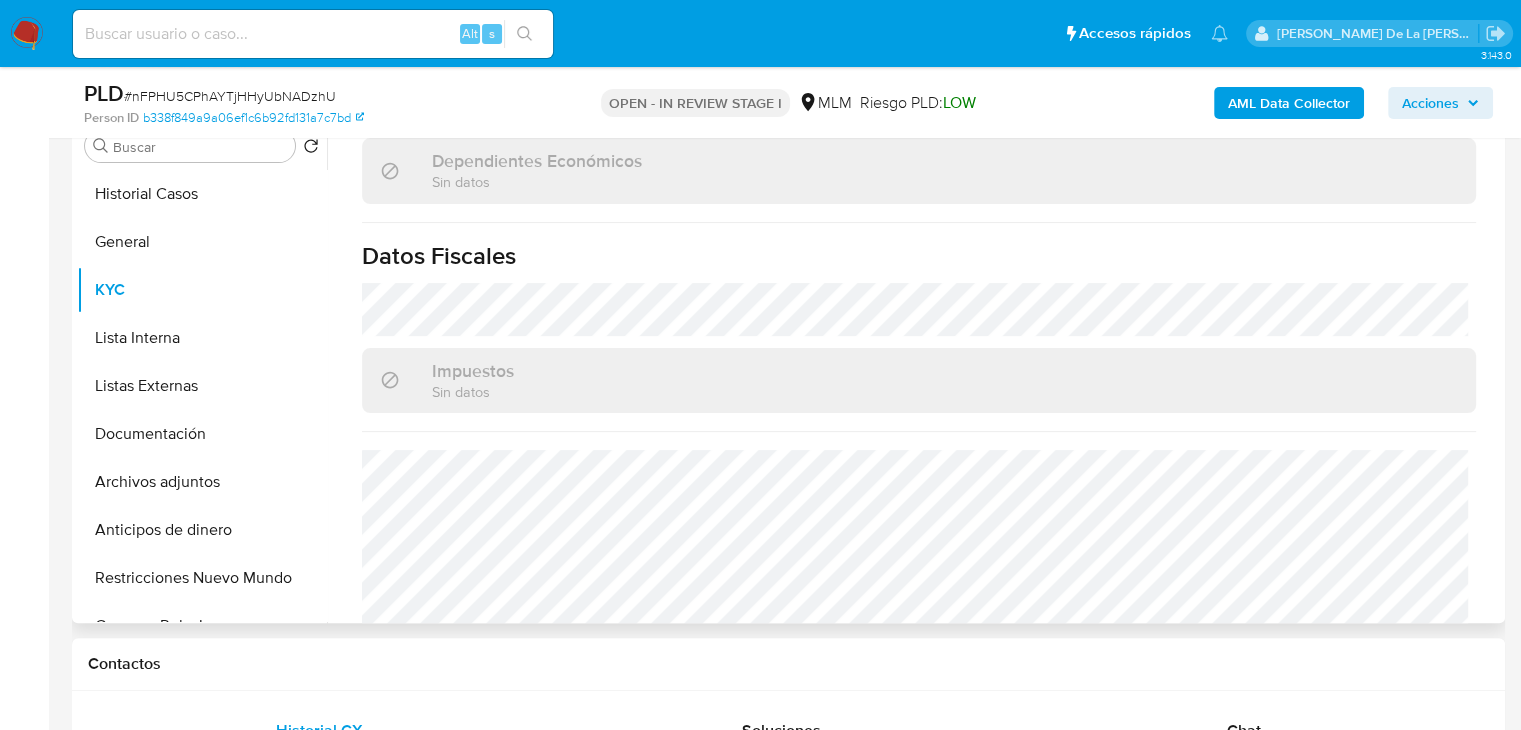 scroll, scrollTop: 1262, scrollLeft: 0, axis: vertical 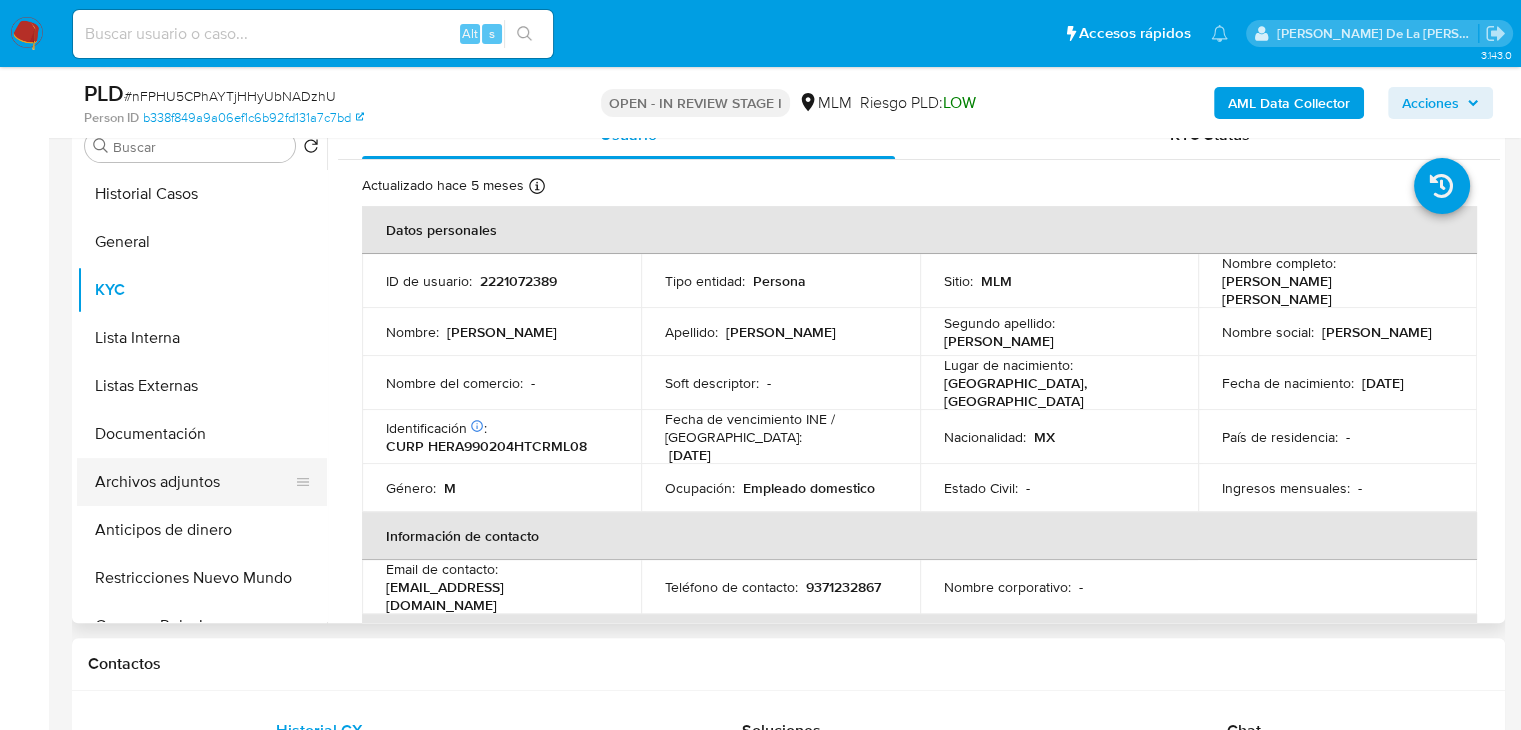 click on "Archivos adjuntos" at bounding box center (194, 482) 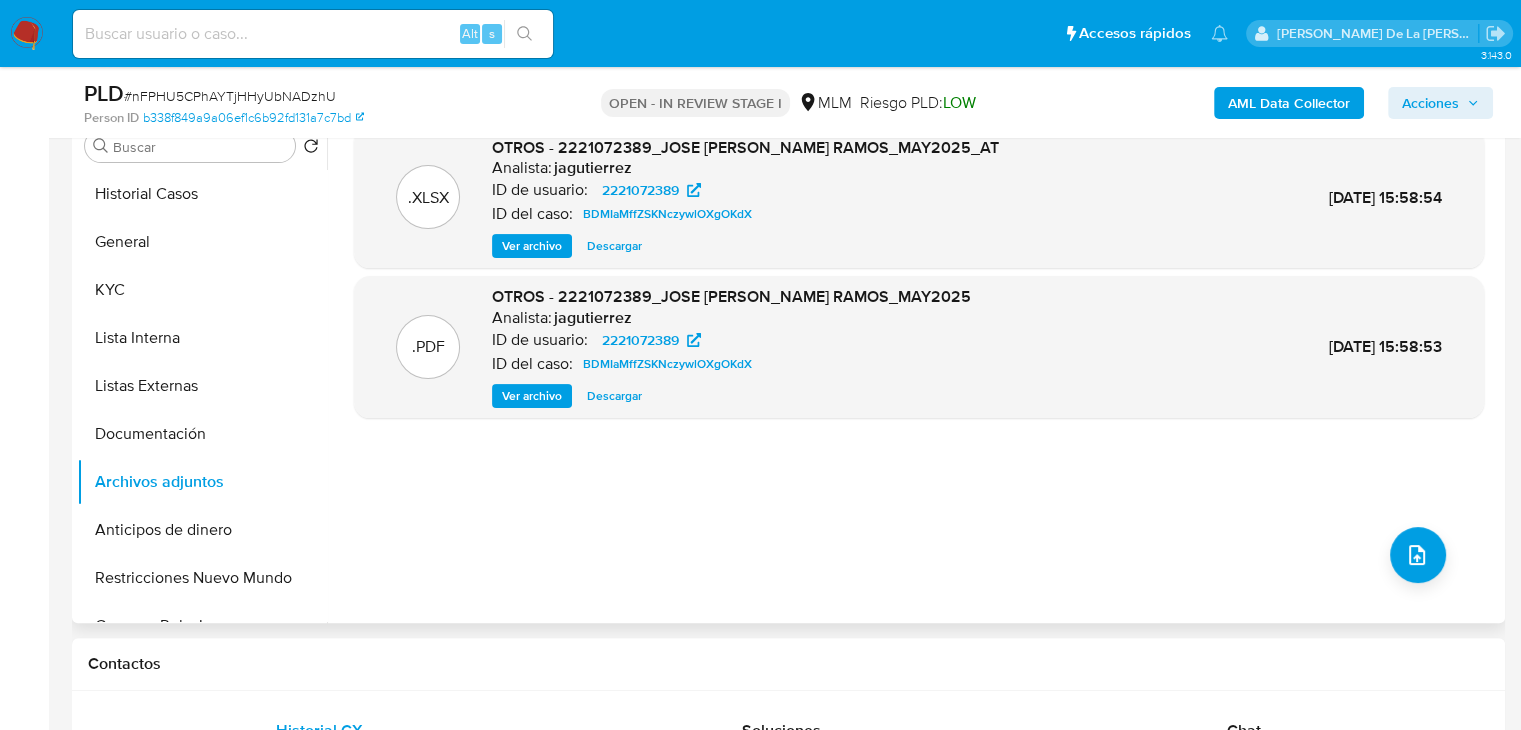 click on ".PDF OTROS - 2221072389_JOSE ALBERTO HERNANDEZ RAMOS_MAY2025 Analista: jagutierrez ID de usuario: 2221072389 ID del caso: BDMIaMffZSKNczywlOXgOKdX Ver archivo Descargar 10/Jun/2025 15:58:53" at bounding box center [919, 347] 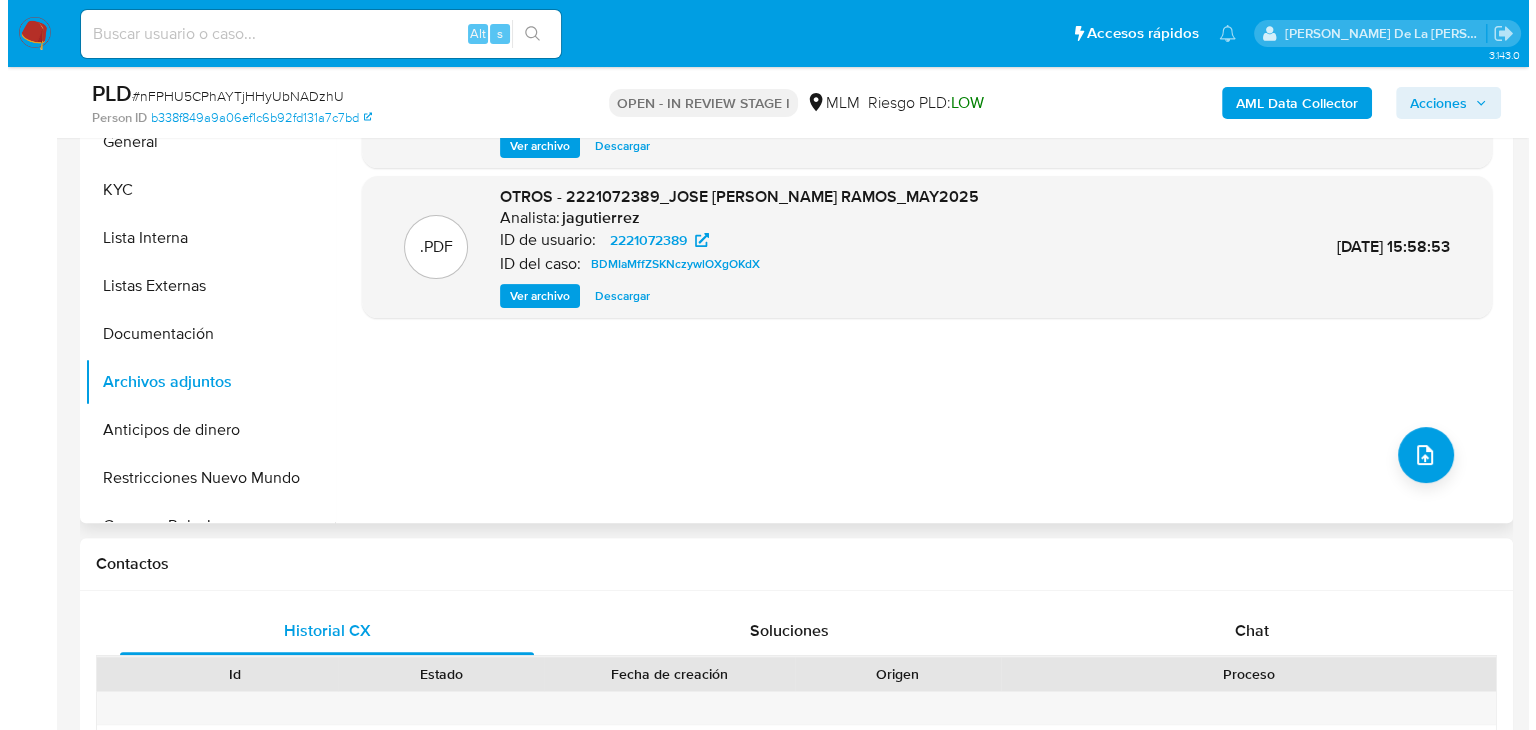 scroll, scrollTop: 408, scrollLeft: 0, axis: vertical 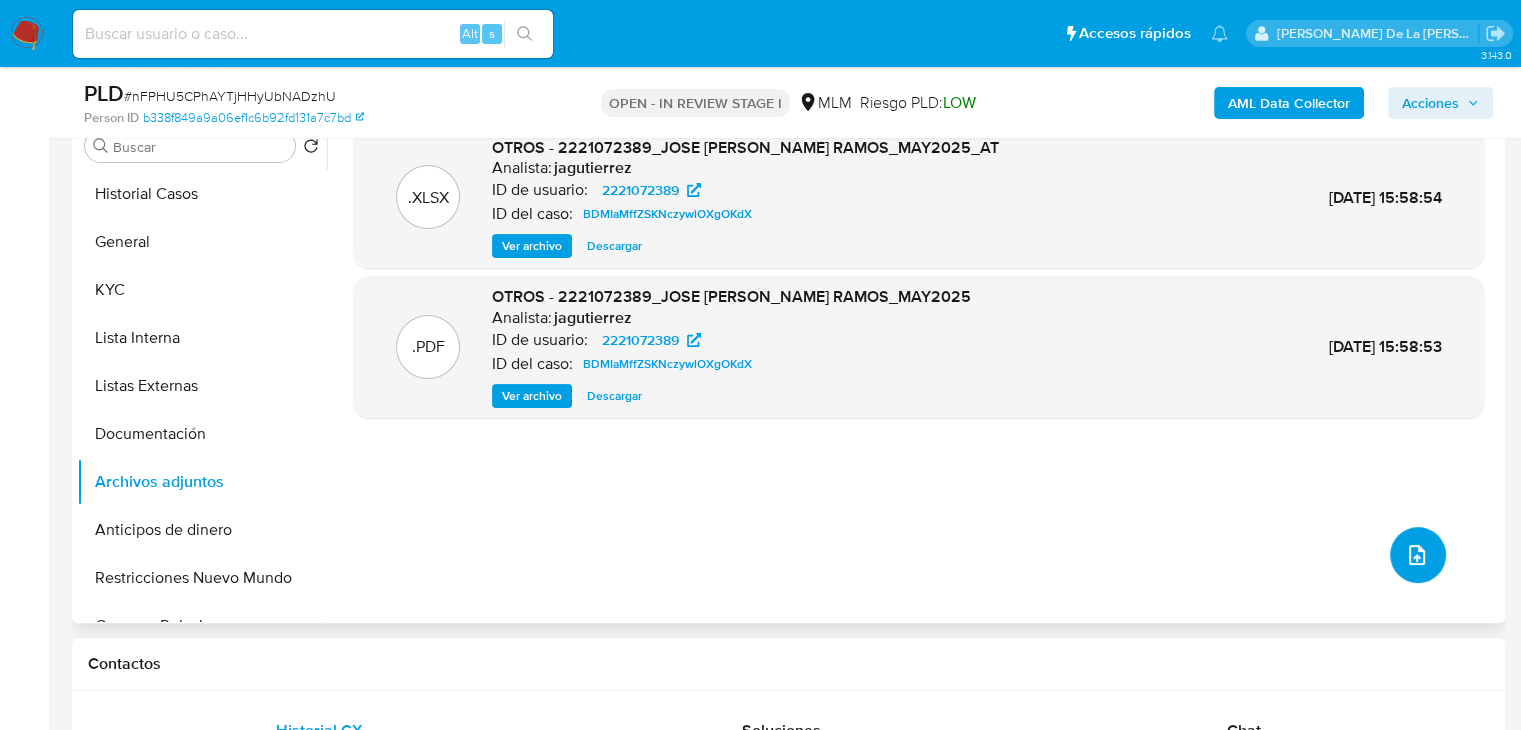 click at bounding box center [1418, 555] 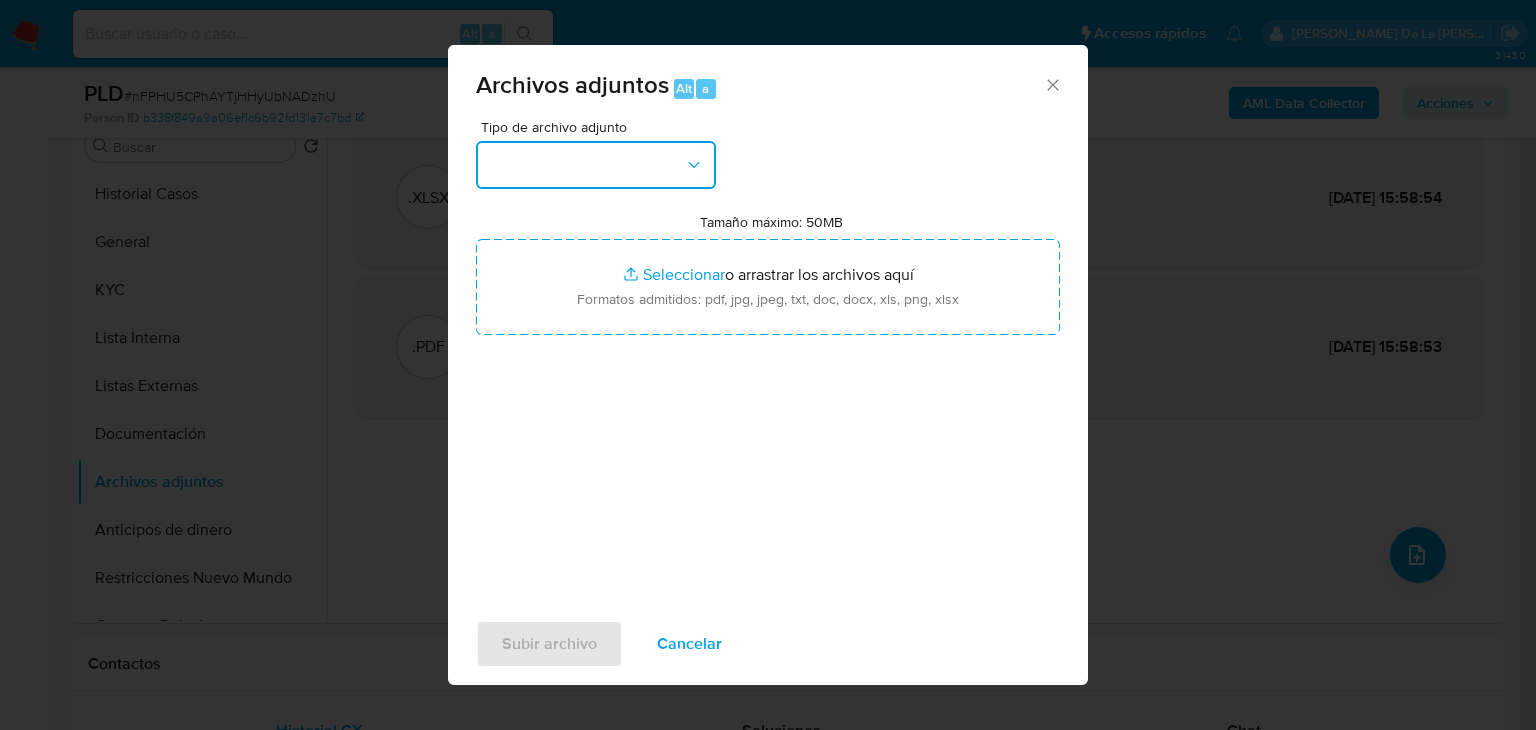 click at bounding box center [596, 165] 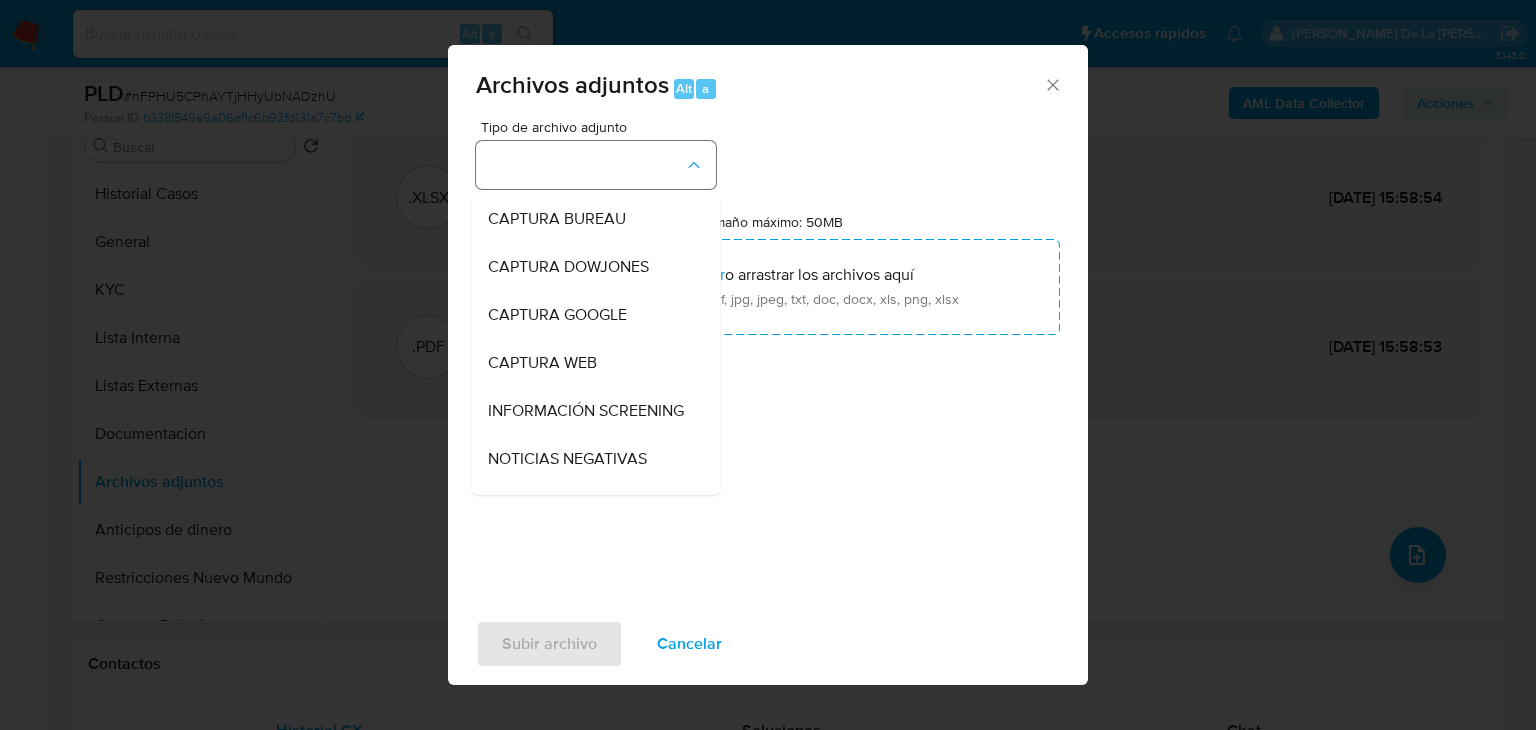 type 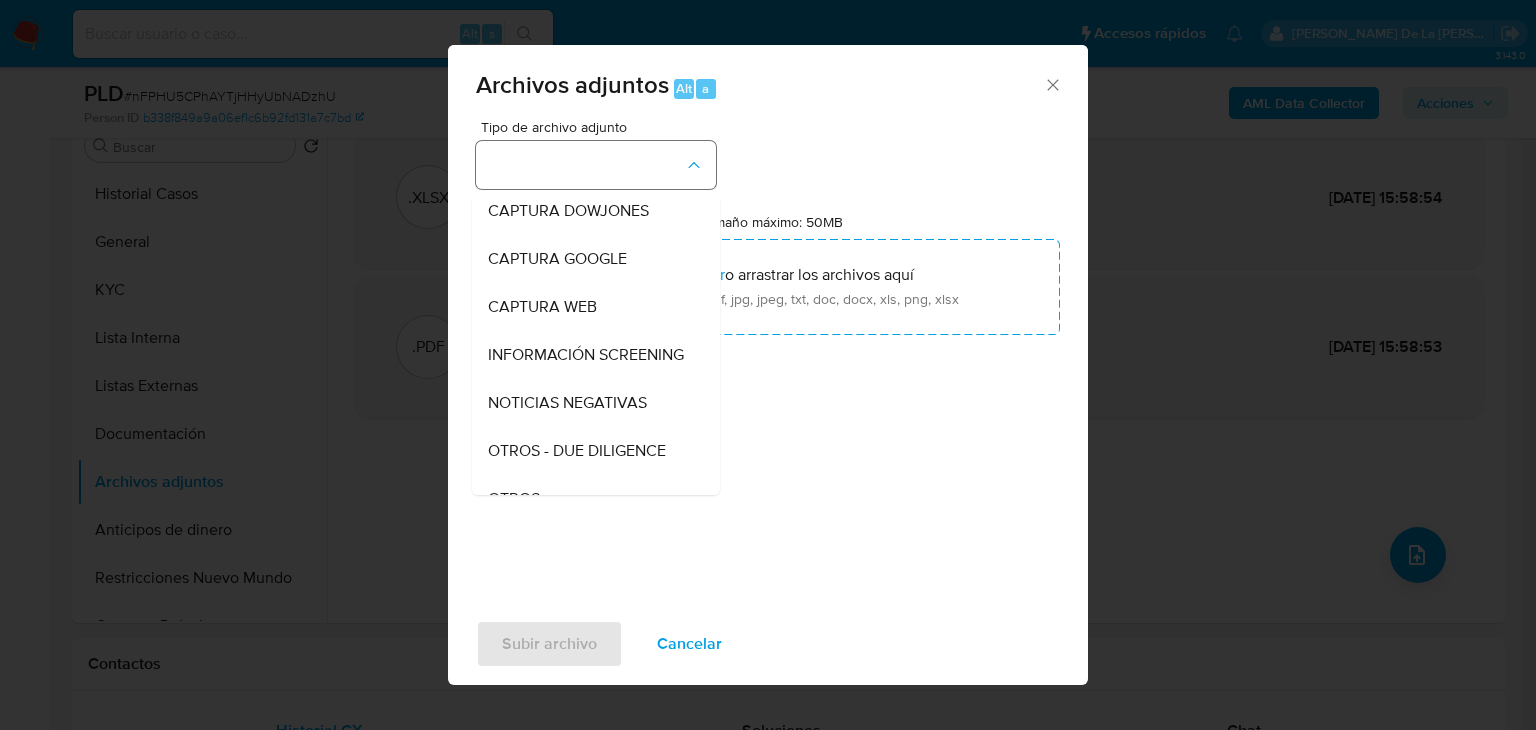 type 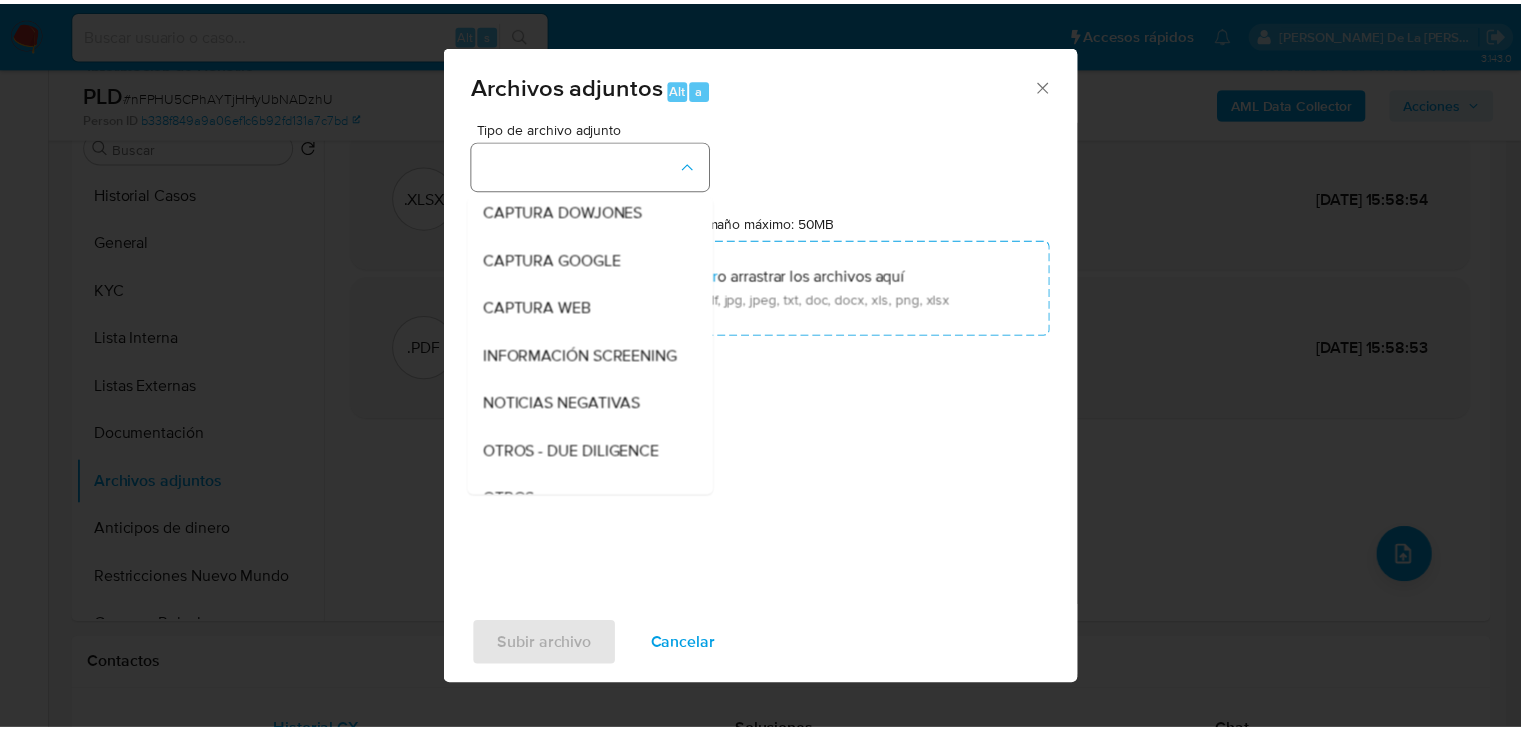 scroll, scrollTop: 104, scrollLeft: 0, axis: vertical 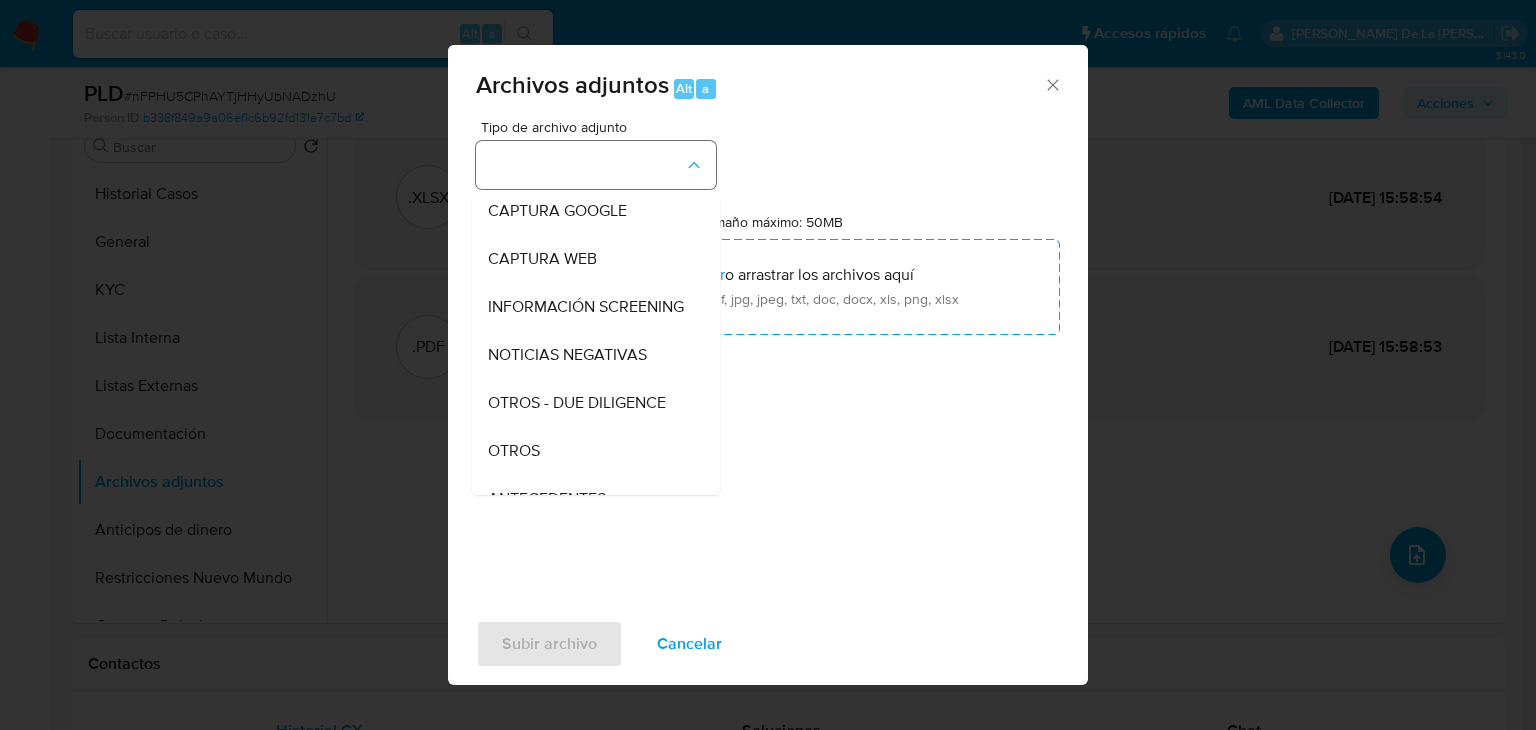 type 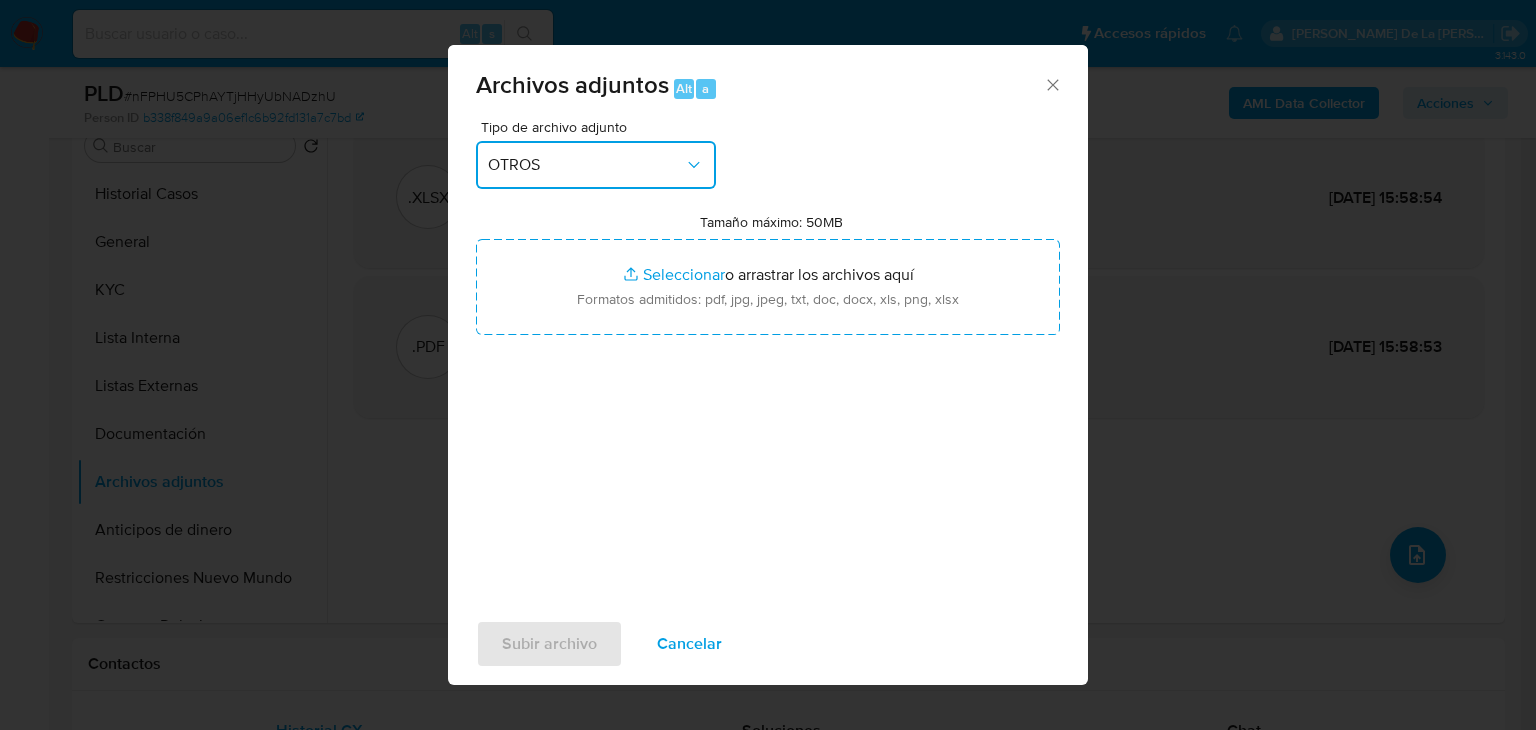 type 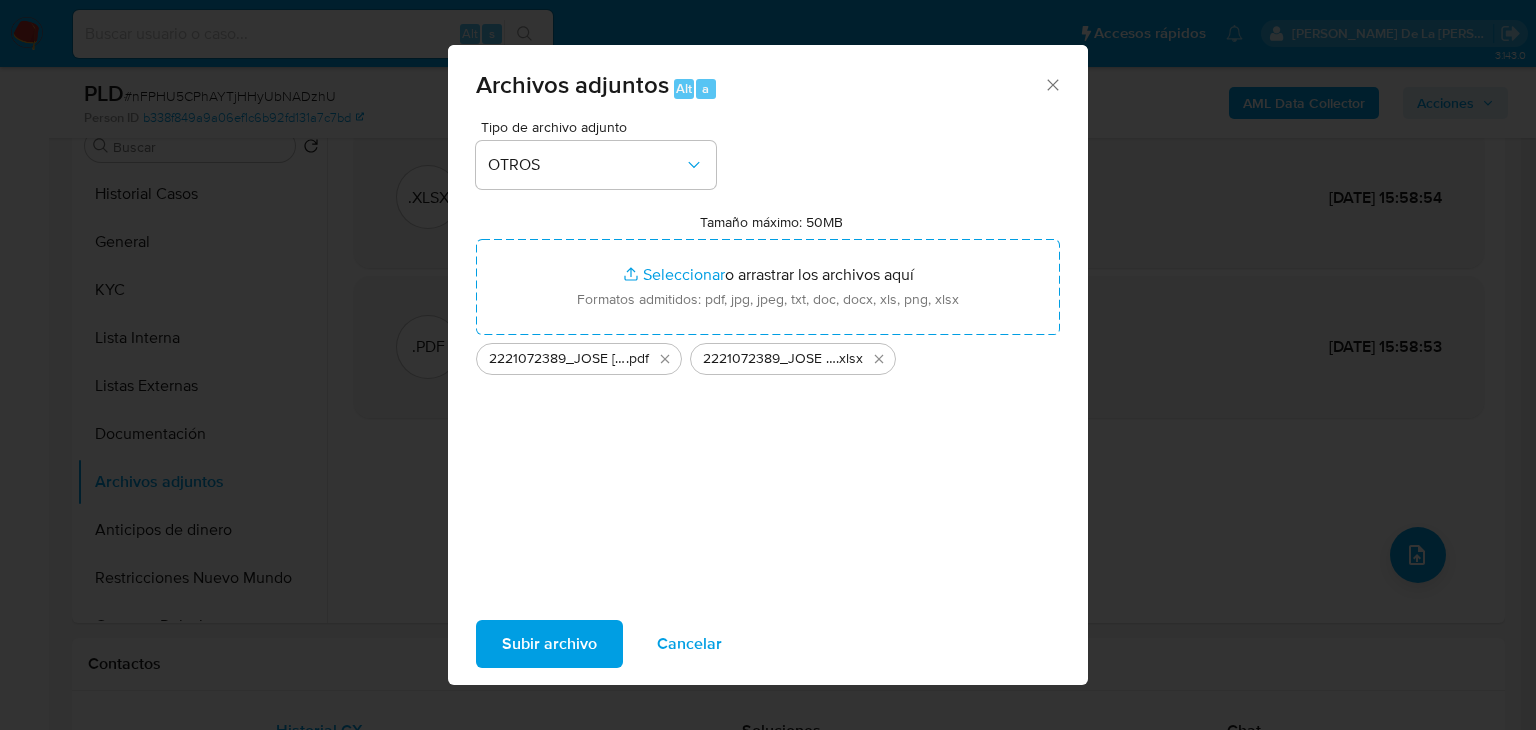 click on "Subir archivo" at bounding box center [549, 644] 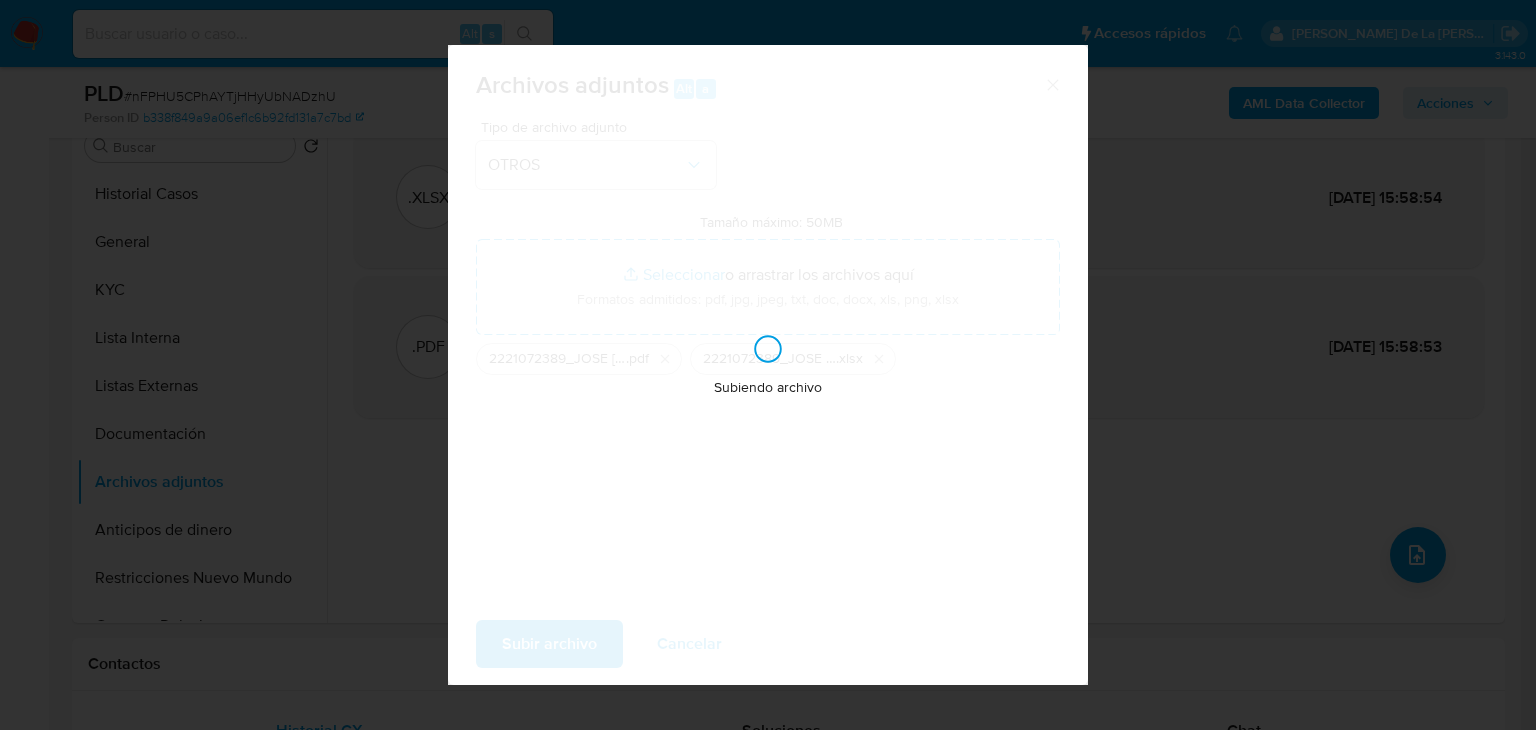 type 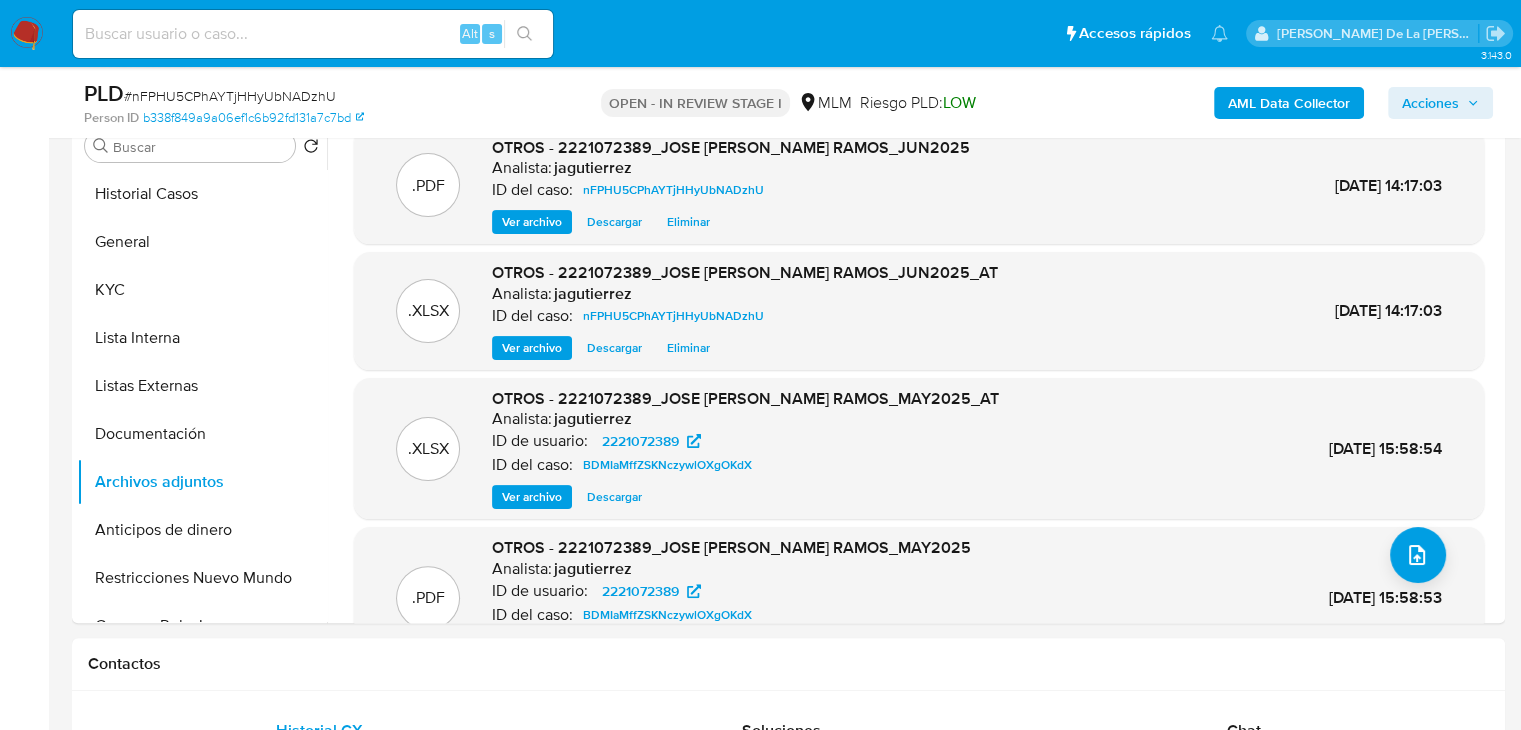 click on "Acciones" at bounding box center [1430, 103] 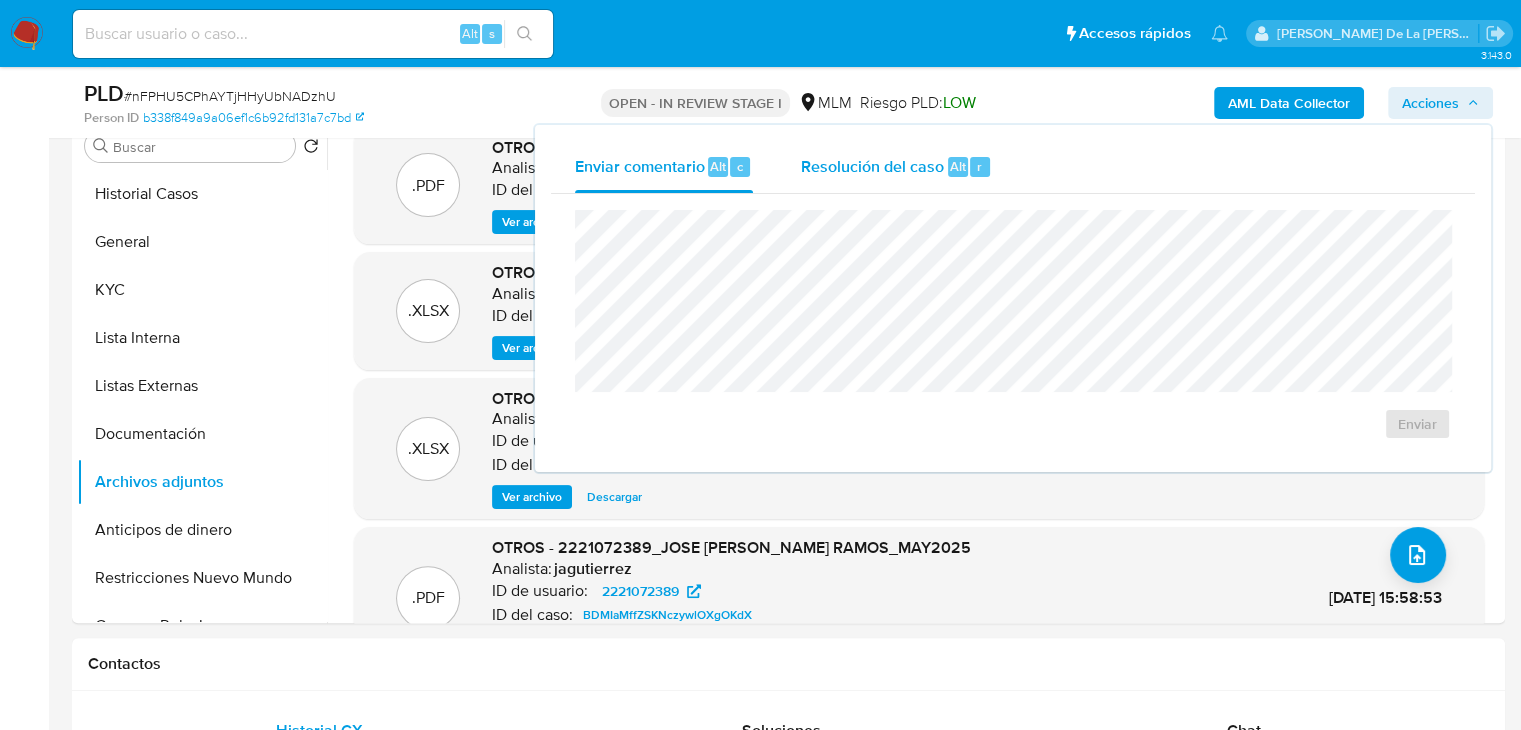 click on "Resolución del caso" at bounding box center [872, 165] 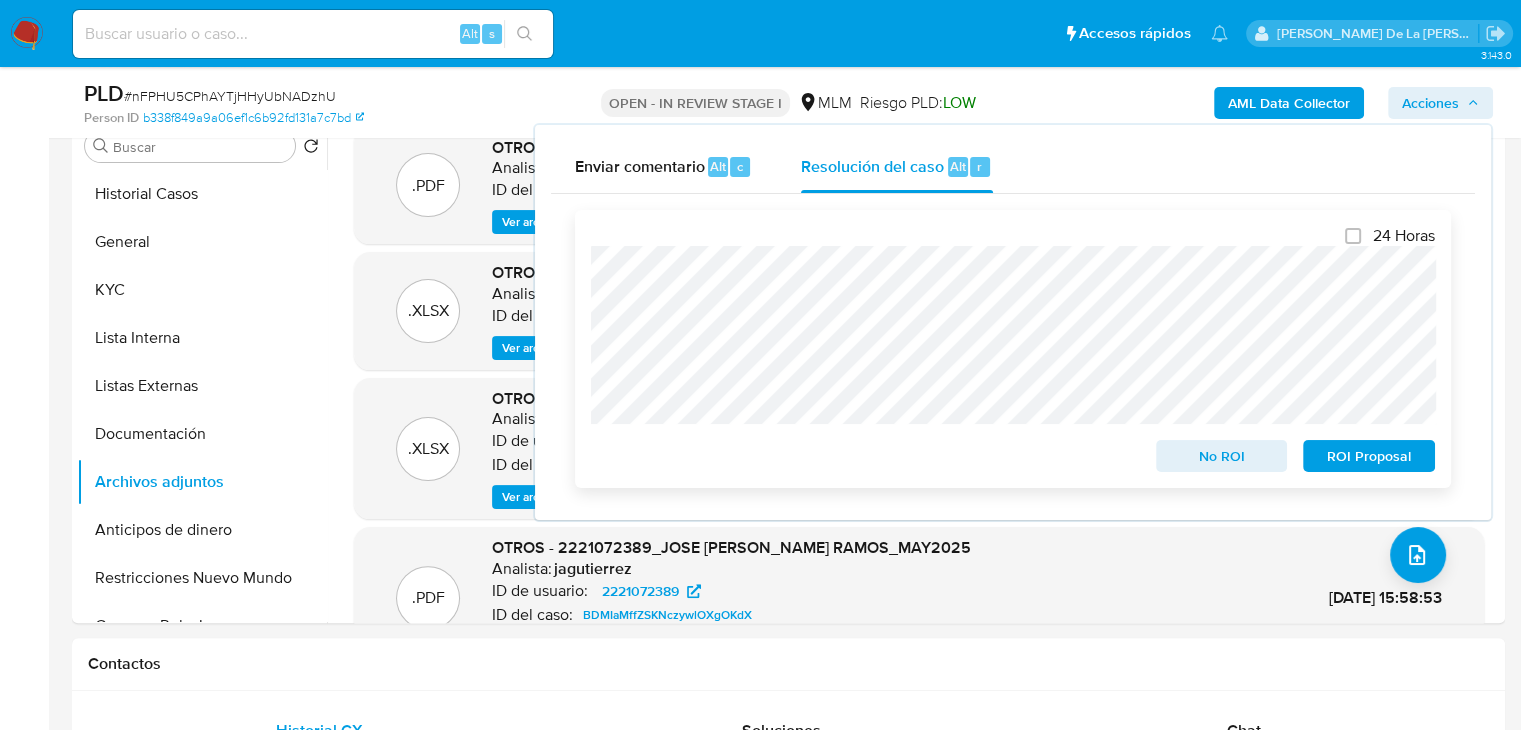 click on "No ROI" at bounding box center [1222, 456] 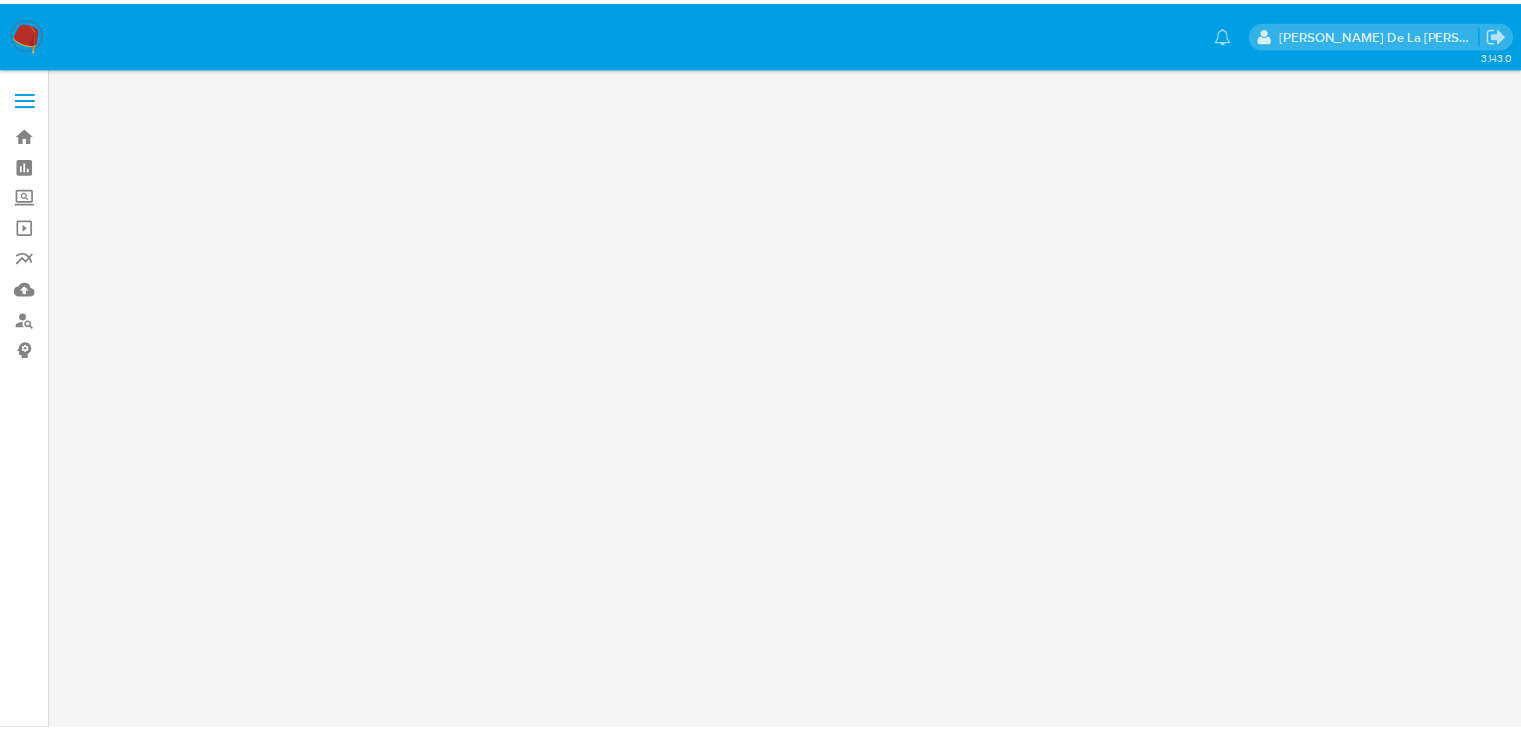 scroll, scrollTop: 0, scrollLeft: 0, axis: both 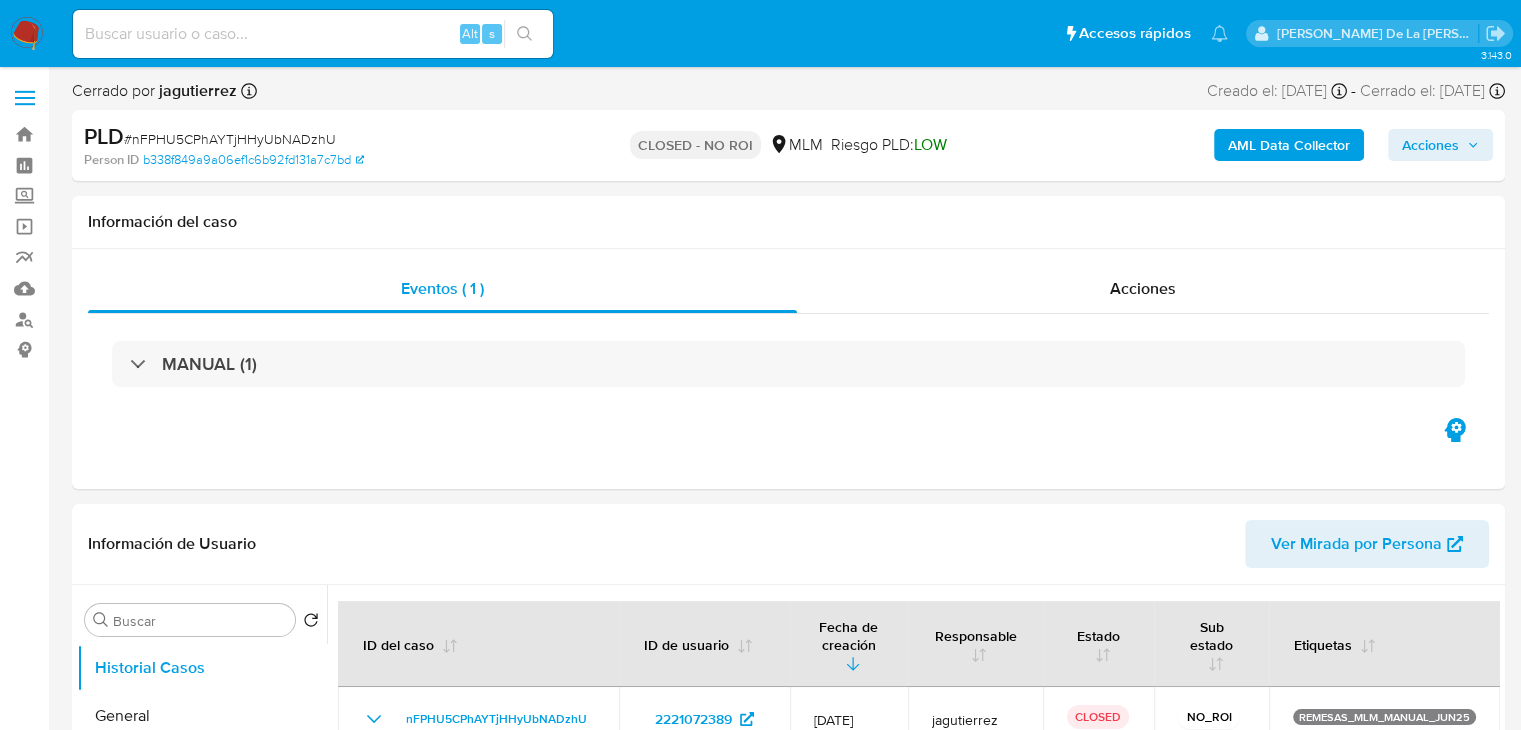 select on "10" 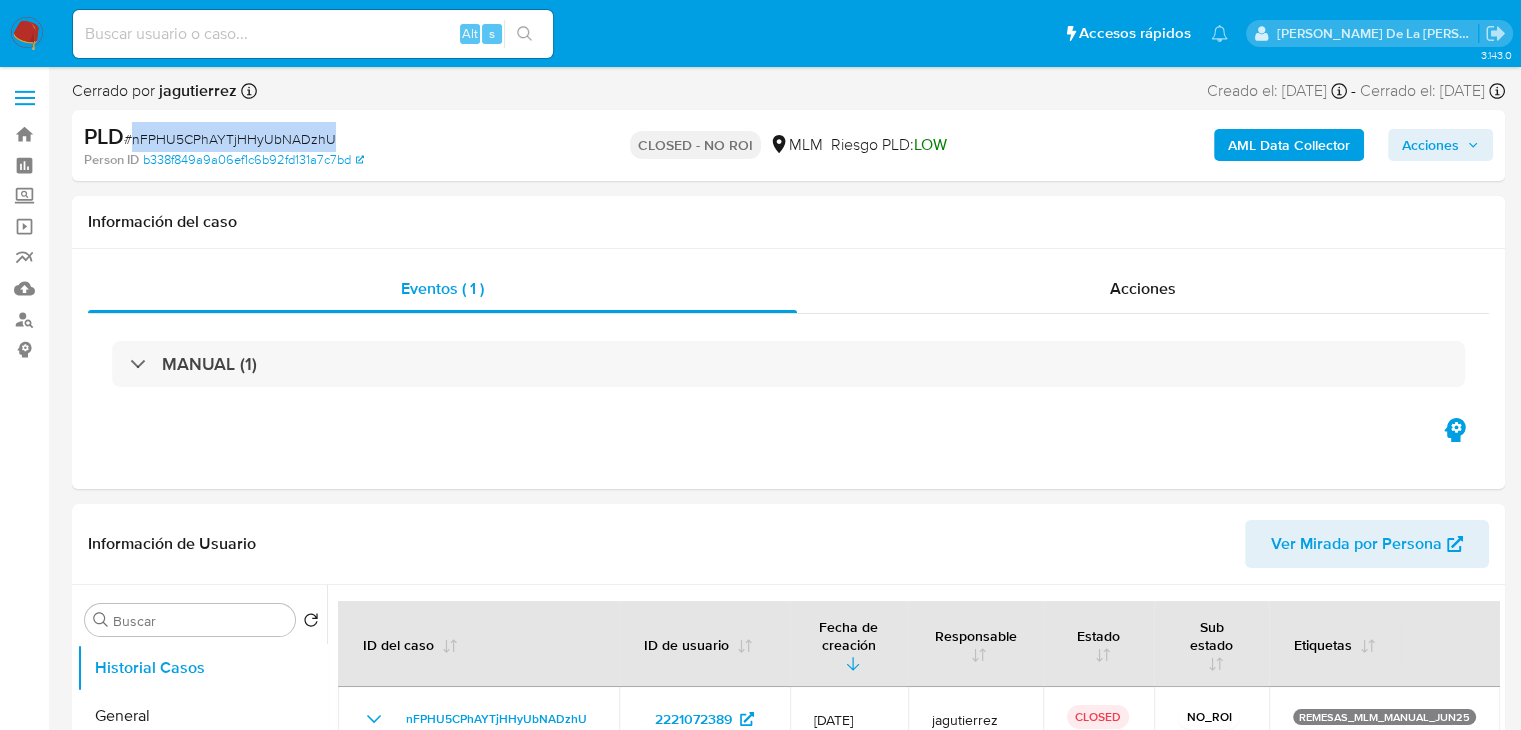 click on "# nFPHU5CPhAYTjHHyUbNADzhU" at bounding box center (230, 139) 